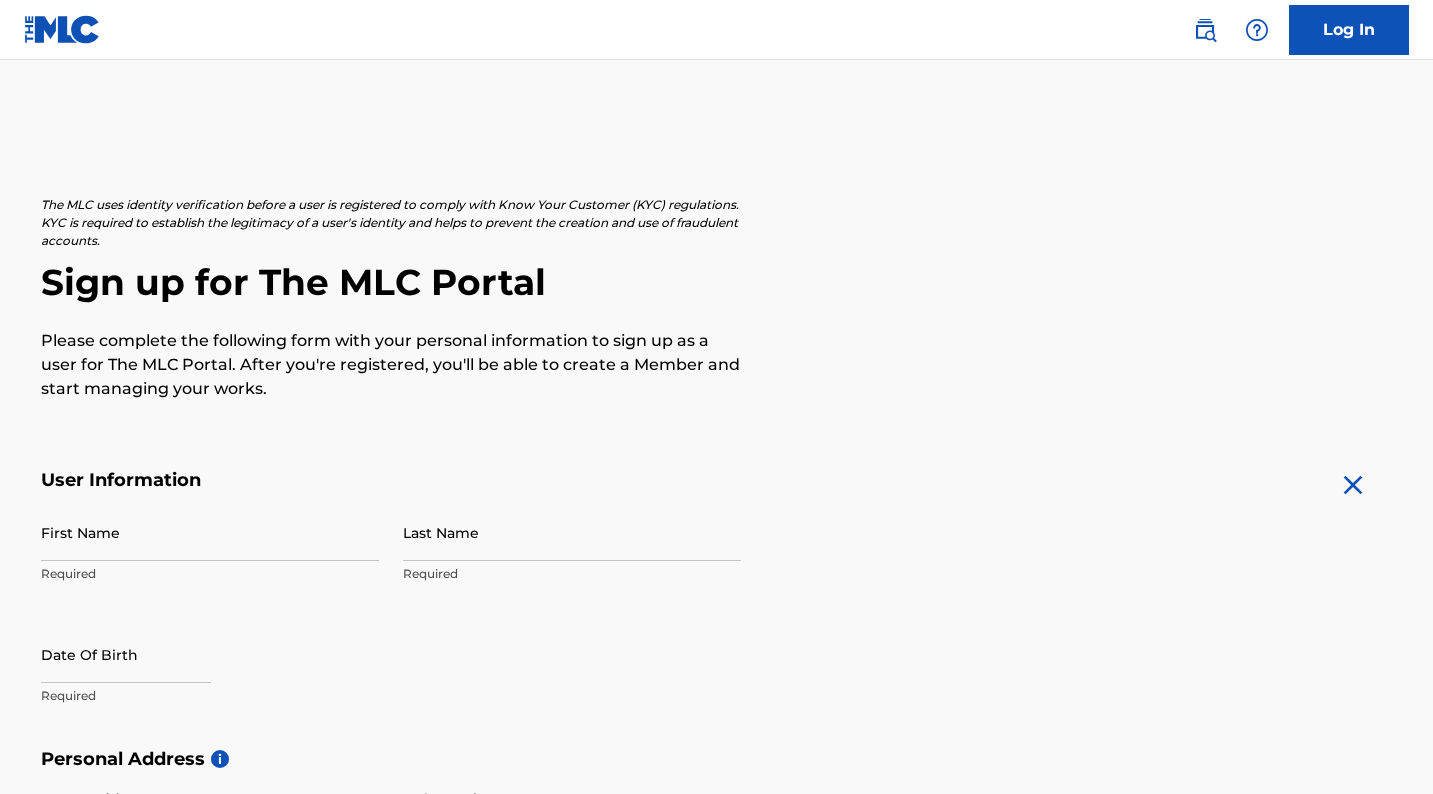 scroll, scrollTop: 161, scrollLeft: 0, axis: vertical 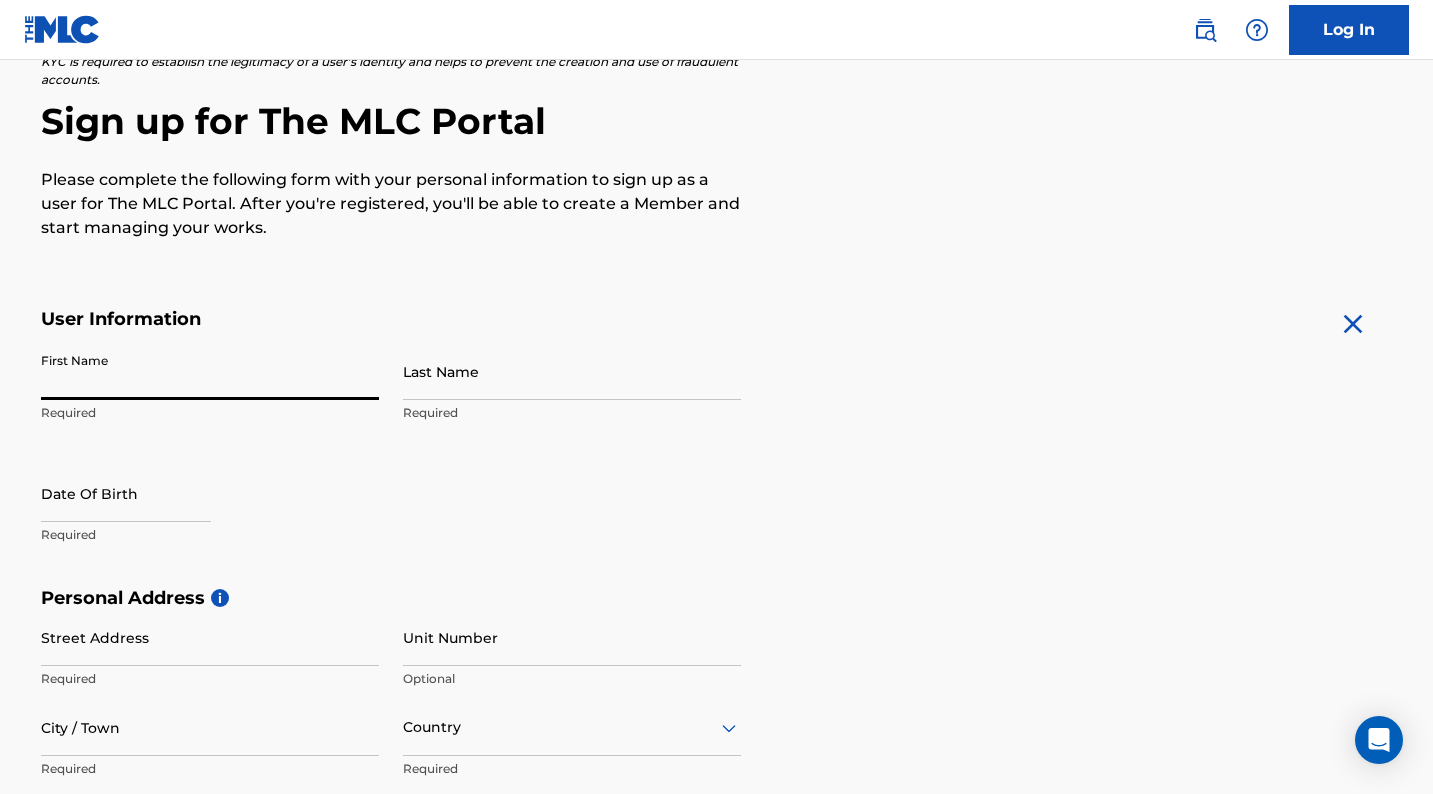 click on "First Name" at bounding box center (210, 371) 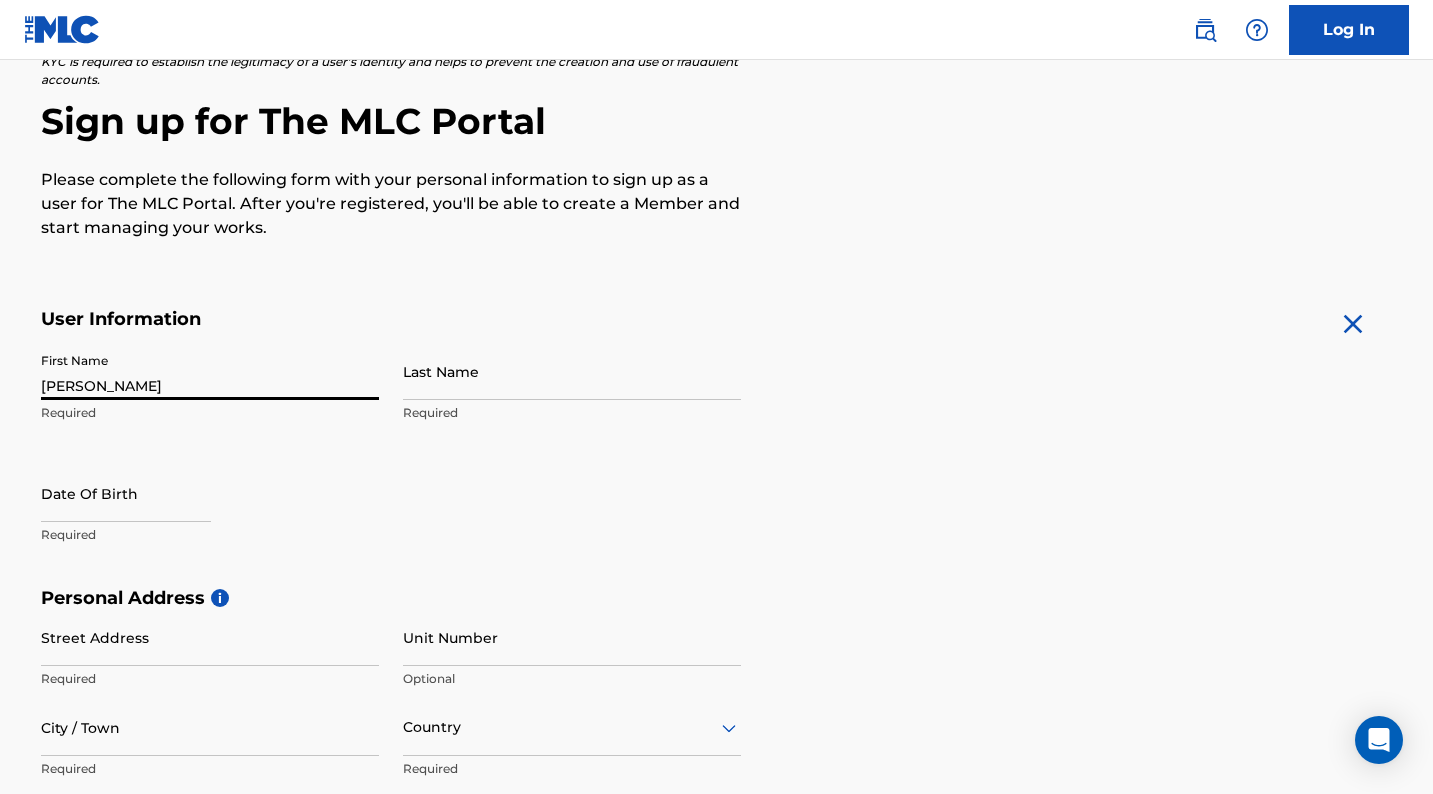 type on "[PERSON_NAME]" 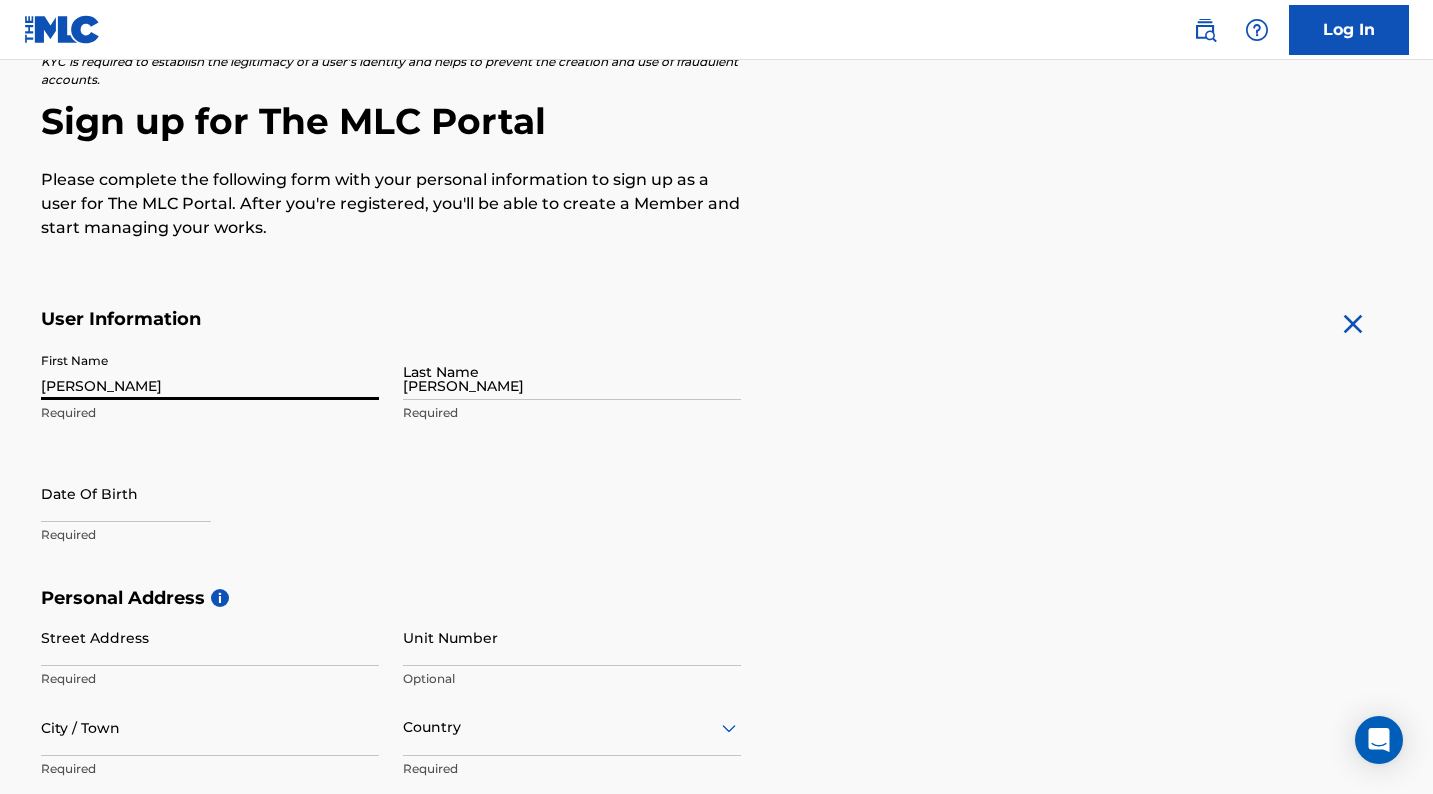 type on "18000 NW 16Ave" 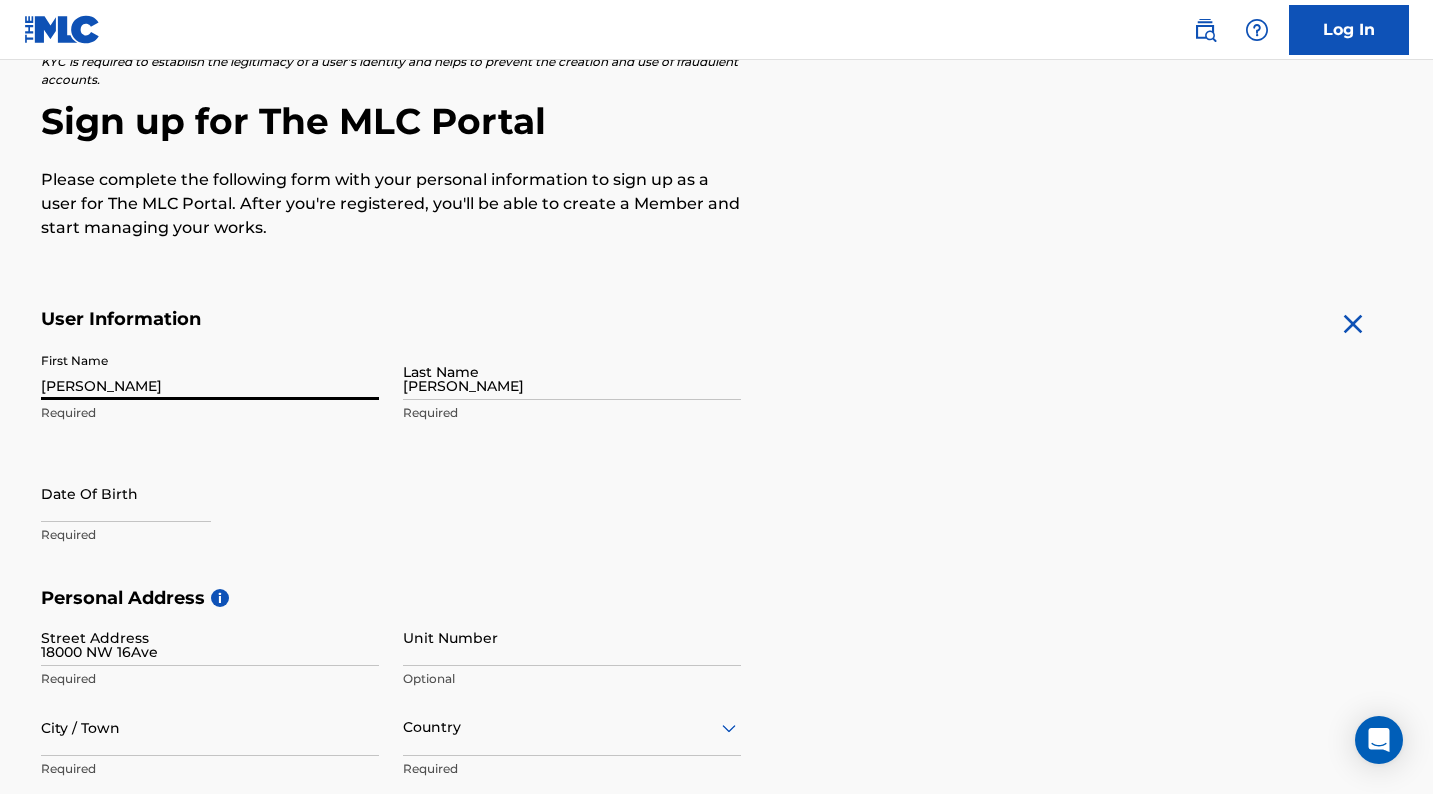 type on "[GEOGRAPHIC_DATA]" 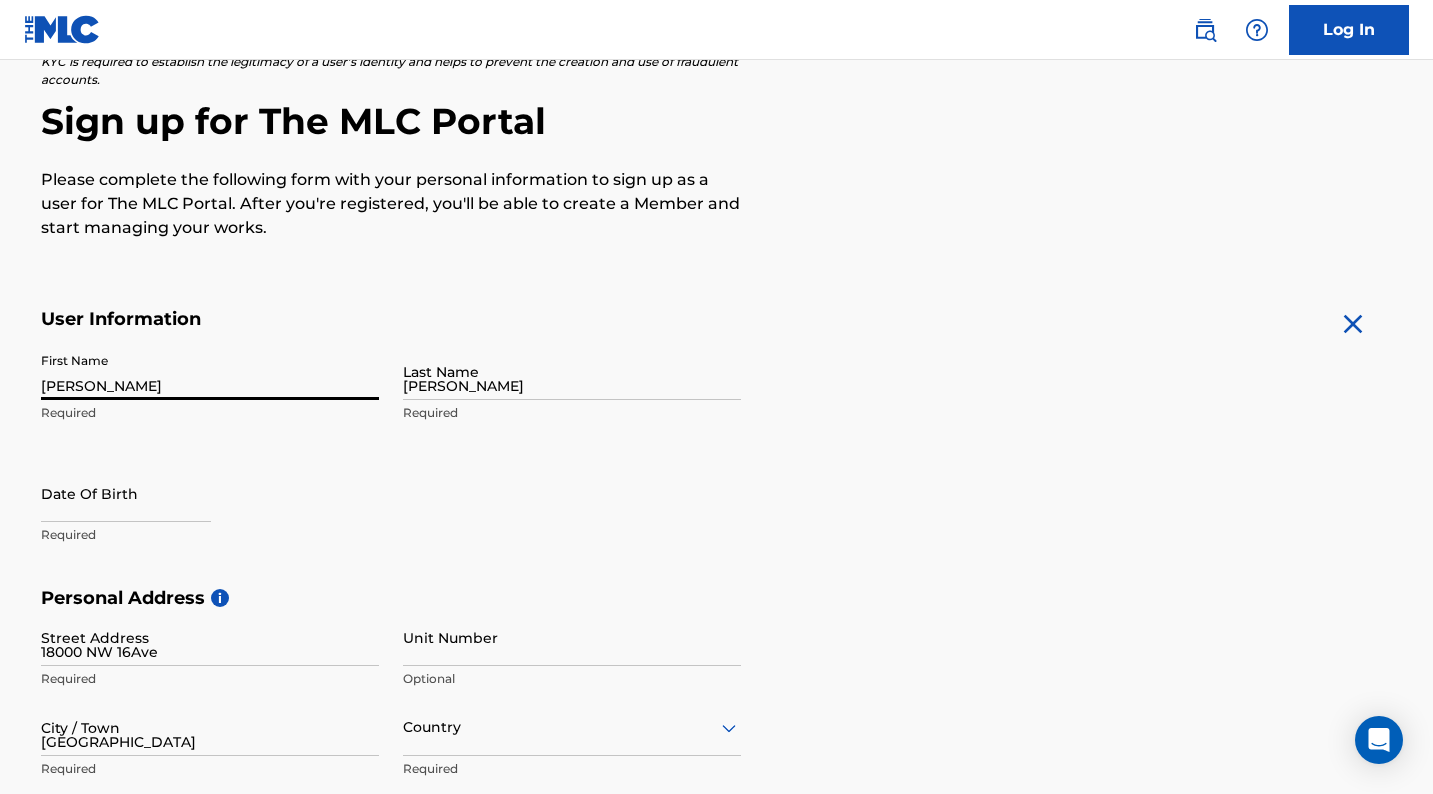 type on "[GEOGRAPHIC_DATA]" 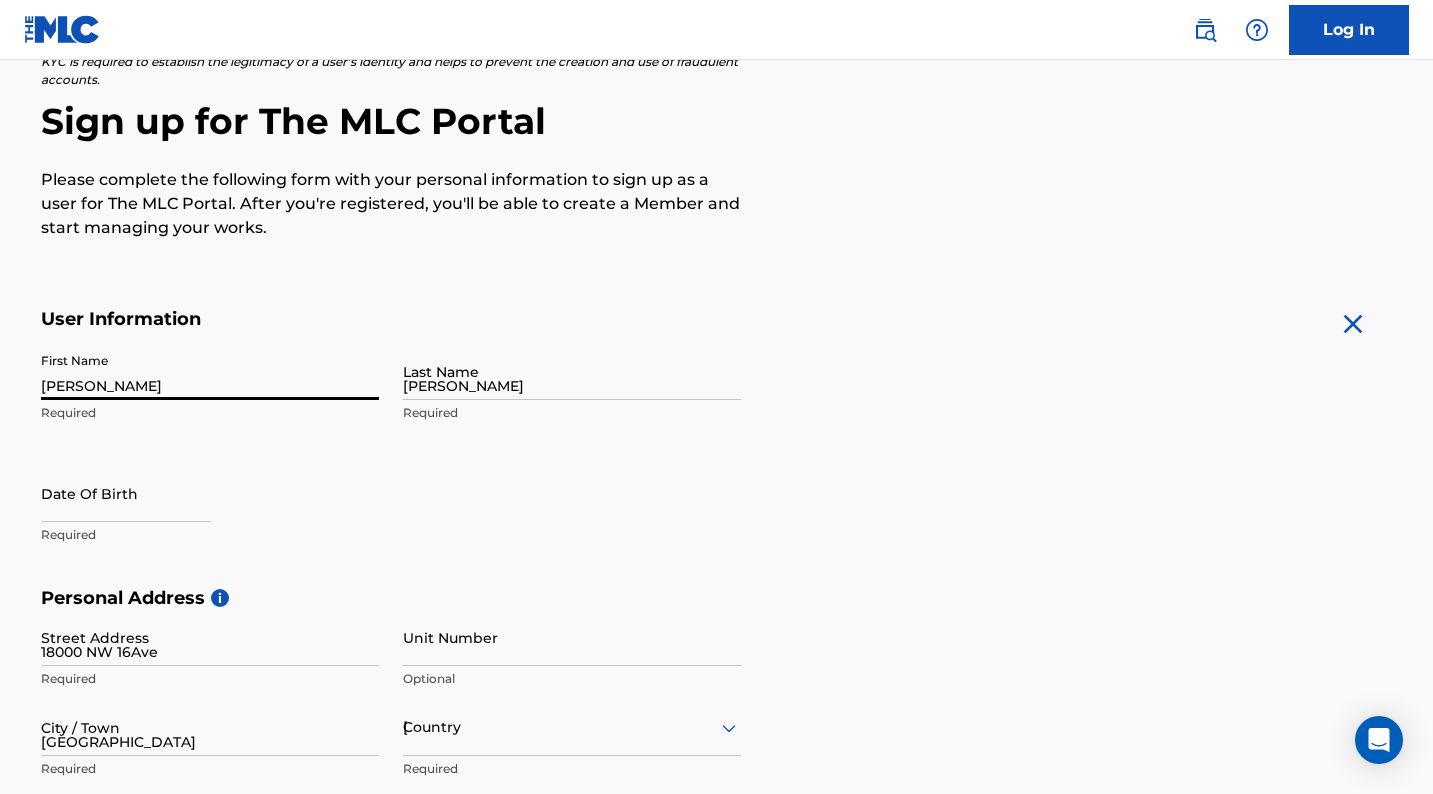 type on "FL" 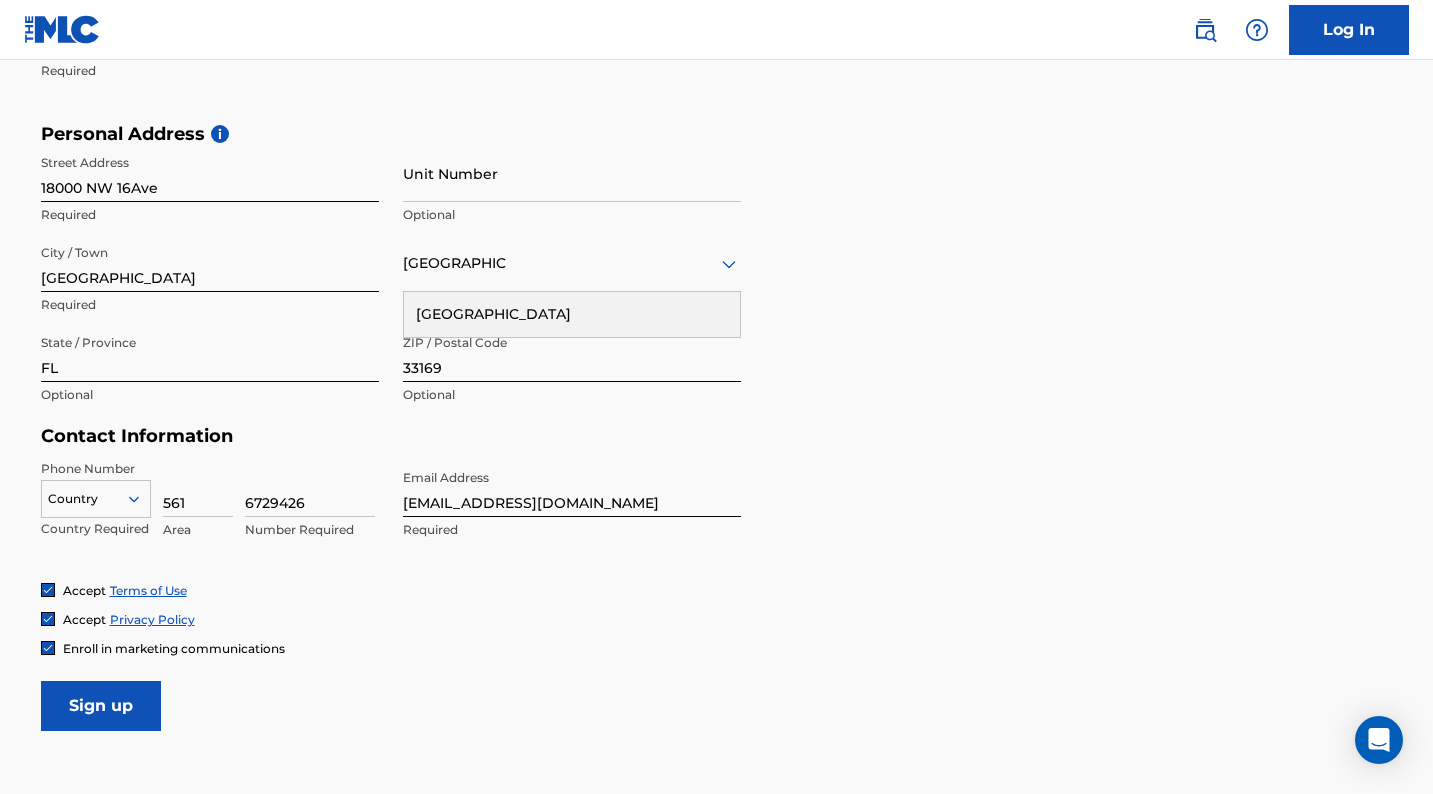 scroll, scrollTop: 770, scrollLeft: 0, axis: vertical 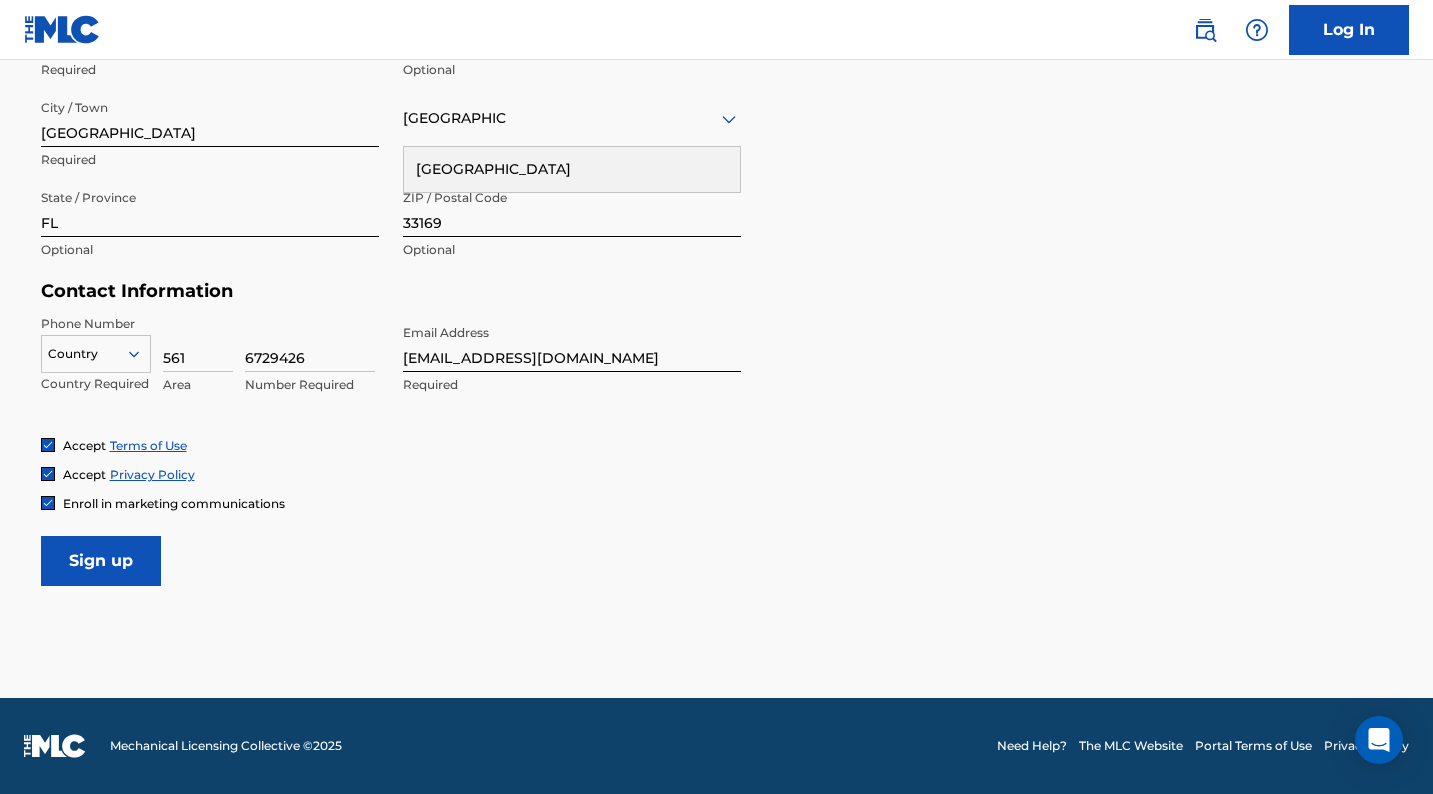drag, startPoint x: 325, startPoint y: 359, endPoint x: 203, endPoint y: 360, distance: 122.0041 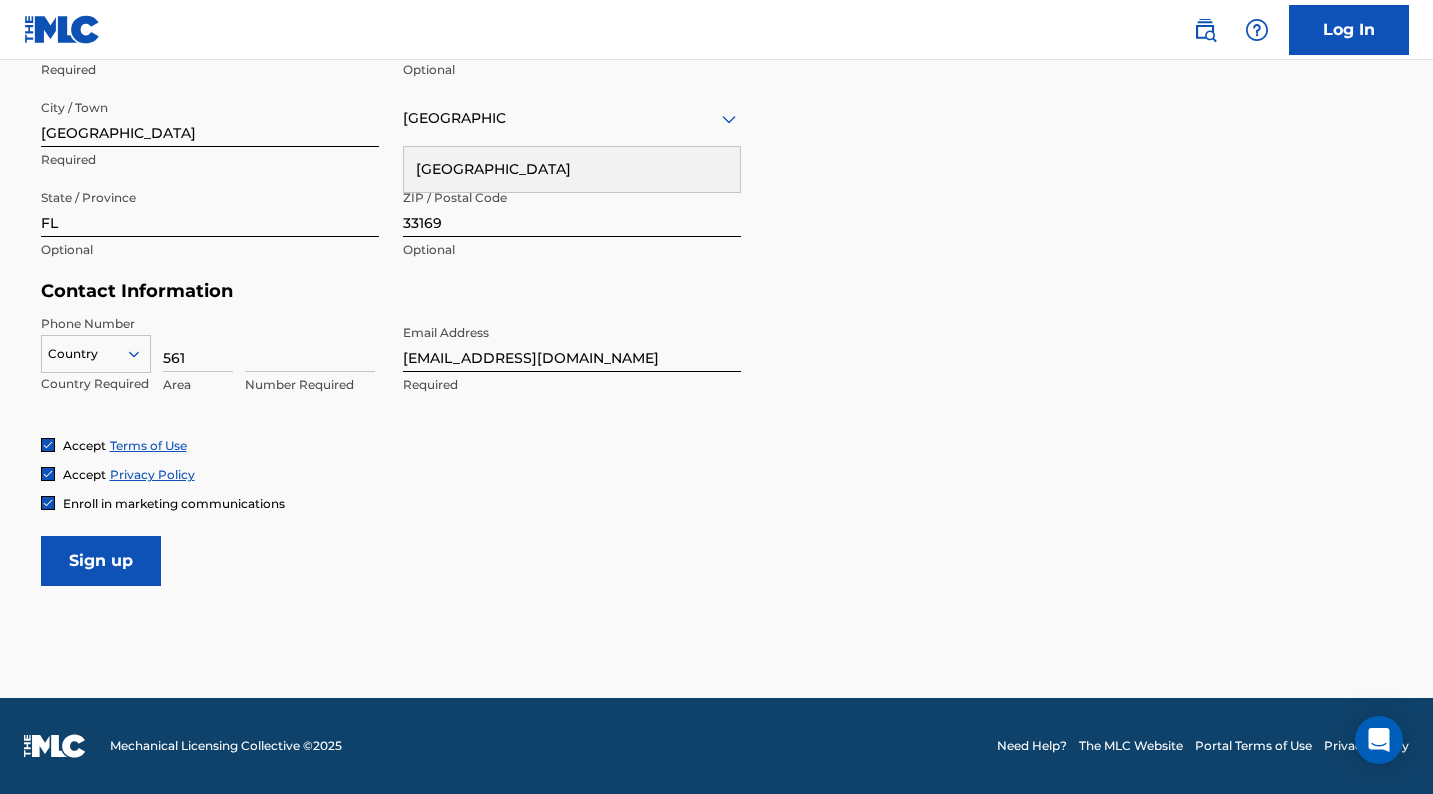 type 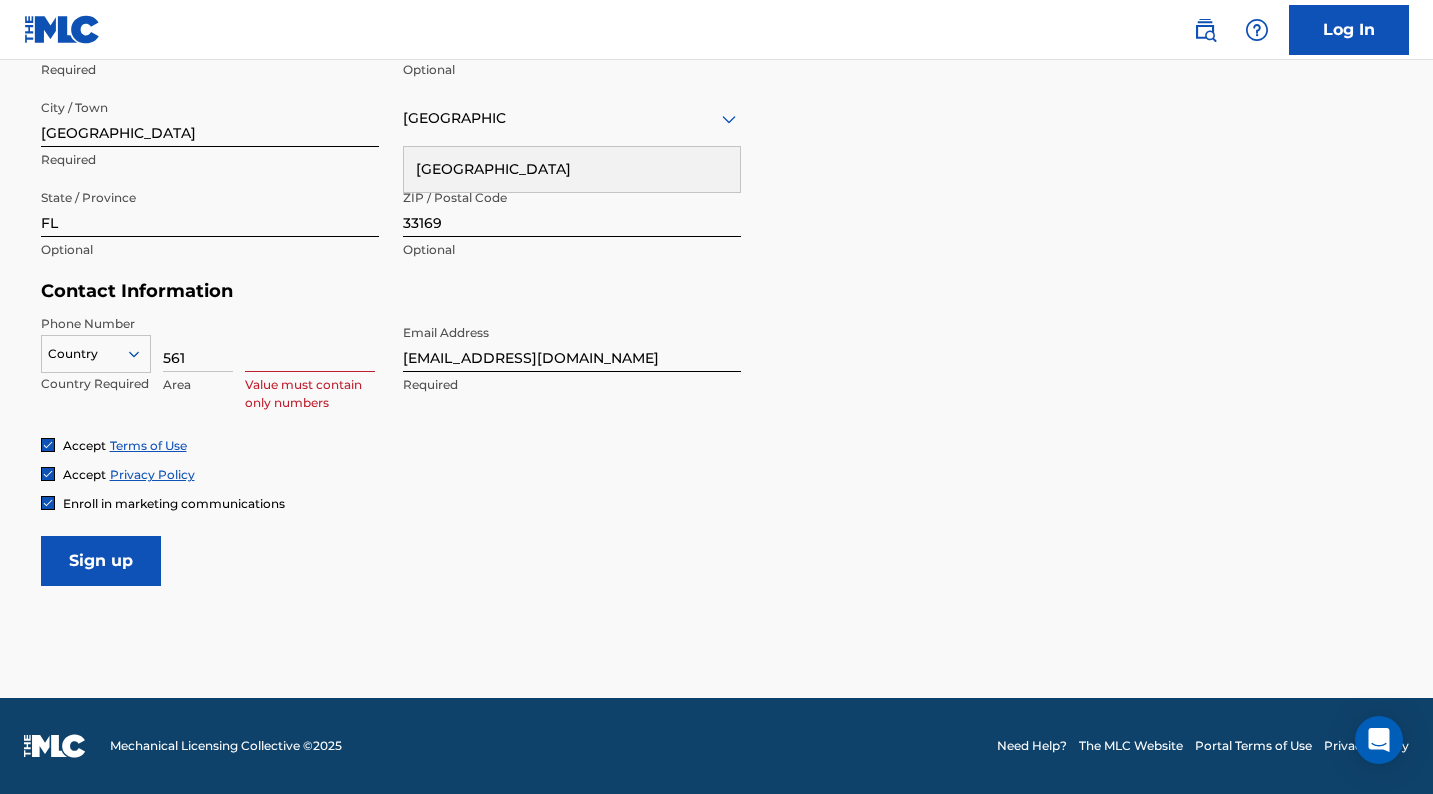 click on "561" at bounding box center [198, 343] 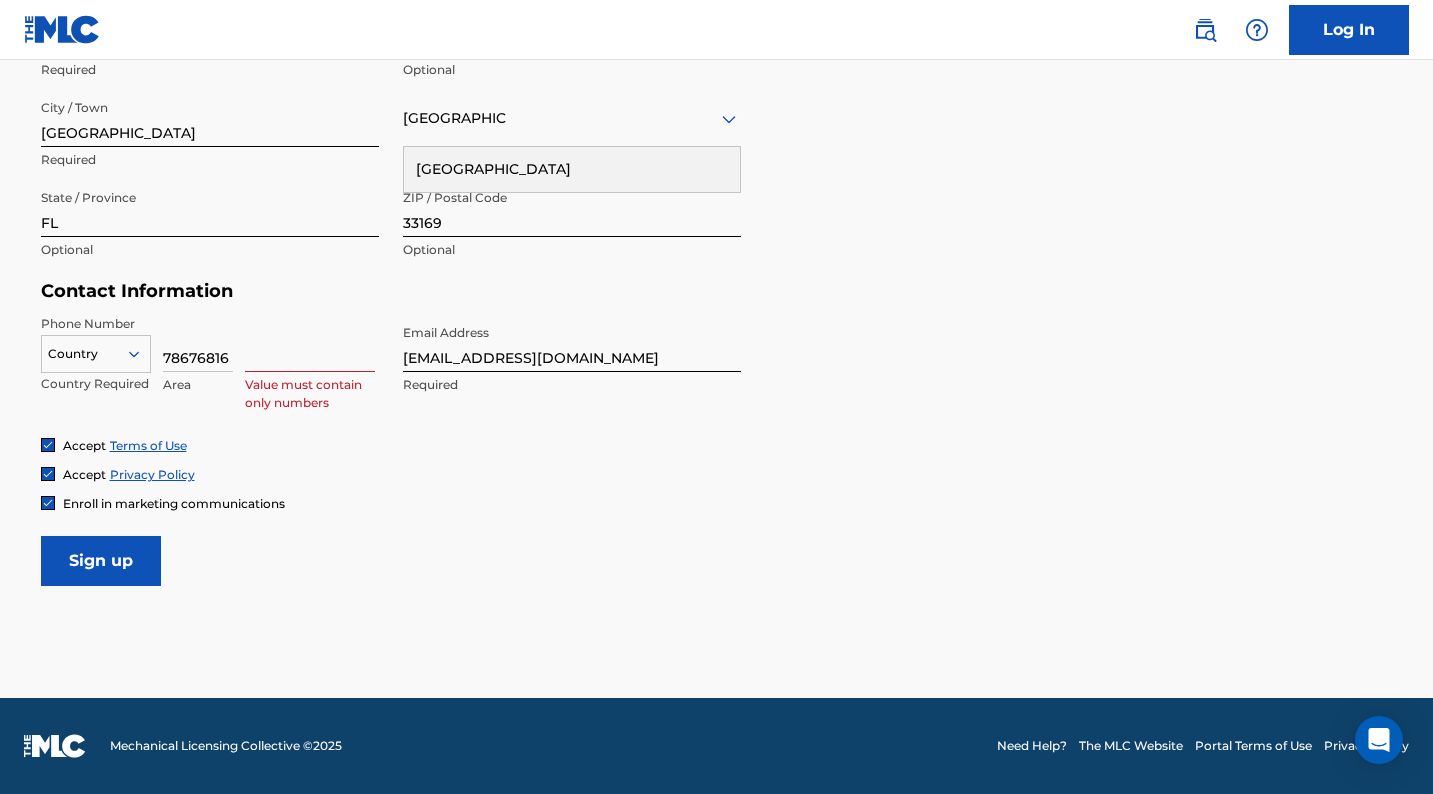 scroll, scrollTop: 0, scrollLeft: 0, axis: both 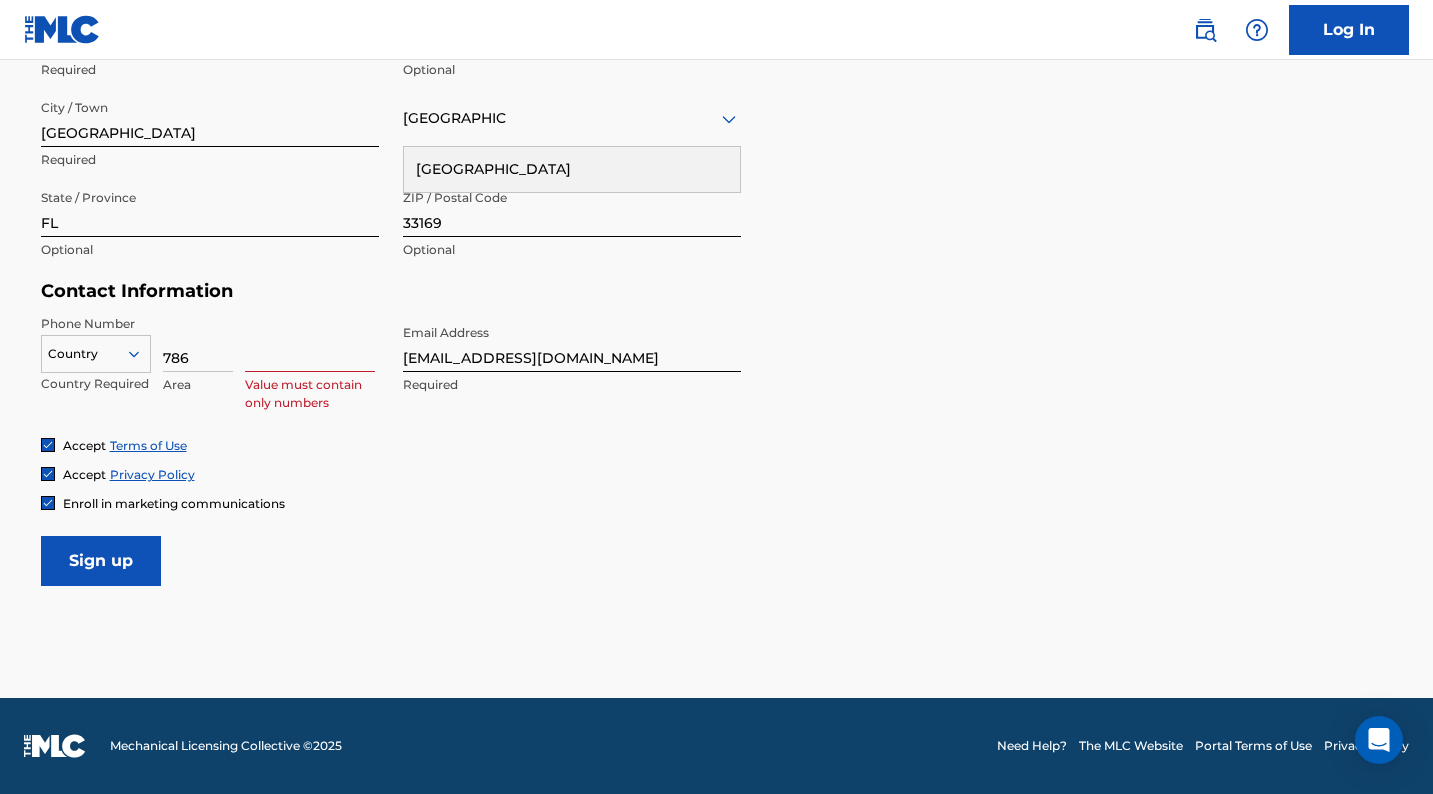 type on "786" 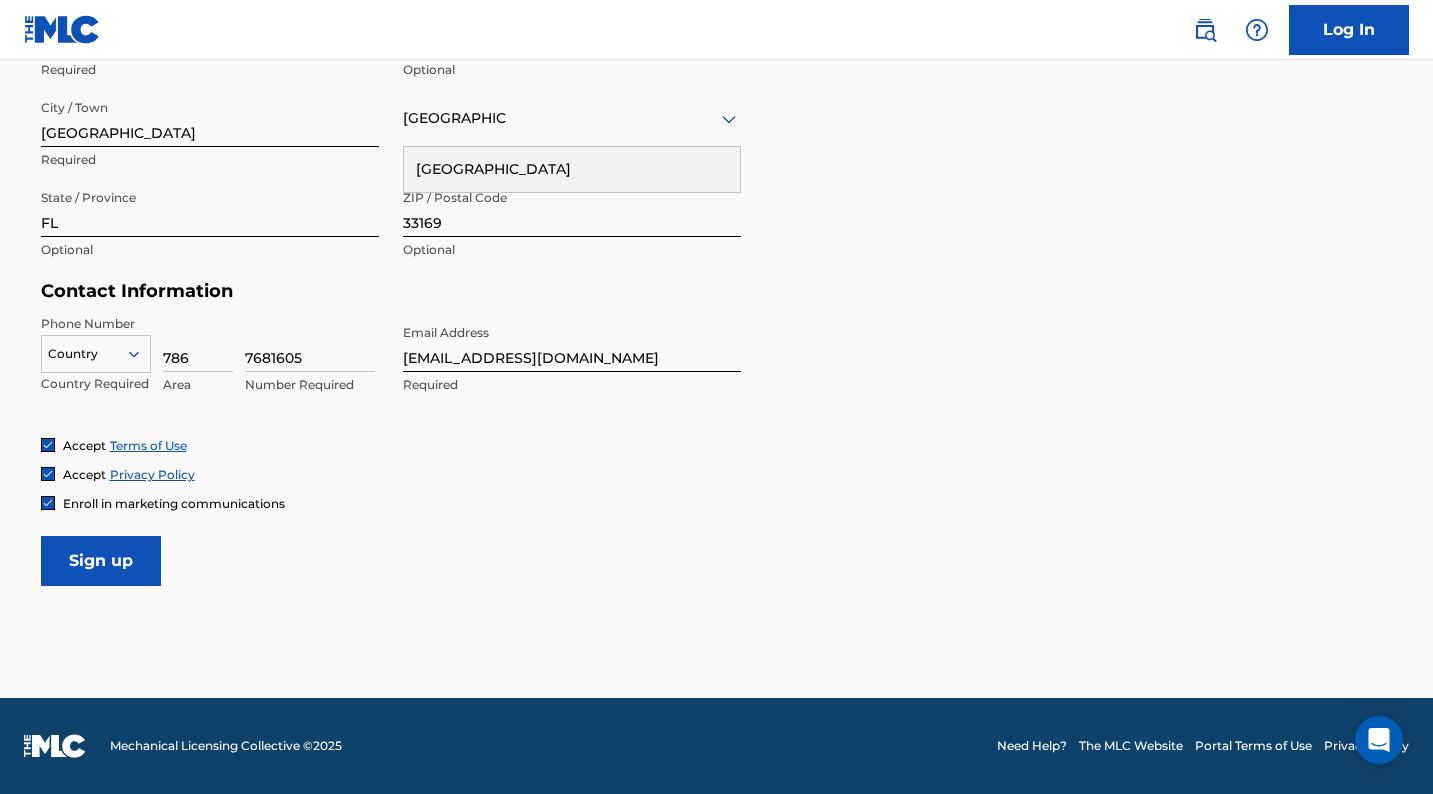 scroll, scrollTop: 767, scrollLeft: 0, axis: vertical 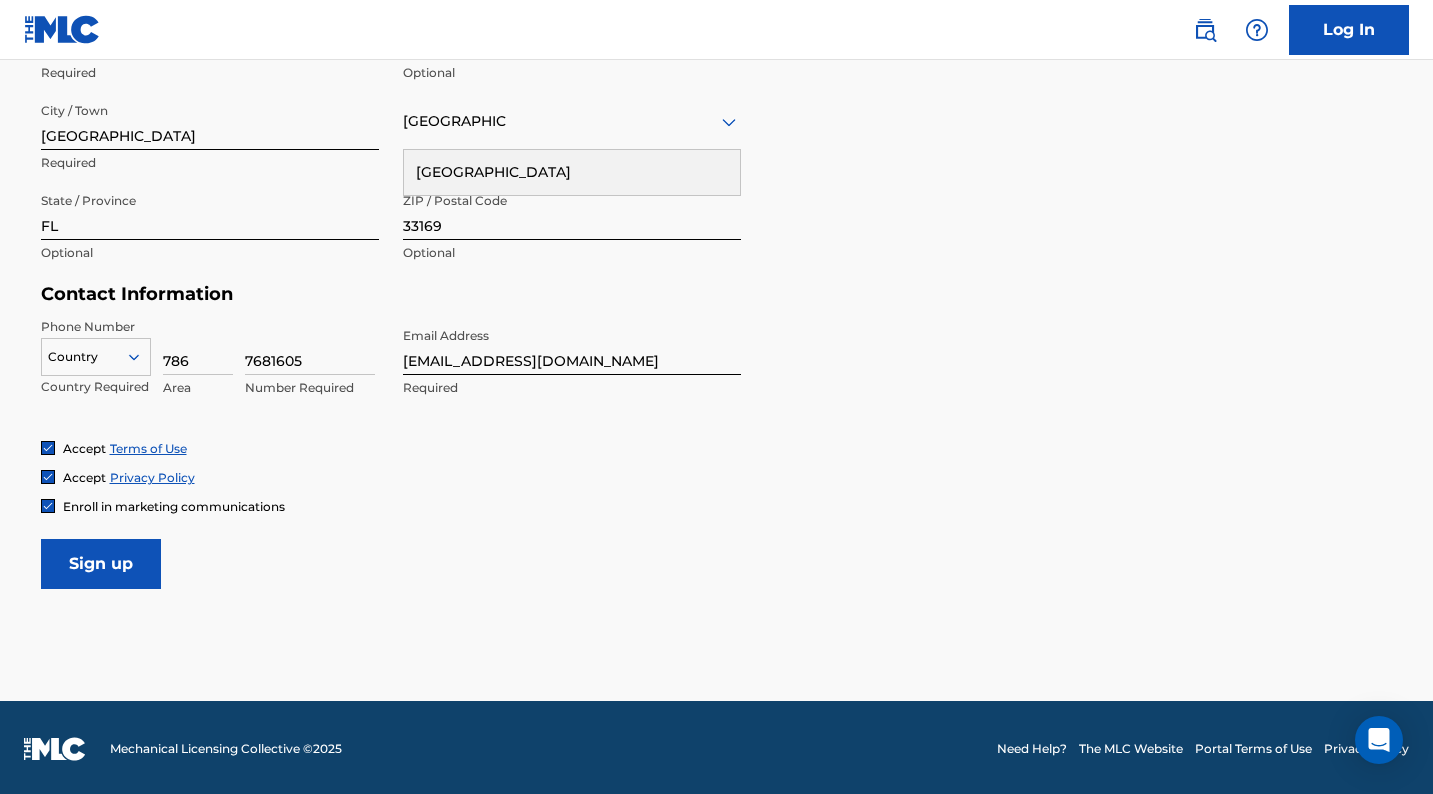 type on "7681605" 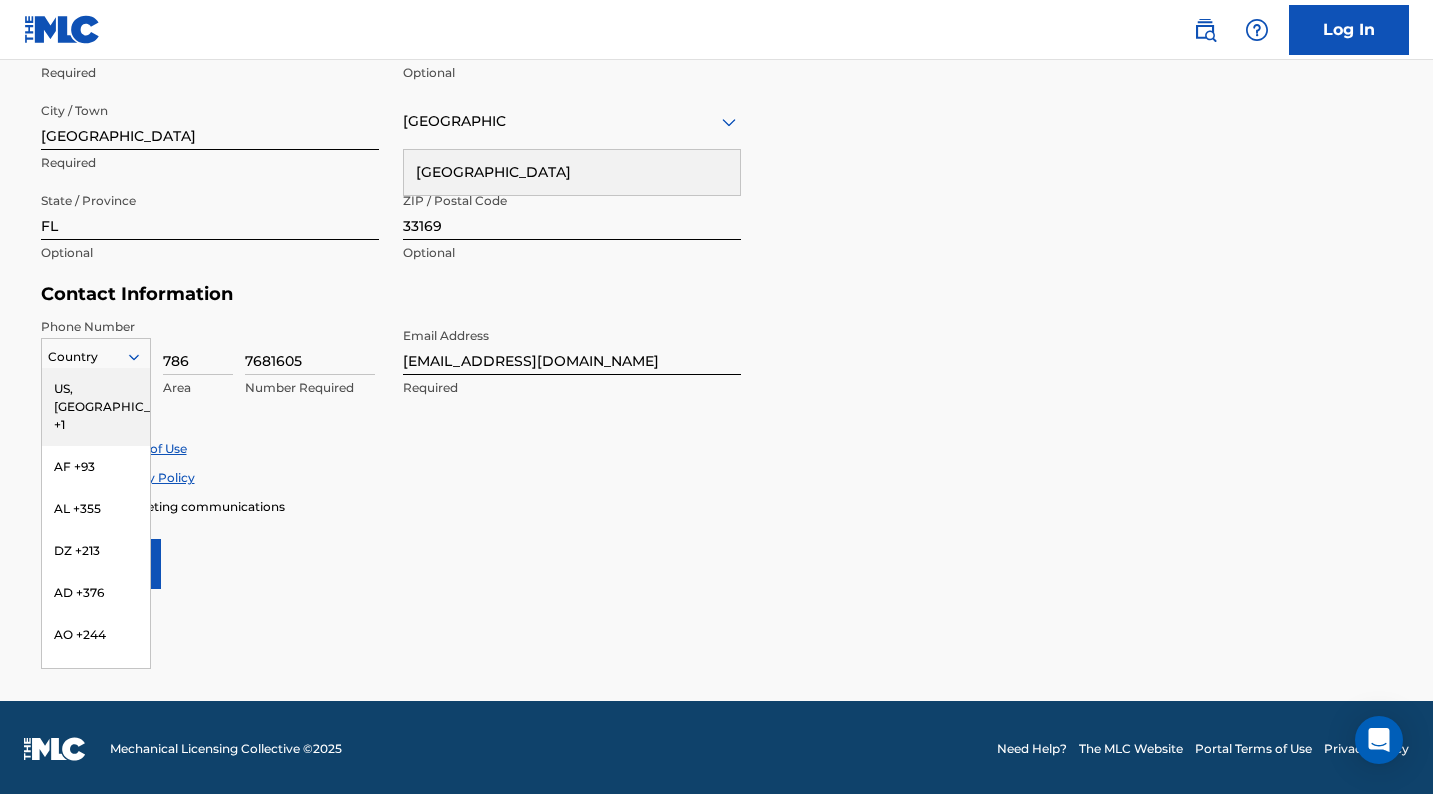 click 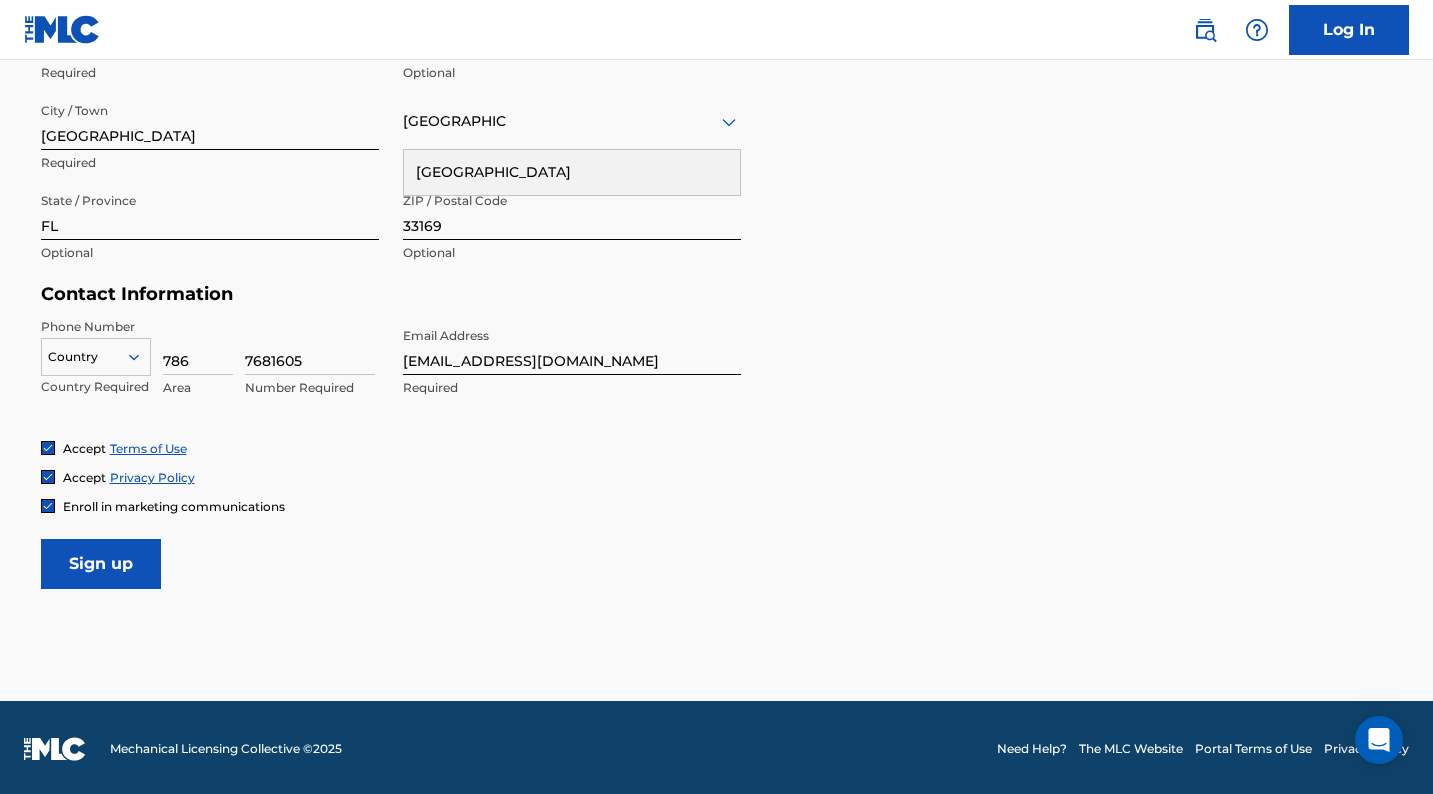 click on "786" at bounding box center [198, 346] 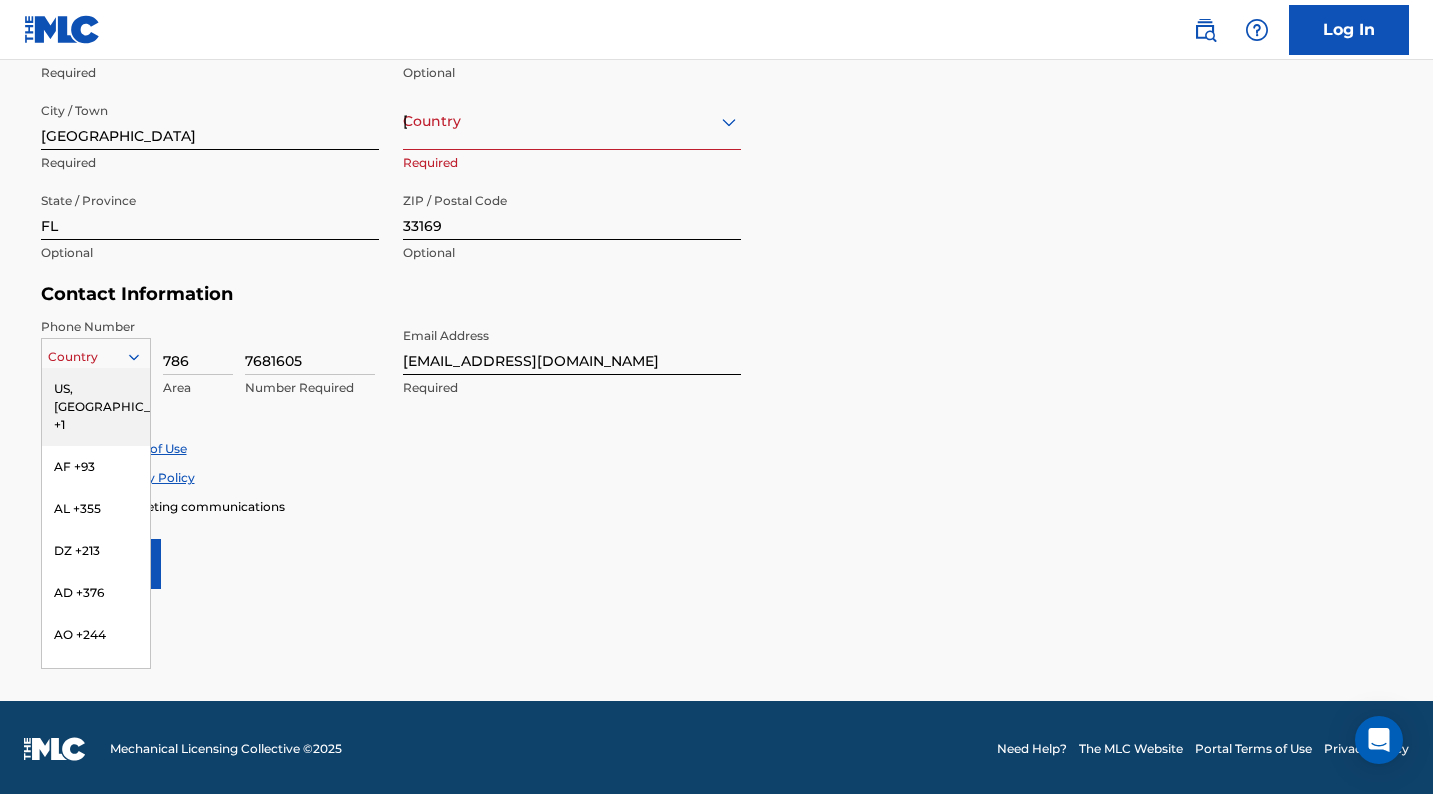 click on "Country" at bounding box center [96, 357] 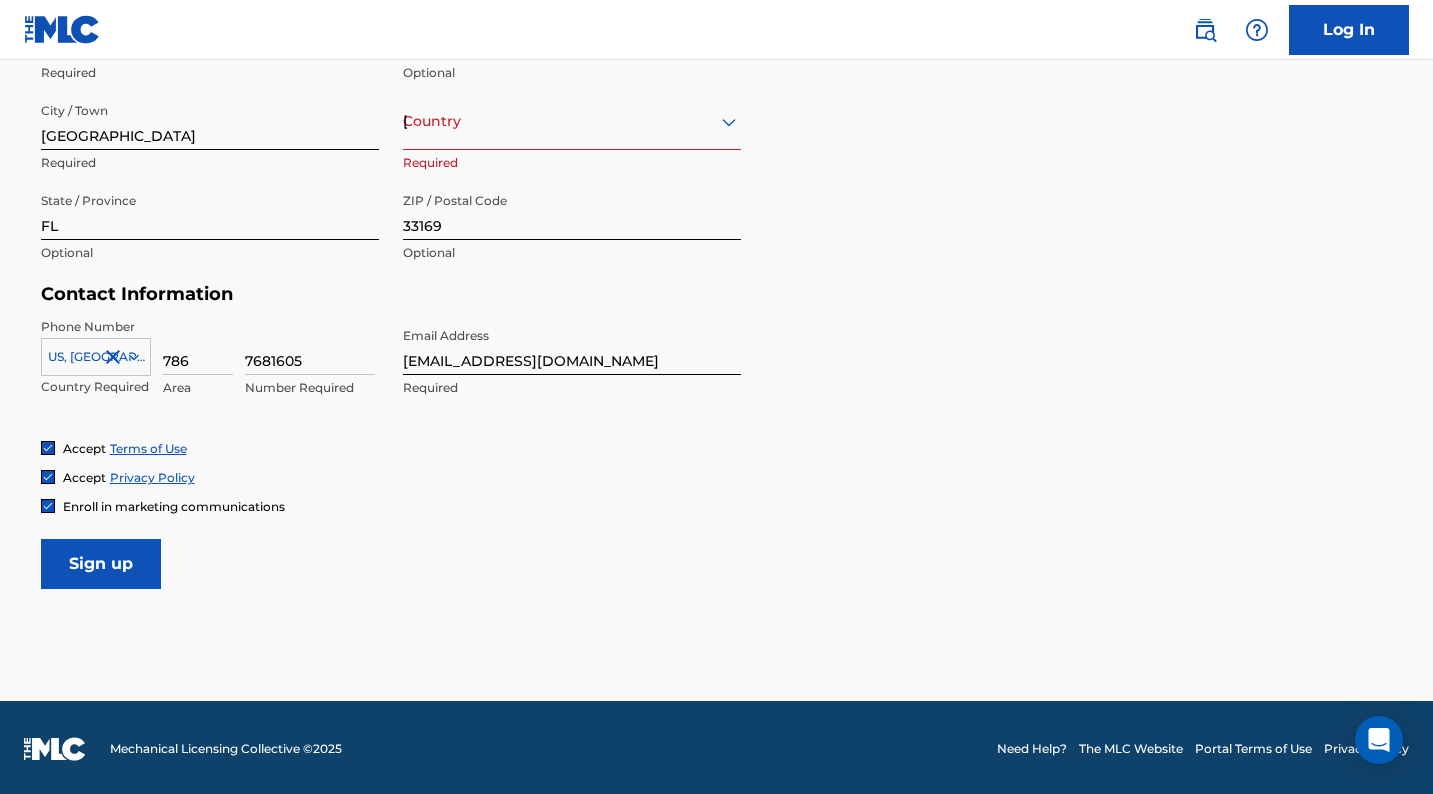 click on "Sign up" at bounding box center (101, 564) 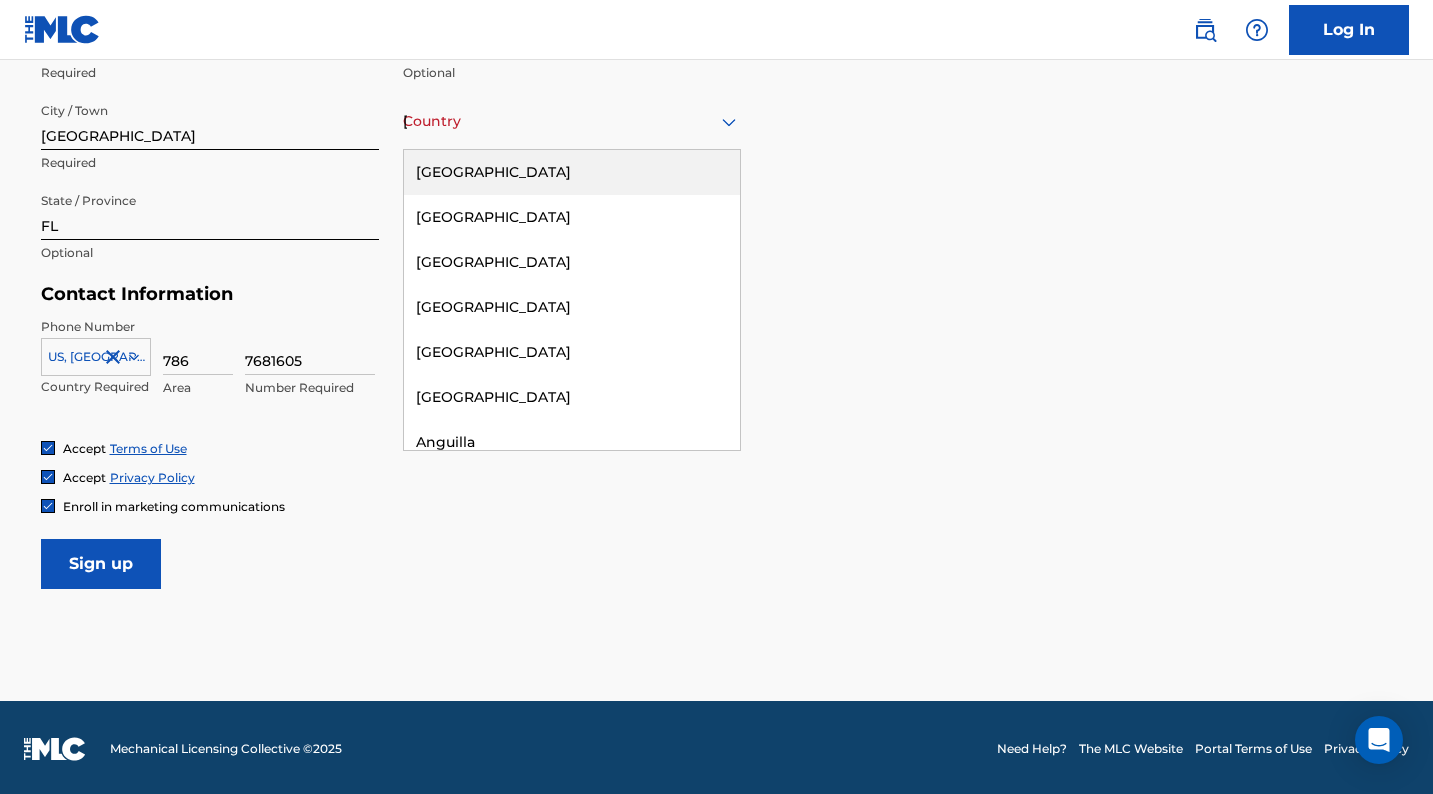 click on "[GEOGRAPHIC_DATA]" at bounding box center (572, 172) 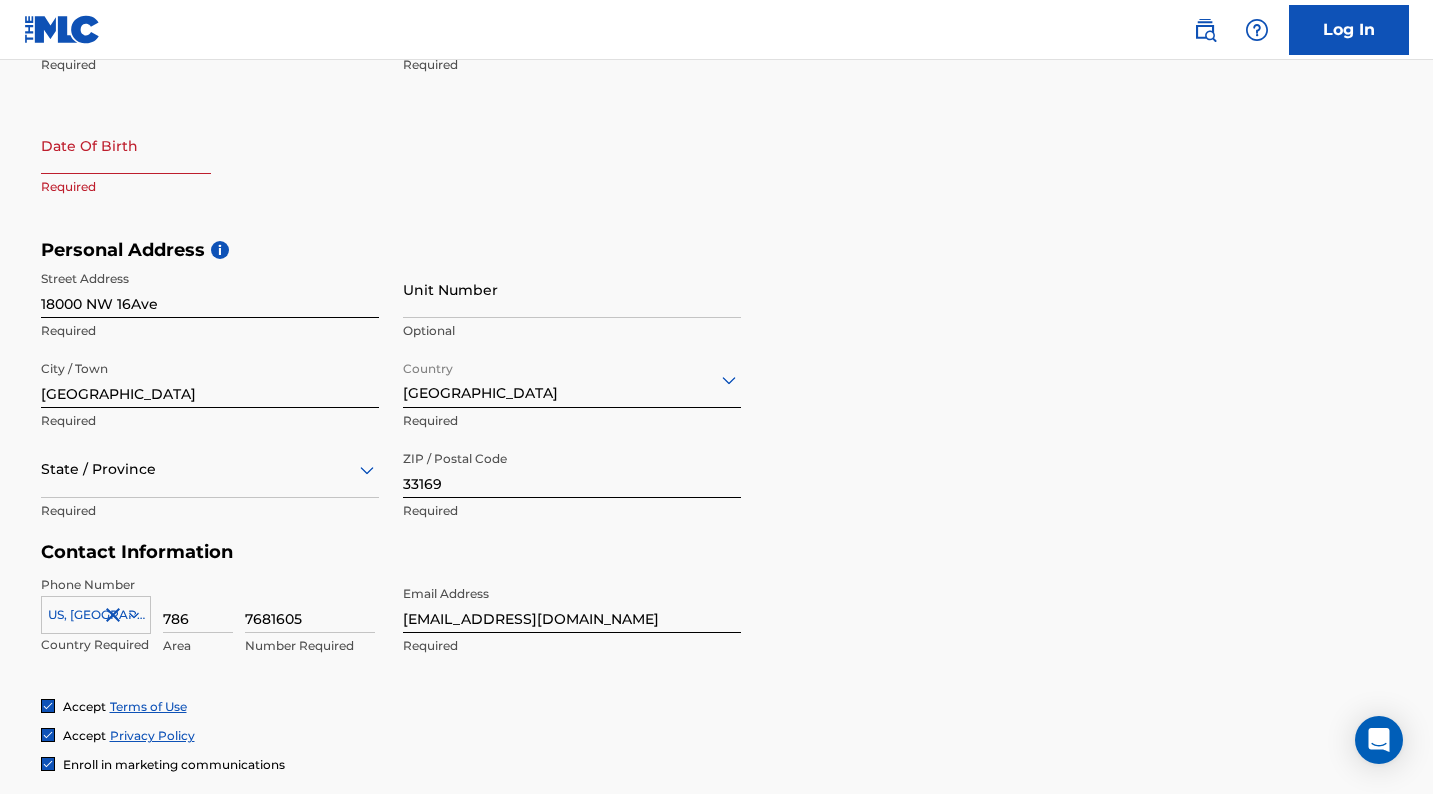 scroll, scrollTop: 511, scrollLeft: 0, axis: vertical 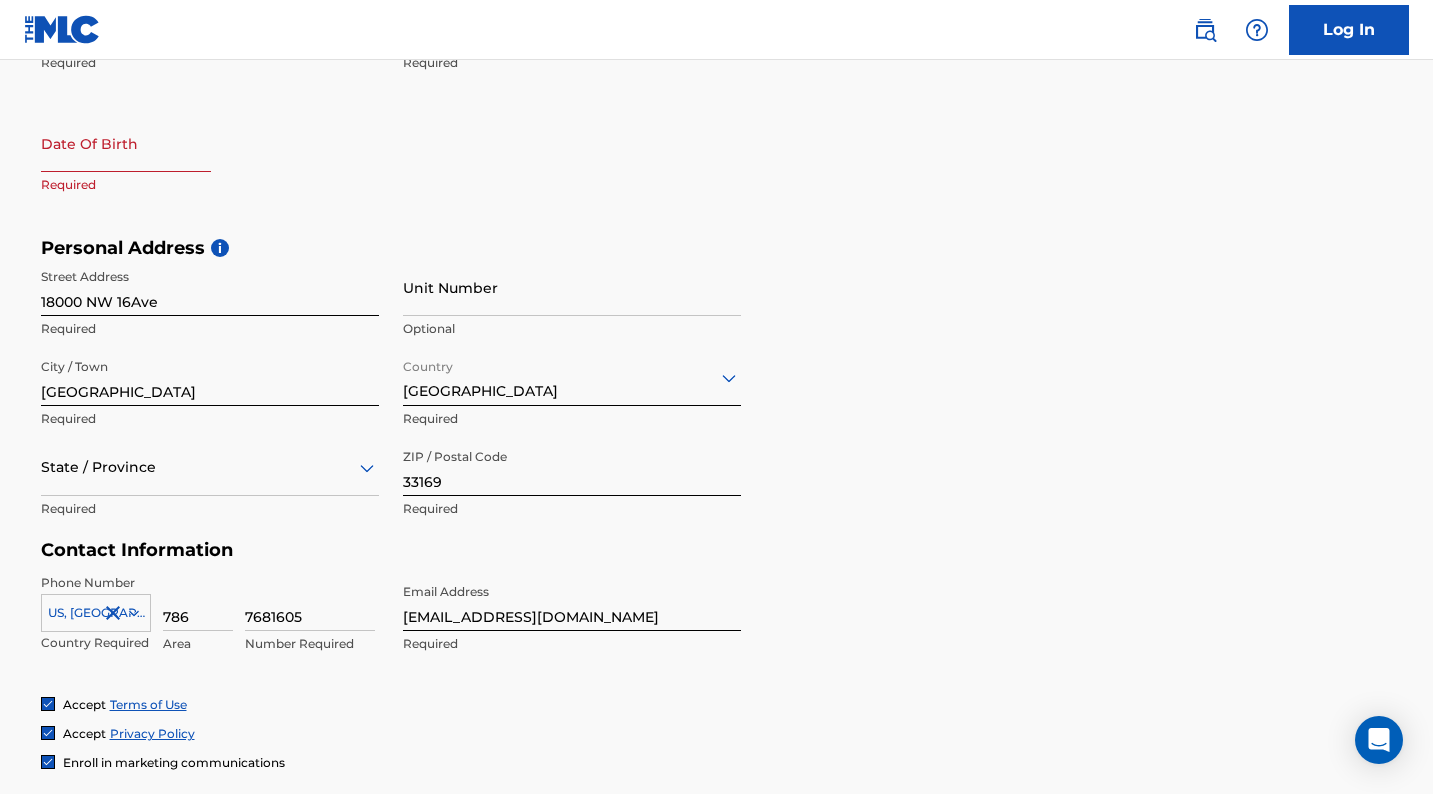 click at bounding box center (126, 143) 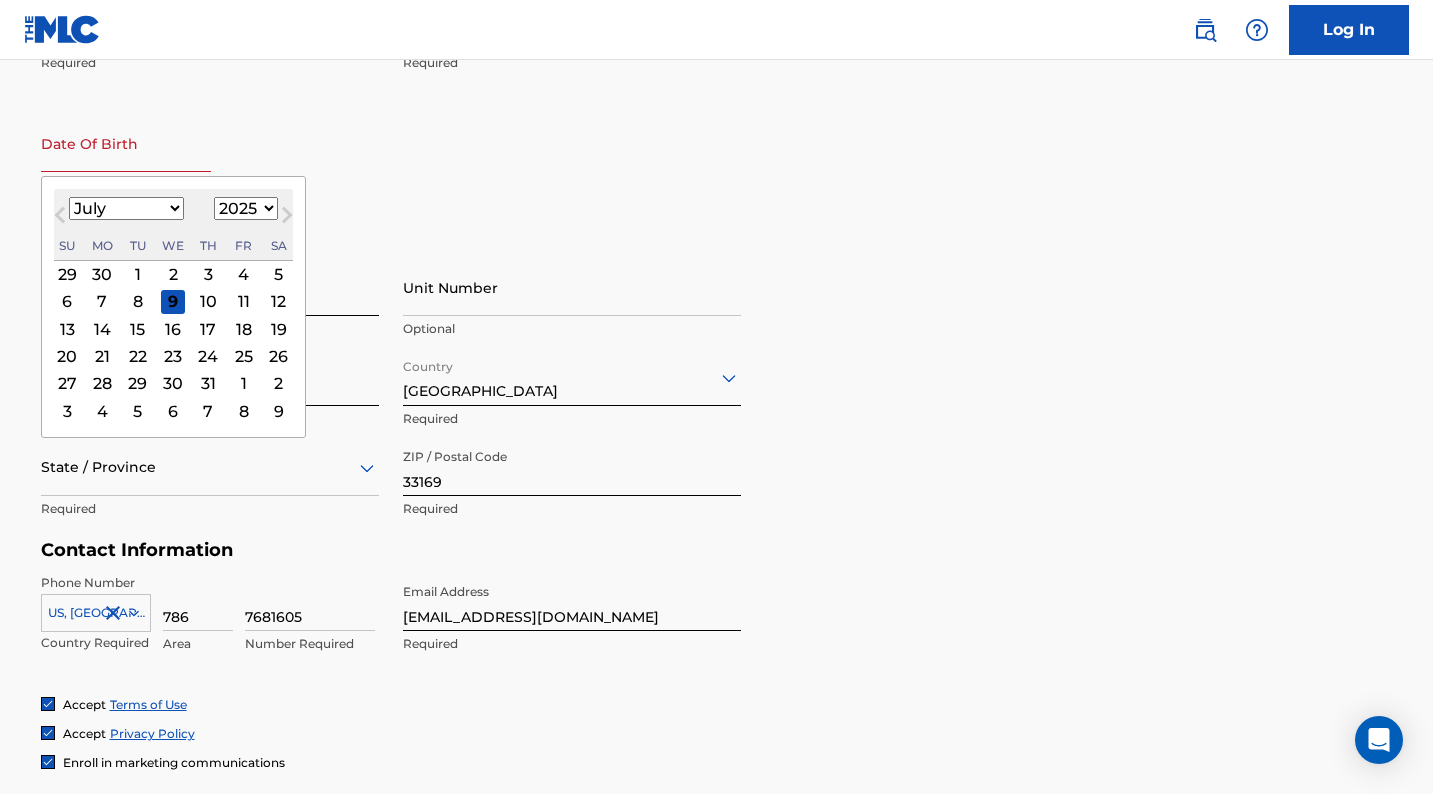 click on "January February March April May June July August September October November December" at bounding box center [126, 208] 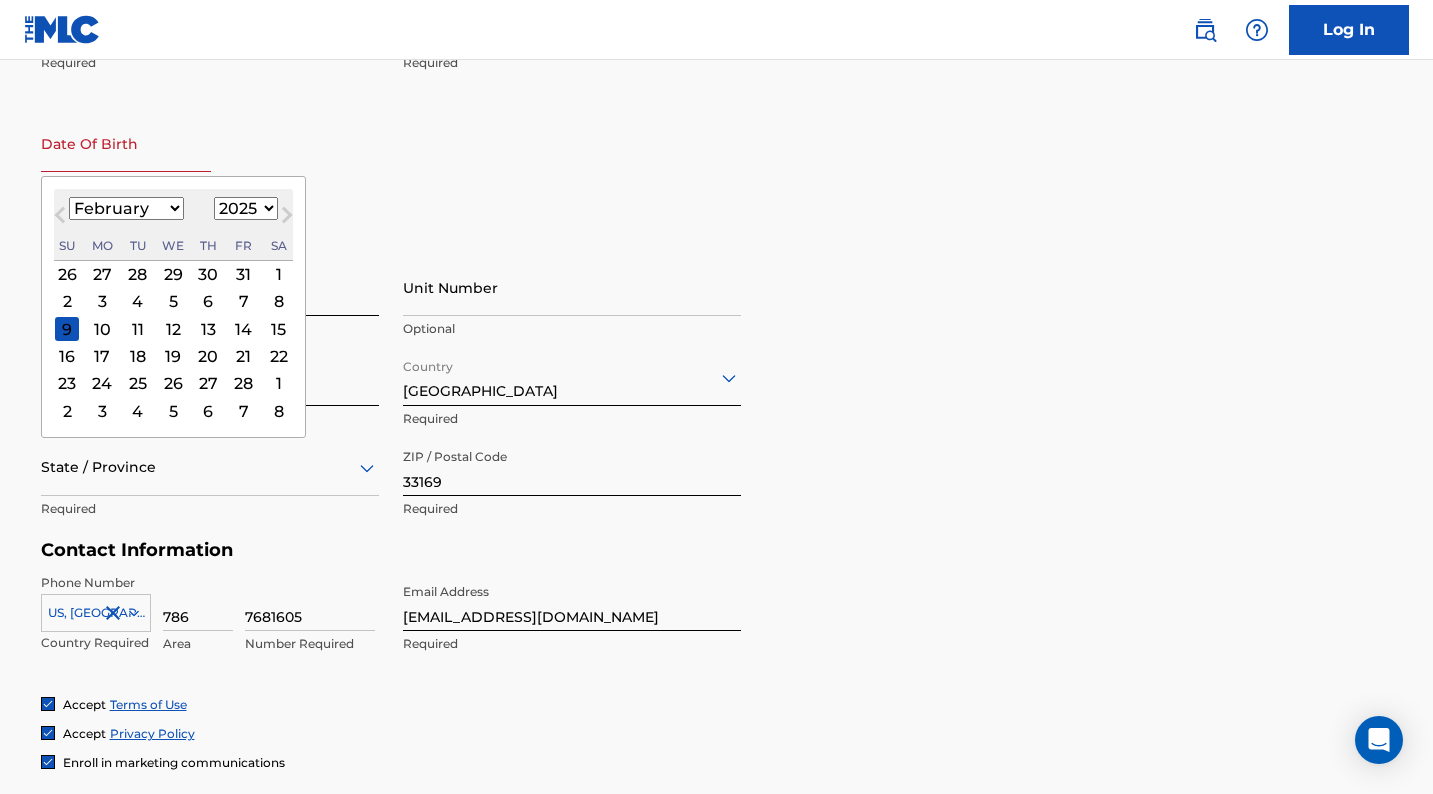 click on "1899 1900 1901 1902 1903 1904 1905 1906 1907 1908 1909 1910 1911 1912 1913 1914 1915 1916 1917 1918 1919 1920 1921 1922 1923 1924 1925 1926 1927 1928 1929 1930 1931 1932 1933 1934 1935 1936 1937 1938 1939 1940 1941 1942 1943 1944 1945 1946 1947 1948 1949 1950 1951 1952 1953 1954 1955 1956 1957 1958 1959 1960 1961 1962 1963 1964 1965 1966 1967 1968 1969 1970 1971 1972 1973 1974 1975 1976 1977 1978 1979 1980 1981 1982 1983 1984 1985 1986 1987 1988 1989 1990 1991 1992 1993 1994 1995 1996 1997 1998 1999 2000 2001 2002 2003 2004 2005 2006 2007 2008 2009 2010 2011 2012 2013 2014 2015 2016 2017 2018 2019 2020 2021 2022 2023 2024 2025 2026 2027 2028 2029 2030 2031 2032 2033 2034 2035 2036 2037 2038 2039 2040 2041 2042 2043 2044 2045 2046 2047 2048 2049 2050 2051 2052 2053 2054 2055 2056 2057 2058 2059 2060 2061 2062 2063 2064 2065 2066 2067 2068 2069 2070 2071 2072 2073 2074 2075 2076 2077 2078 2079 2080 2081 2082 2083 2084 2085 2086 2087 2088 2089 2090 2091 2092 2093 2094 2095 2096 2097 2098 2099 2100" at bounding box center [246, 208] 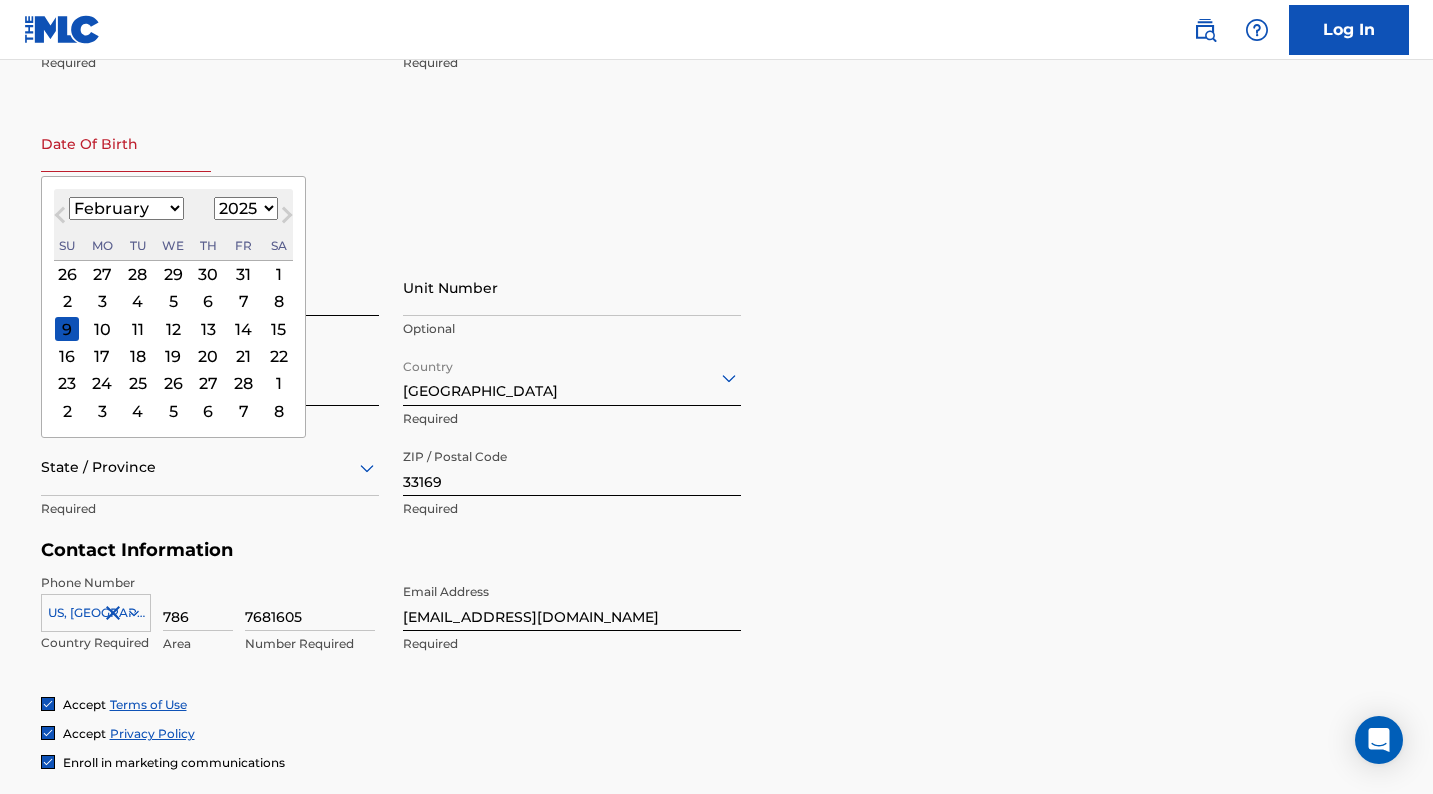 select on "1994" 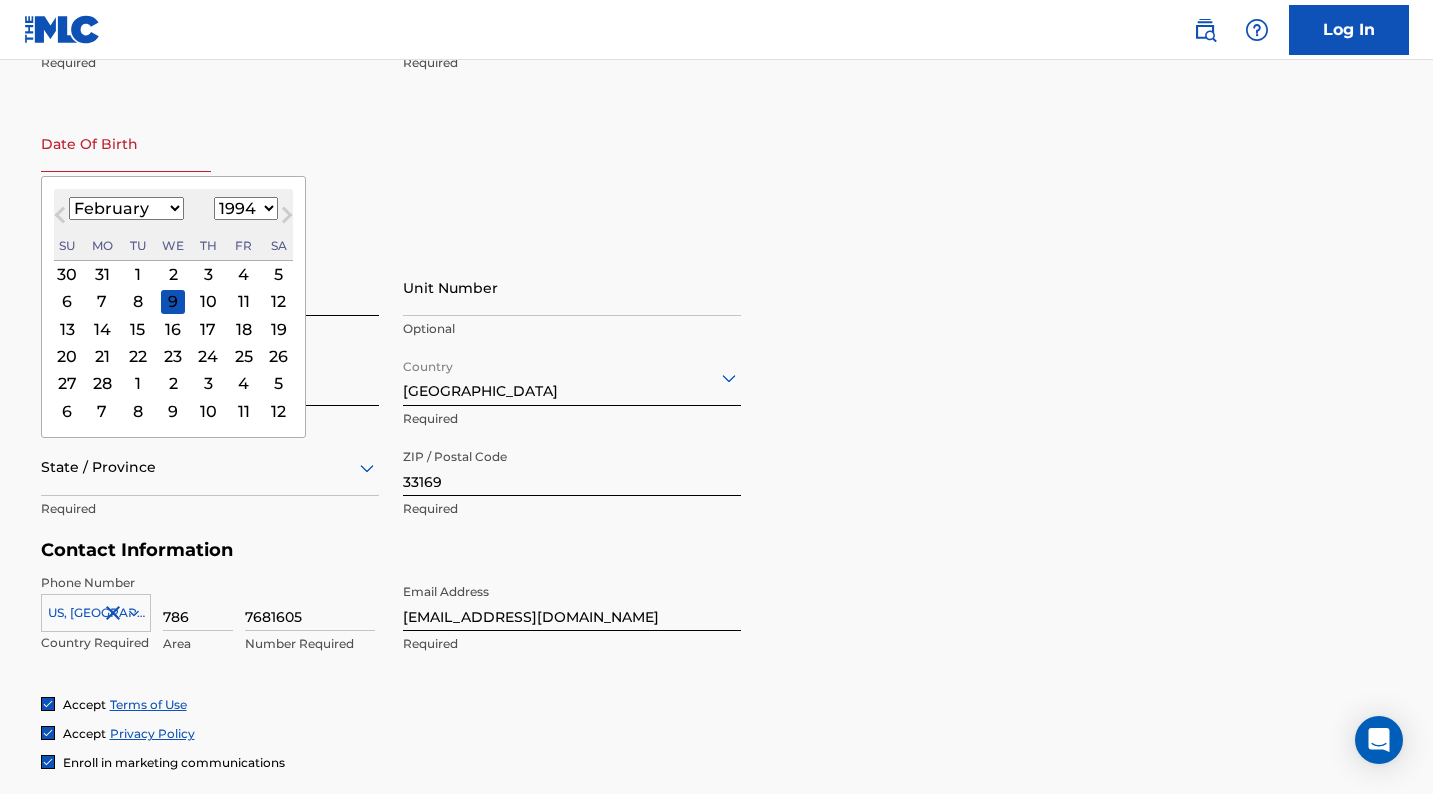 click at bounding box center [210, 467] 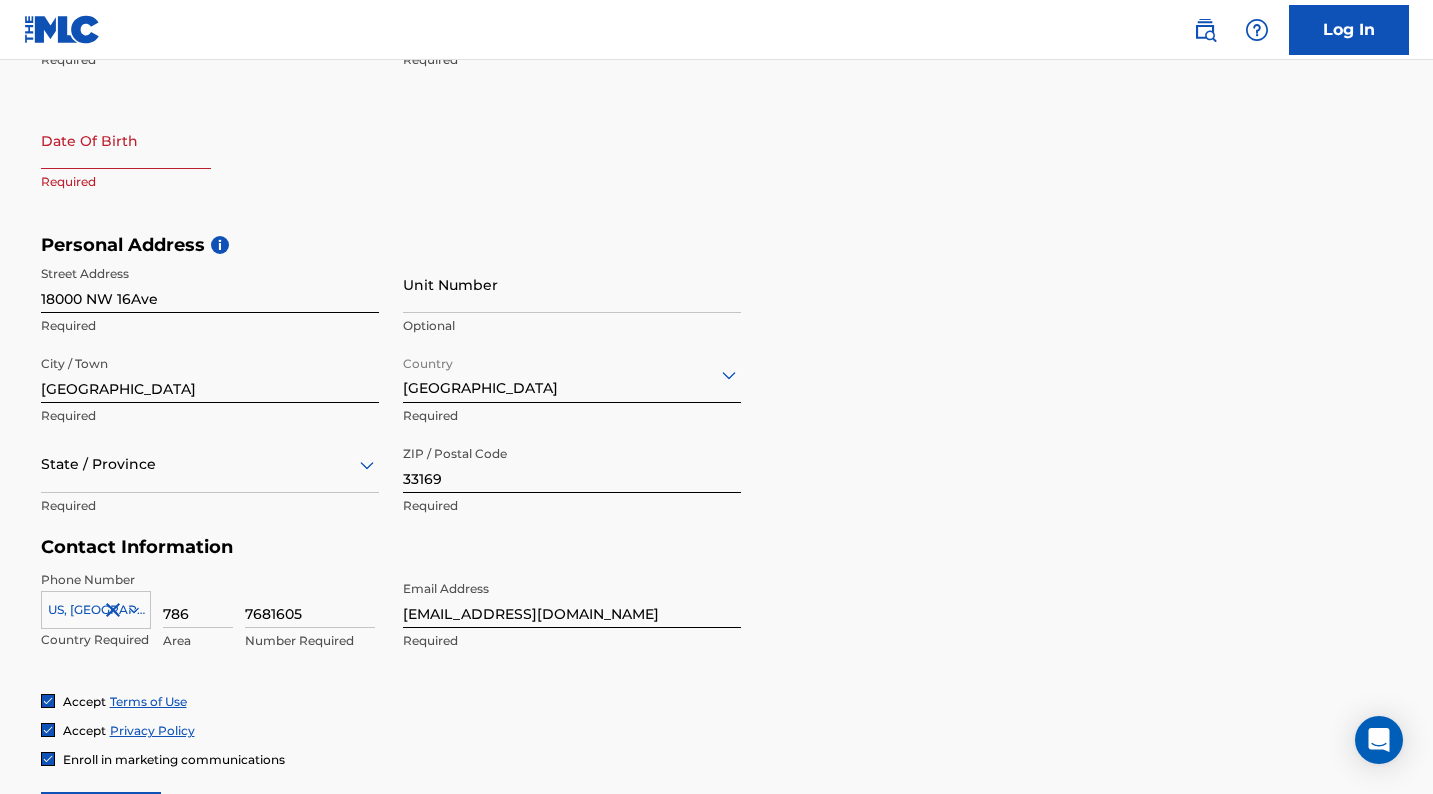 click on "First Name [PERSON_NAME] Required Last Name [PERSON_NAME] Required Date Of Birth Required" at bounding box center (391, 112) 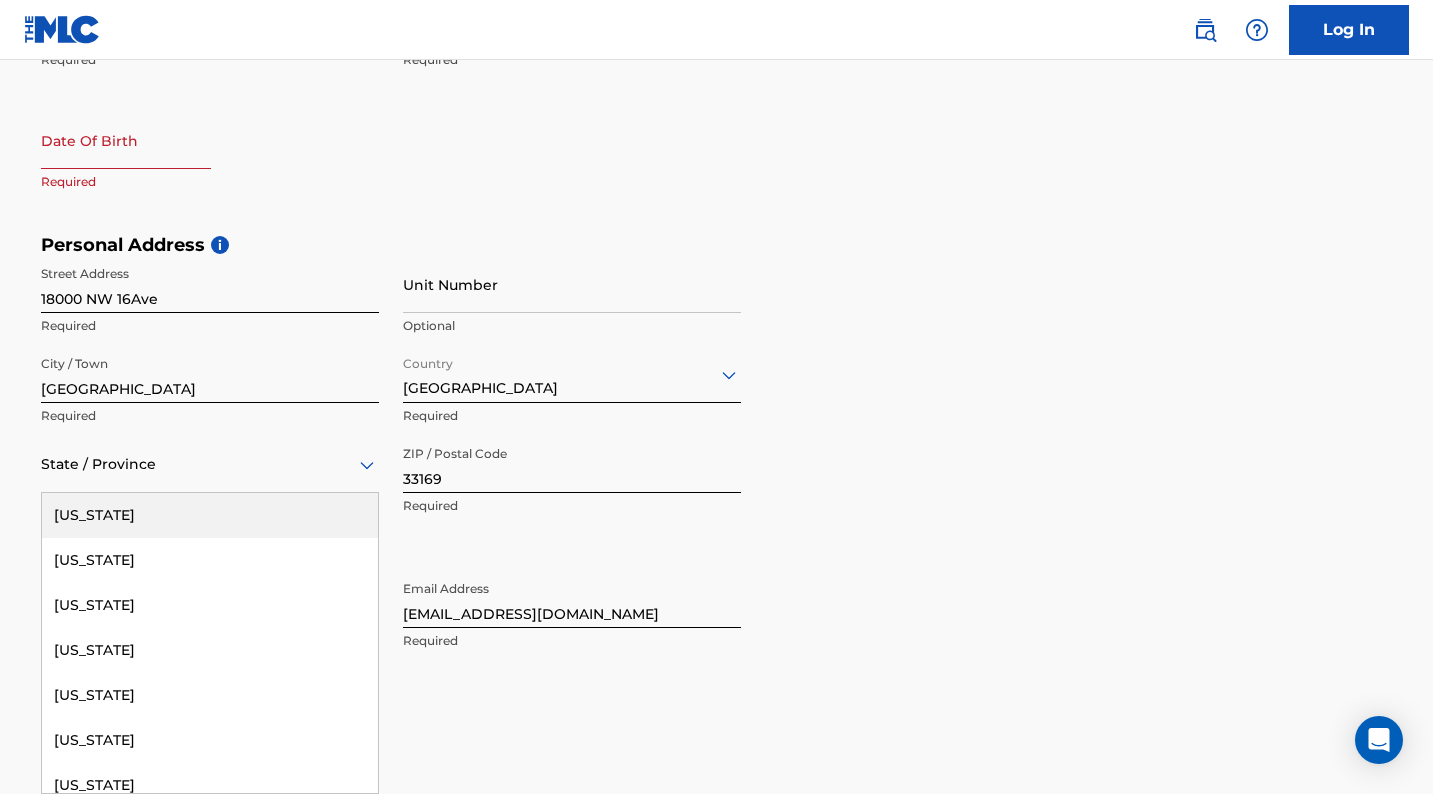 click at bounding box center (210, 464) 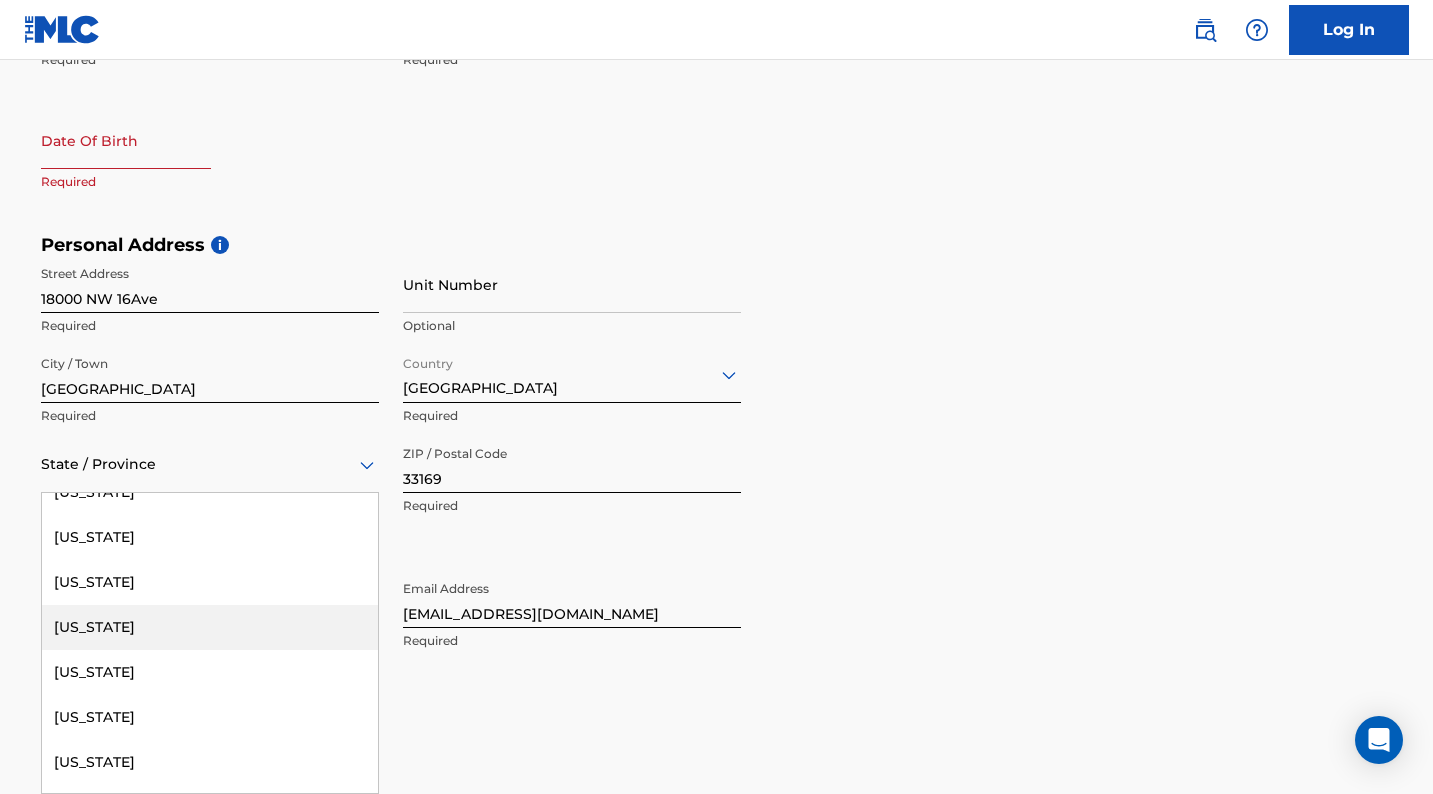 scroll, scrollTop: 291, scrollLeft: 0, axis: vertical 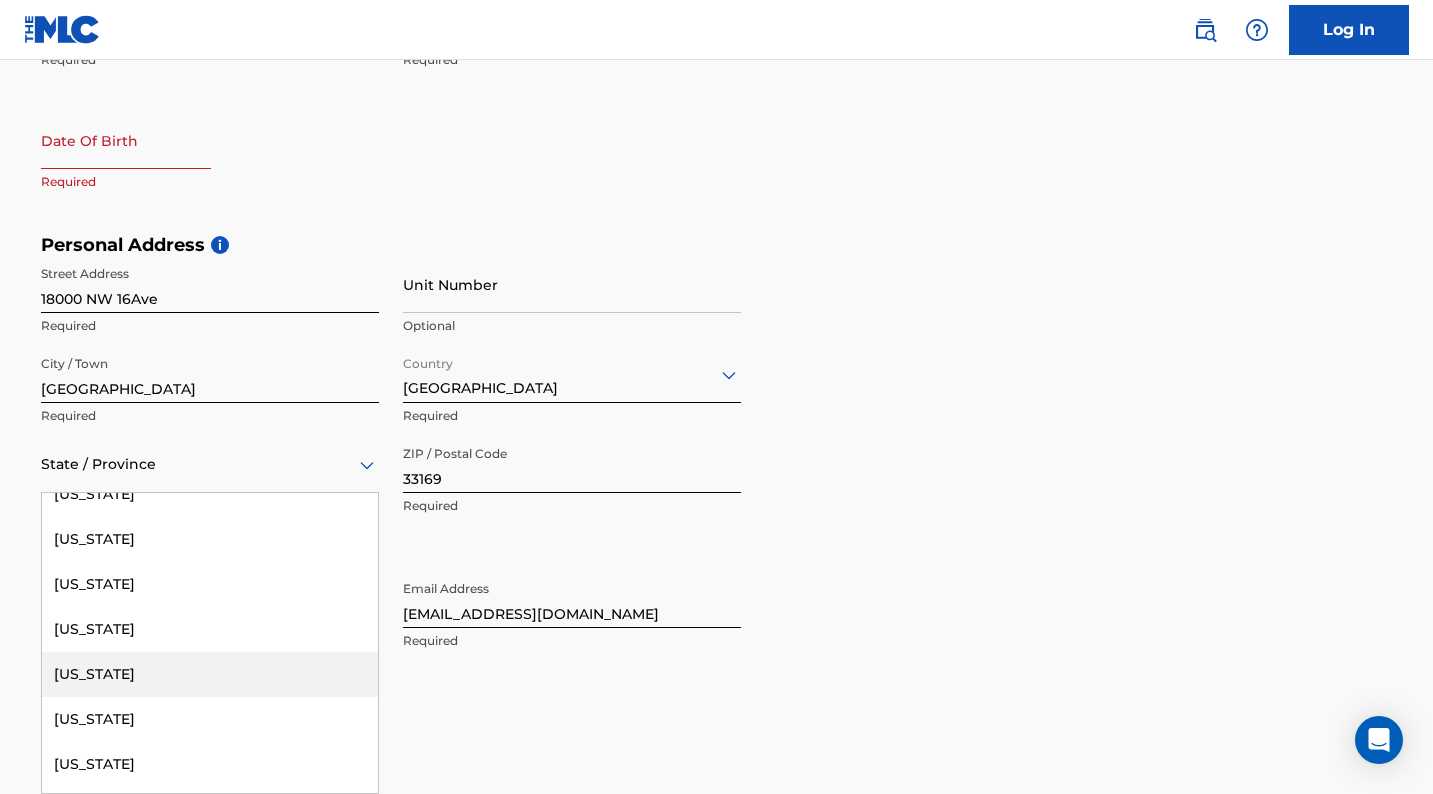 click on "[US_STATE]" at bounding box center (210, 674) 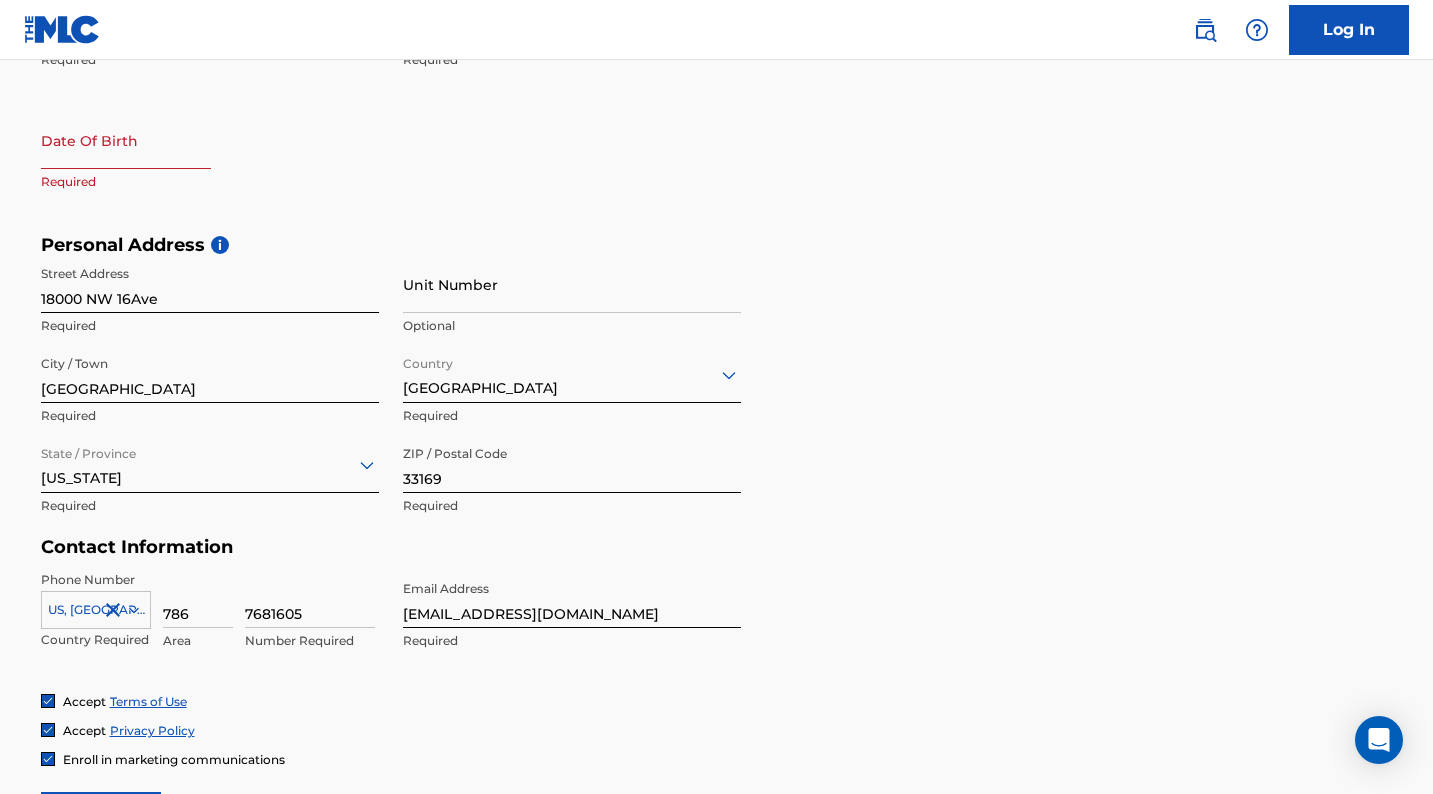 click on "Personal Address i Street Address [STREET_ADDRESS] Required Unit Number Optional City / [GEOGRAPHIC_DATA] Required Country [GEOGRAPHIC_DATA] Required State / Province [US_STATE] Required ZIP / Postal Code 33169 Required" at bounding box center [717, 385] 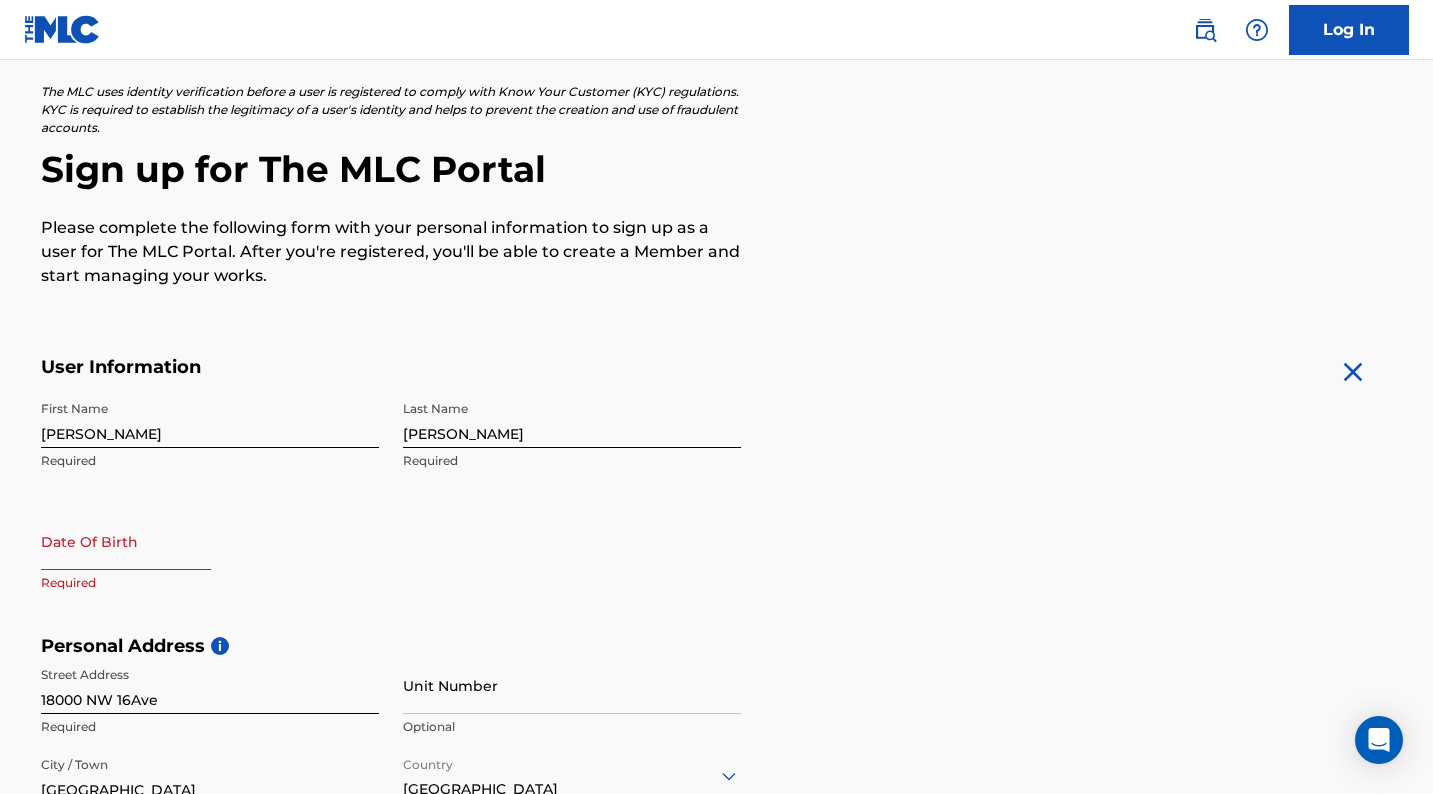 scroll, scrollTop: 0, scrollLeft: 0, axis: both 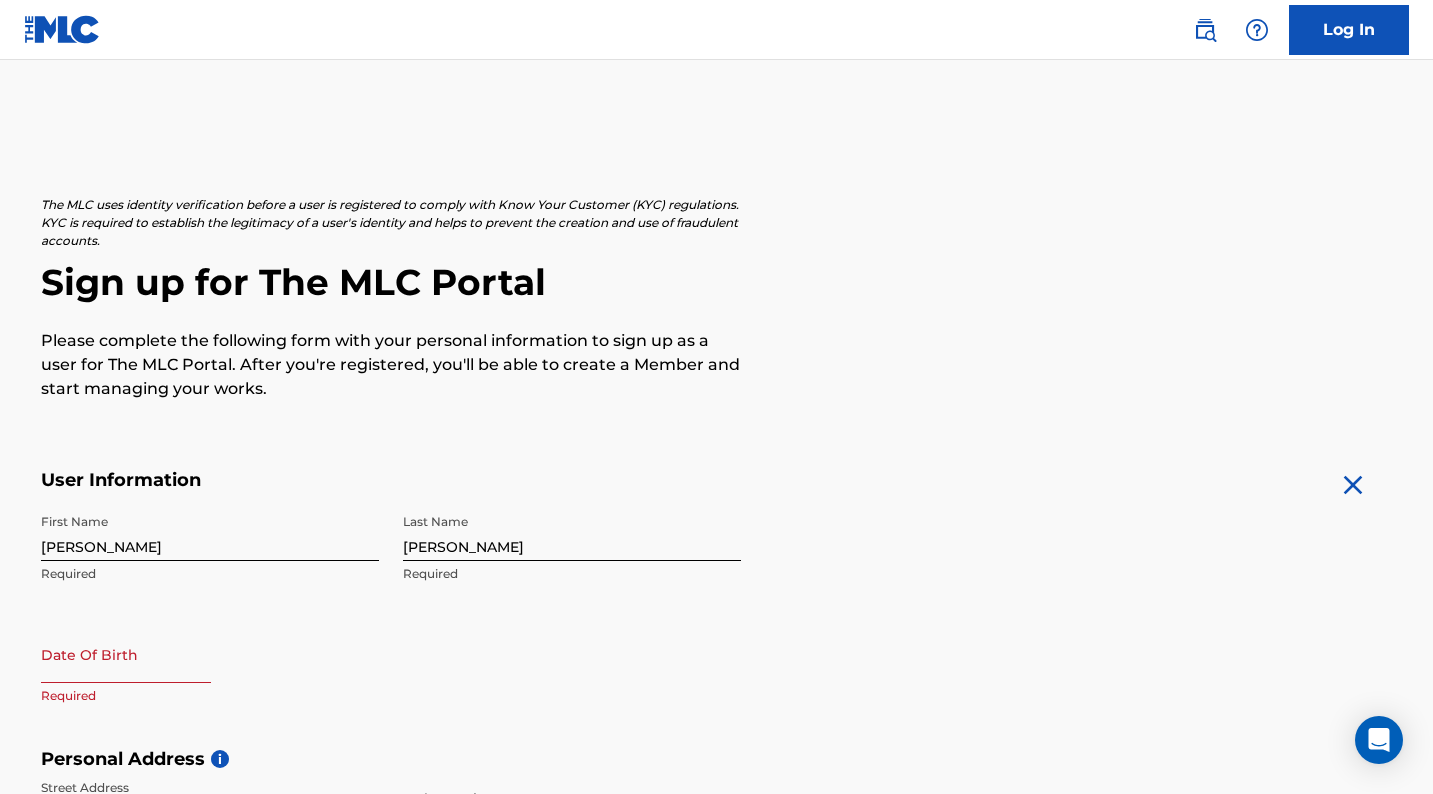 click at bounding box center (126, 654) 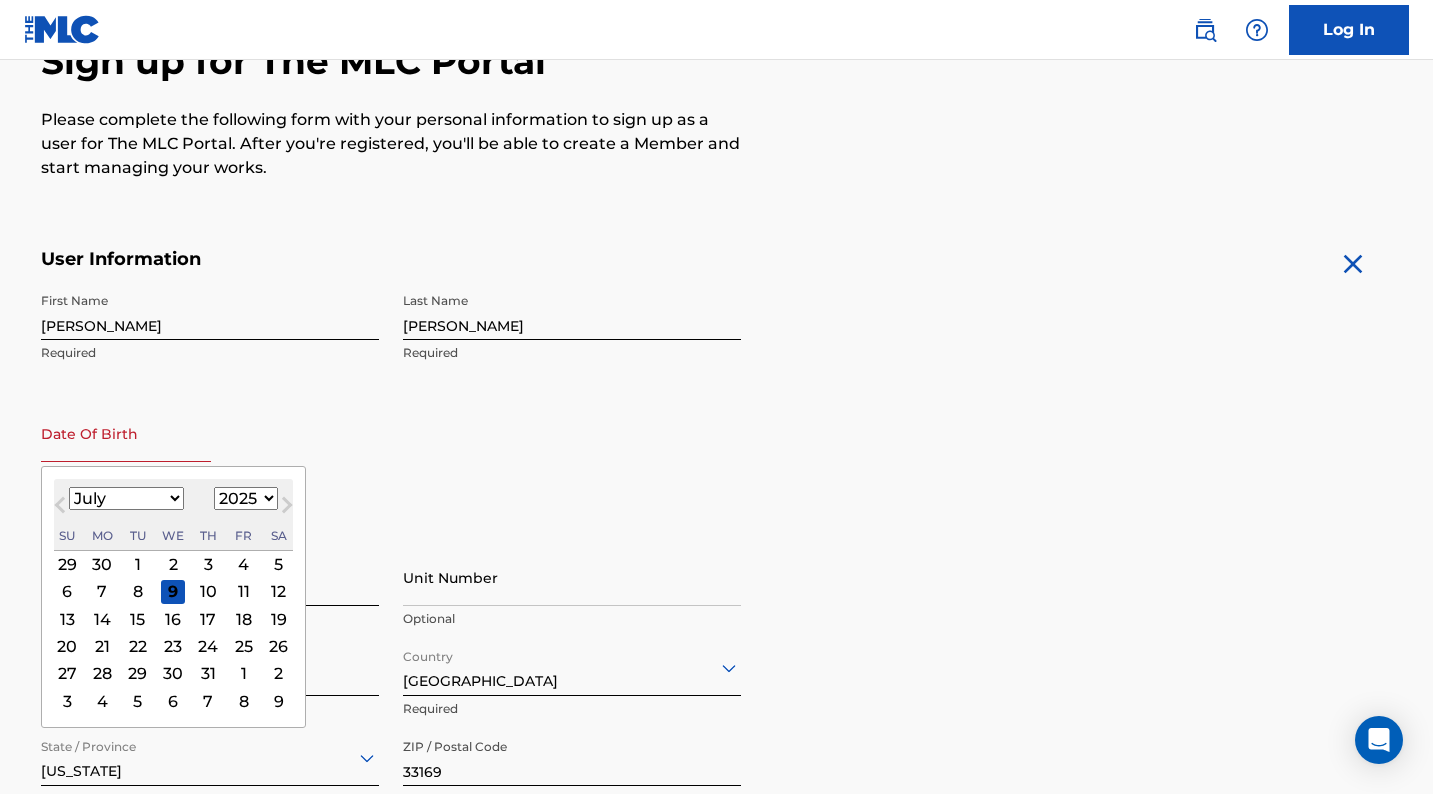 scroll, scrollTop: 223, scrollLeft: 0, axis: vertical 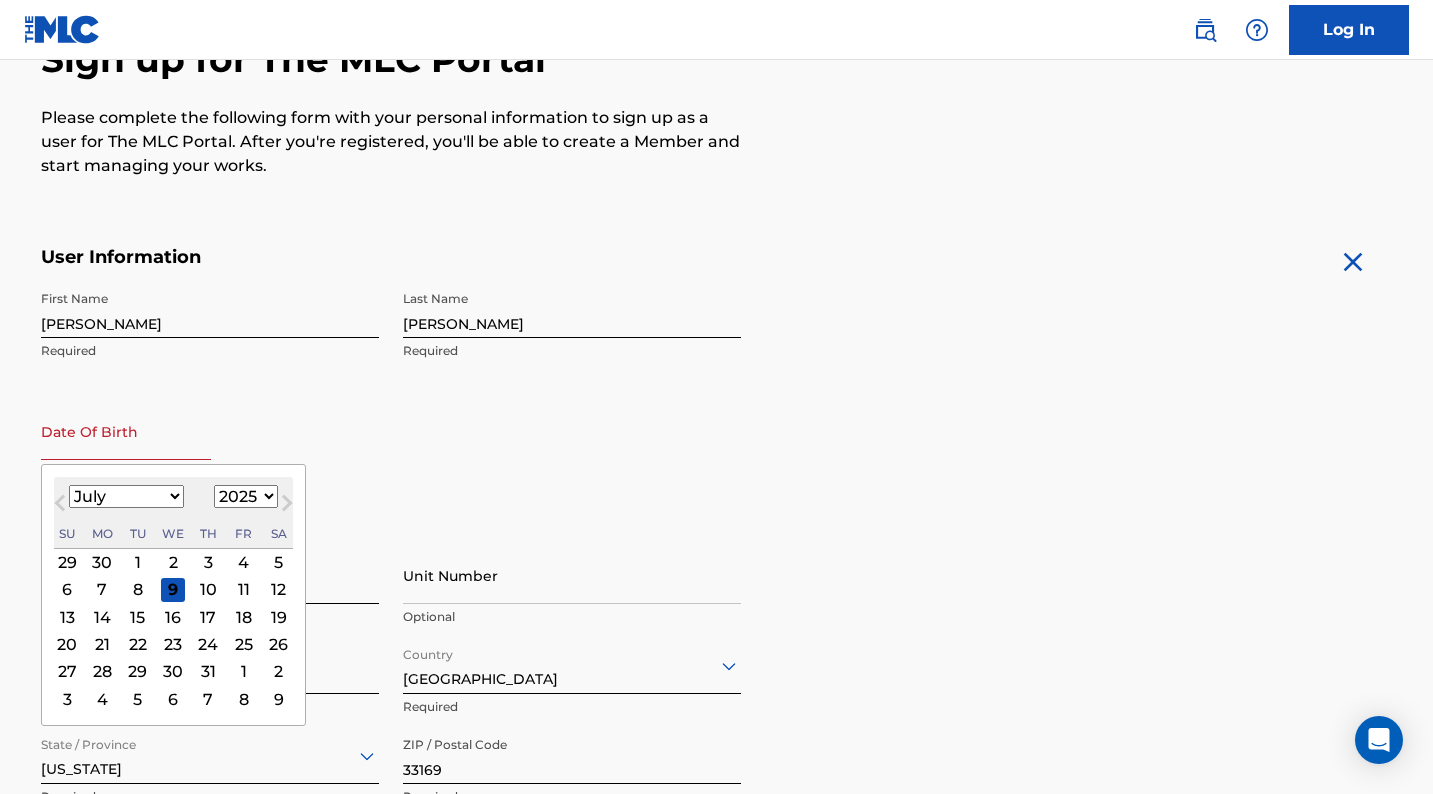 click on "January February March April May June July August September October November December" at bounding box center [126, 496] 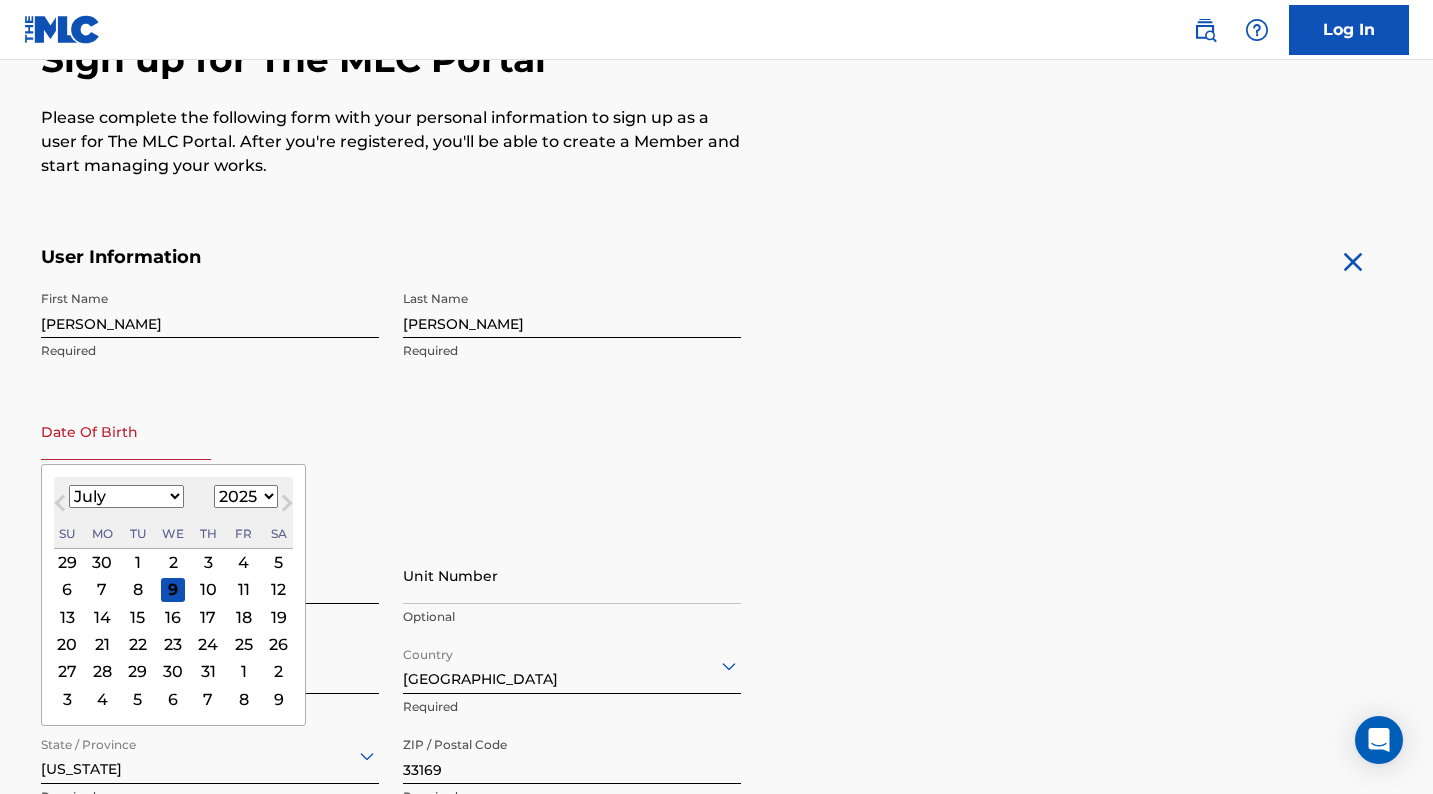 select on "1" 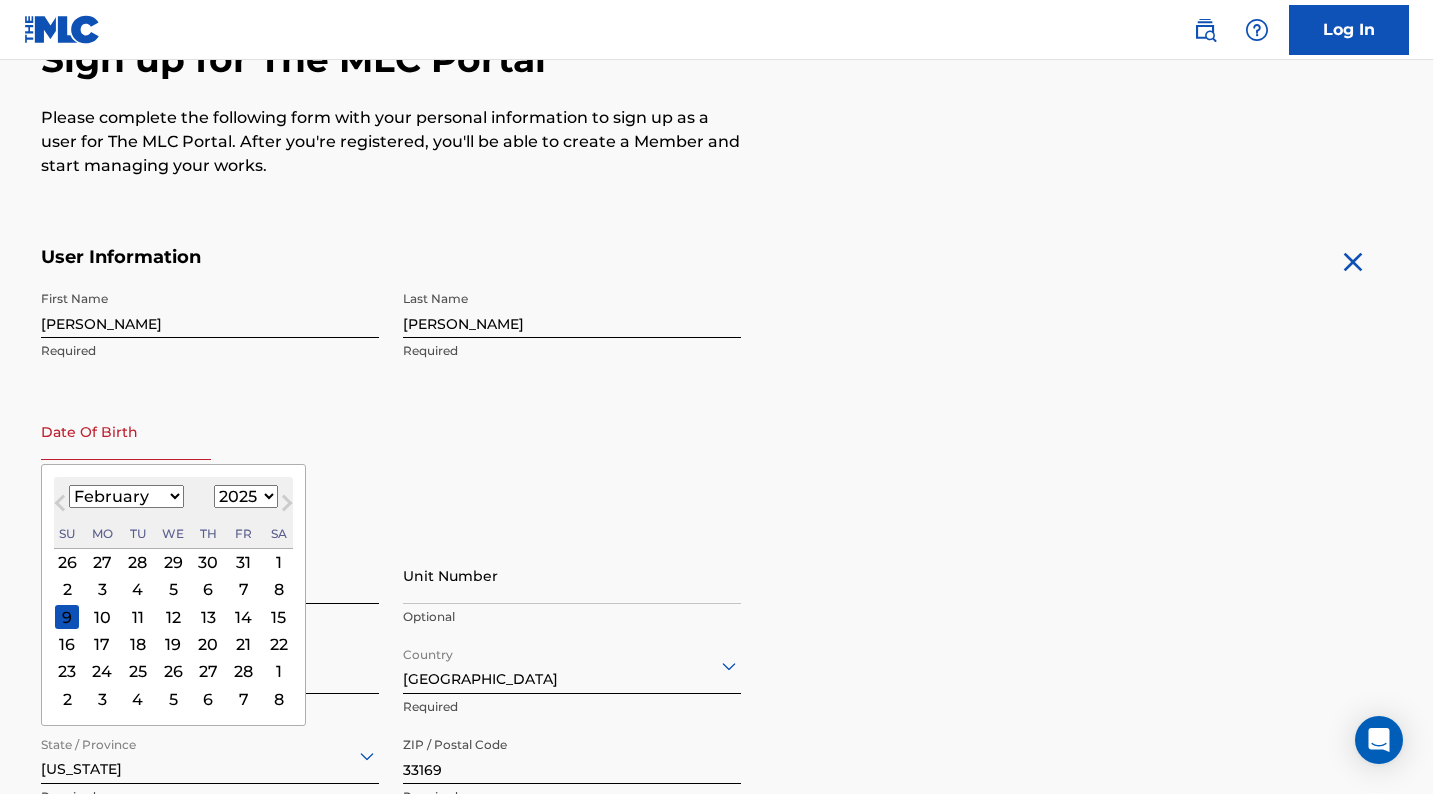 click on "1899 1900 1901 1902 1903 1904 1905 1906 1907 1908 1909 1910 1911 1912 1913 1914 1915 1916 1917 1918 1919 1920 1921 1922 1923 1924 1925 1926 1927 1928 1929 1930 1931 1932 1933 1934 1935 1936 1937 1938 1939 1940 1941 1942 1943 1944 1945 1946 1947 1948 1949 1950 1951 1952 1953 1954 1955 1956 1957 1958 1959 1960 1961 1962 1963 1964 1965 1966 1967 1968 1969 1970 1971 1972 1973 1974 1975 1976 1977 1978 1979 1980 1981 1982 1983 1984 1985 1986 1987 1988 1989 1990 1991 1992 1993 1994 1995 1996 1997 1998 1999 2000 2001 2002 2003 2004 2005 2006 2007 2008 2009 2010 2011 2012 2013 2014 2015 2016 2017 2018 2019 2020 2021 2022 2023 2024 2025 2026 2027 2028 2029 2030 2031 2032 2033 2034 2035 2036 2037 2038 2039 2040 2041 2042 2043 2044 2045 2046 2047 2048 2049 2050 2051 2052 2053 2054 2055 2056 2057 2058 2059 2060 2061 2062 2063 2064 2065 2066 2067 2068 2069 2070 2071 2072 2073 2074 2075 2076 2077 2078 2079 2080 2081 2082 2083 2084 2085 2086 2087 2088 2089 2090 2091 2092 2093 2094 2095 2096 2097 2098 2099 2100" at bounding box center (246, 496) 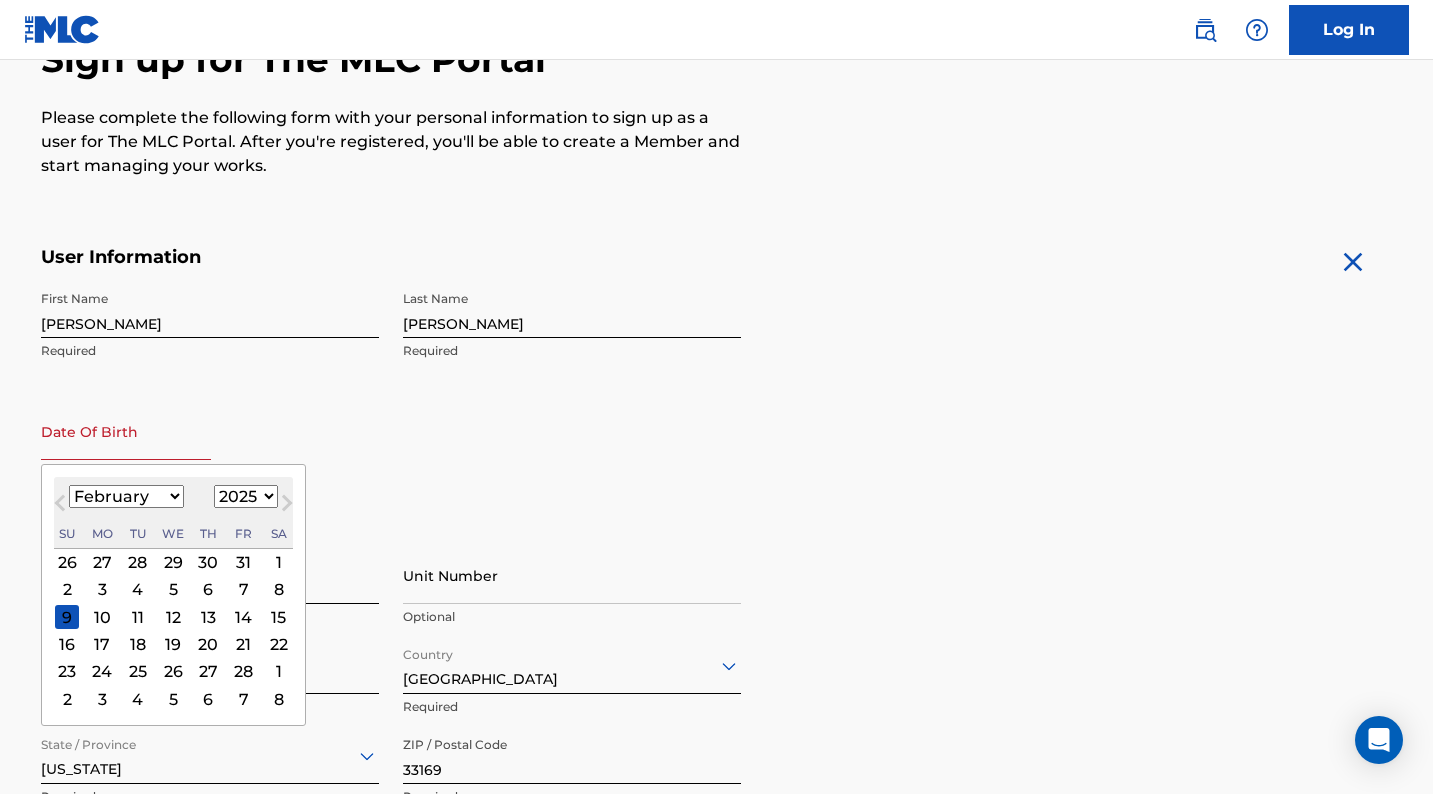 select on "1994" 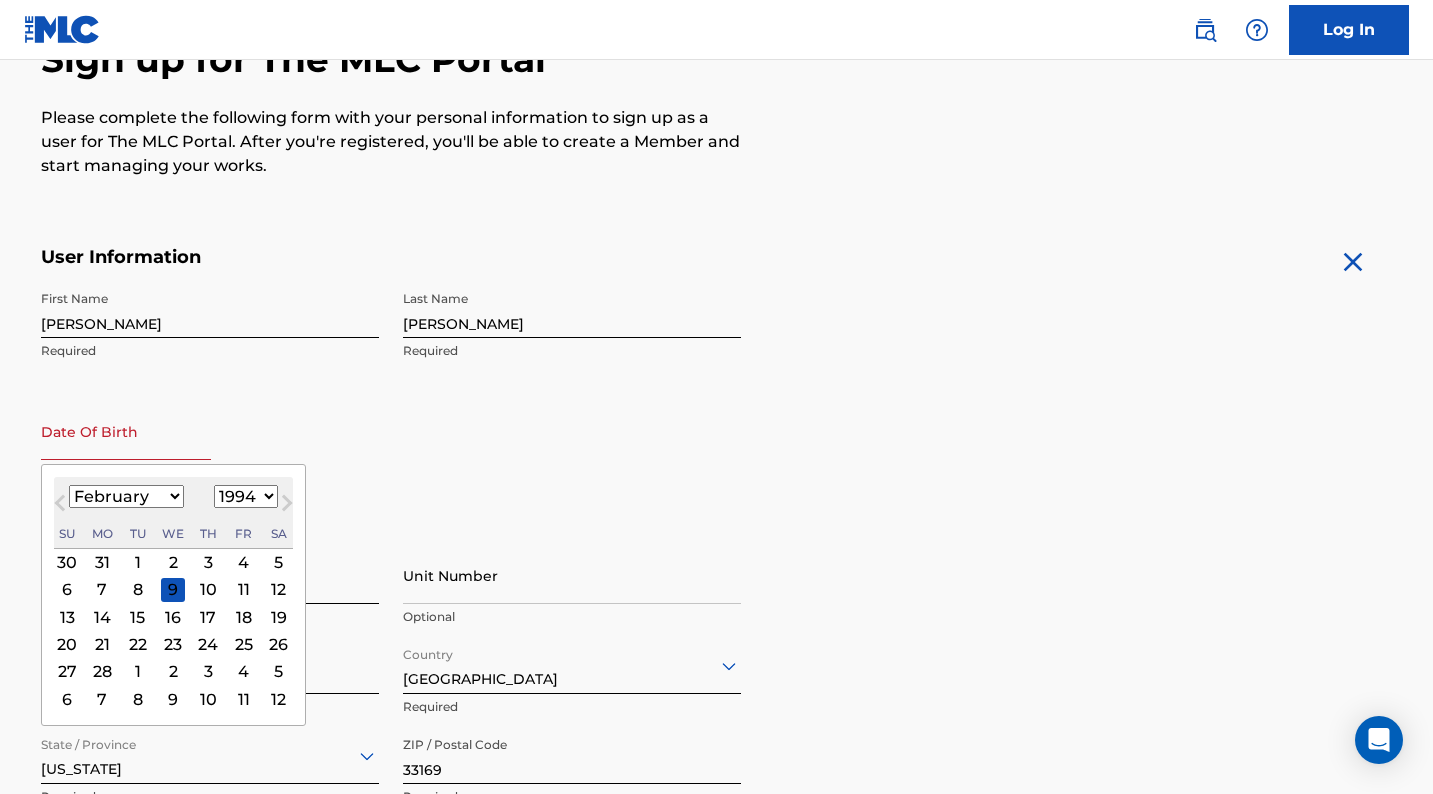 click on "1" at bounding box center [138, 562] 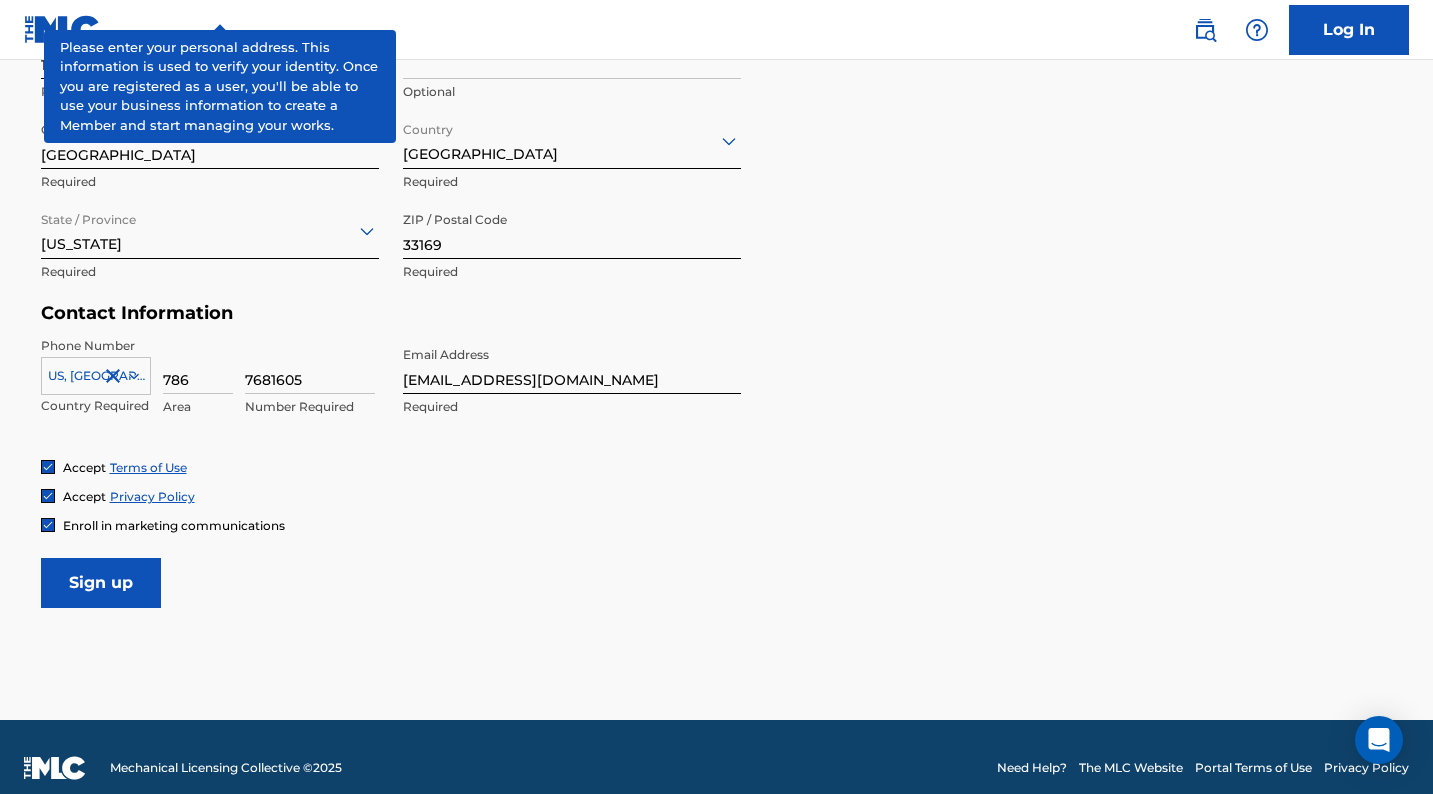 scroll, scrollTop: 770, scrollLeft: 0, axis: vertical 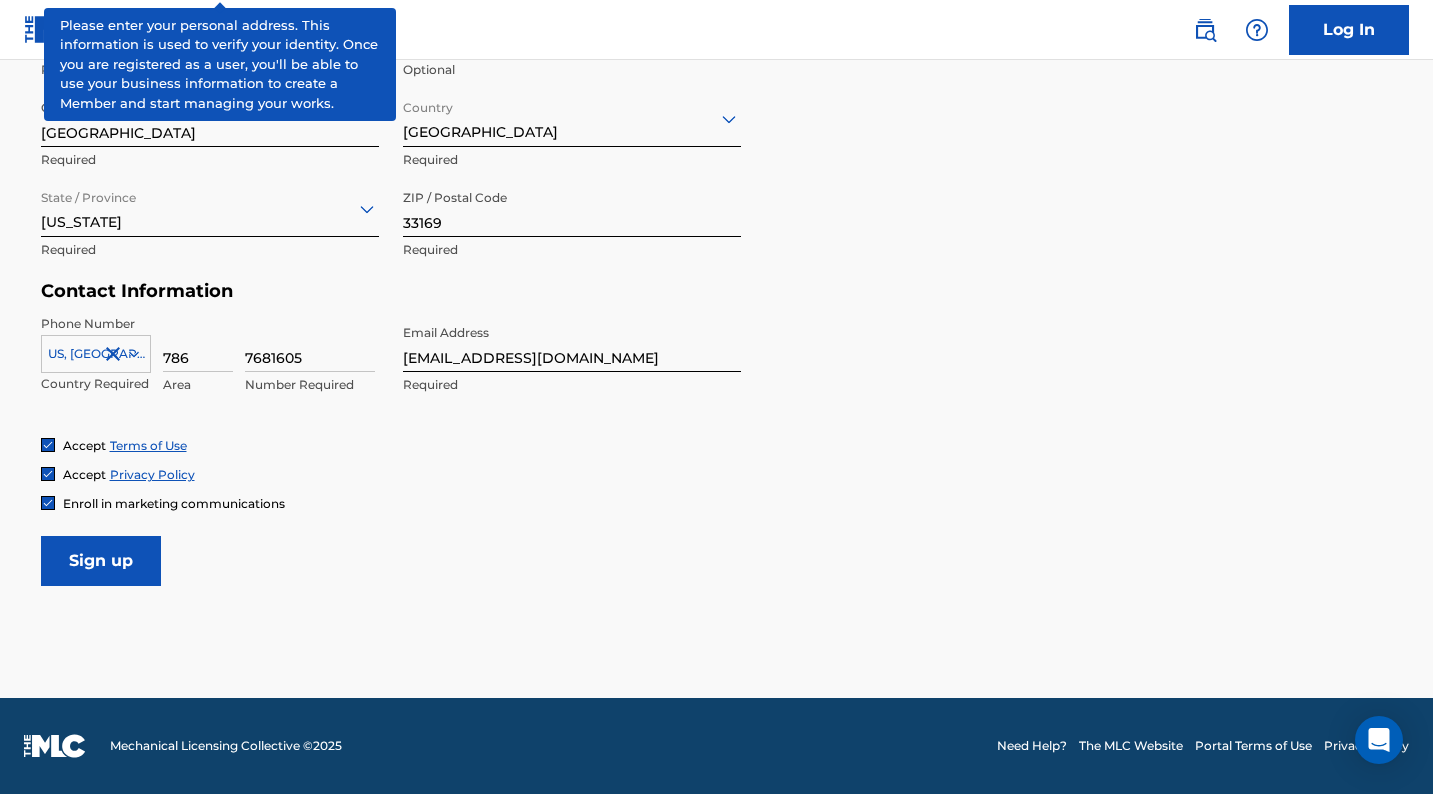 click on "Sign up" at bounding box center (101, 561) 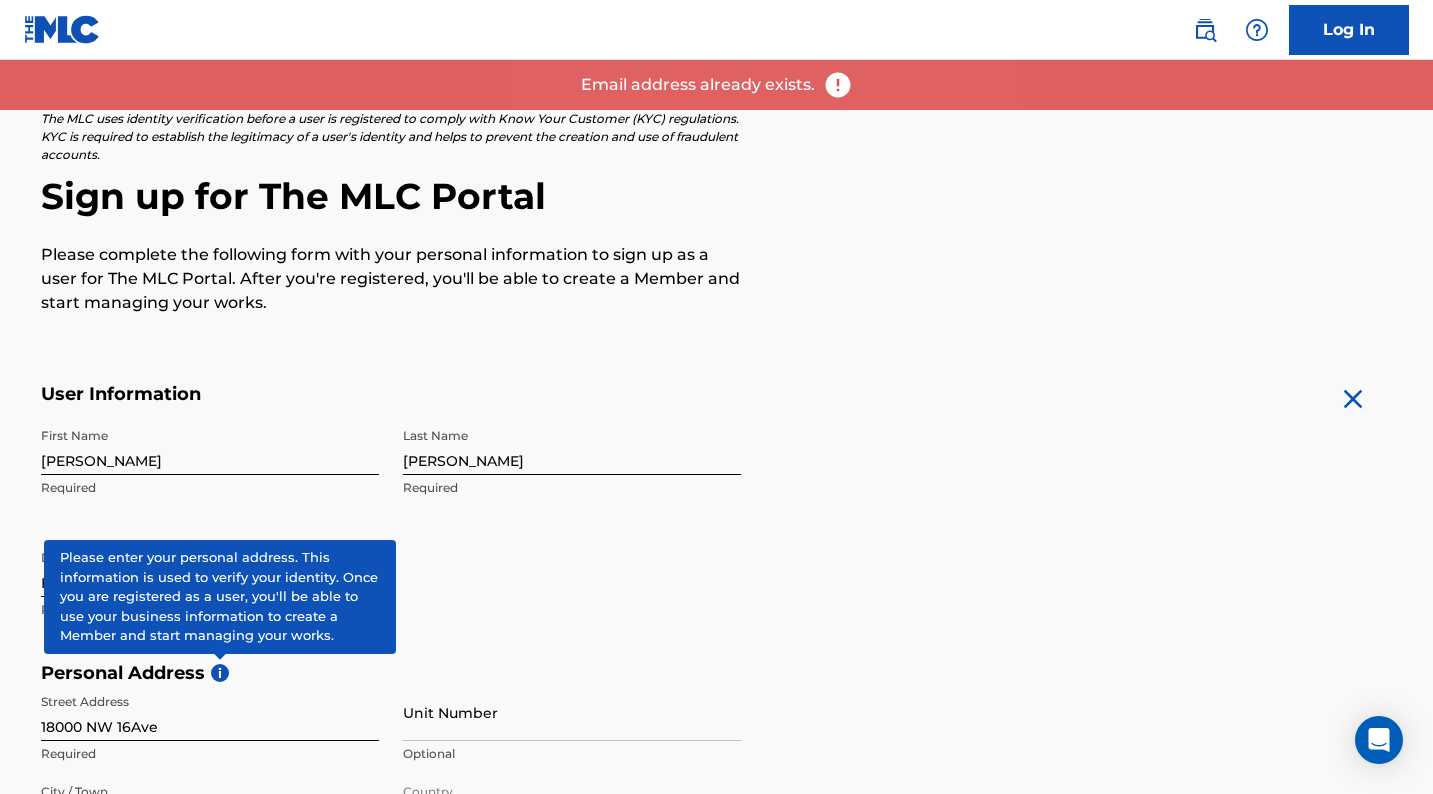 scroll, scrollTop: 0, scrollLeft: 0, axis: both 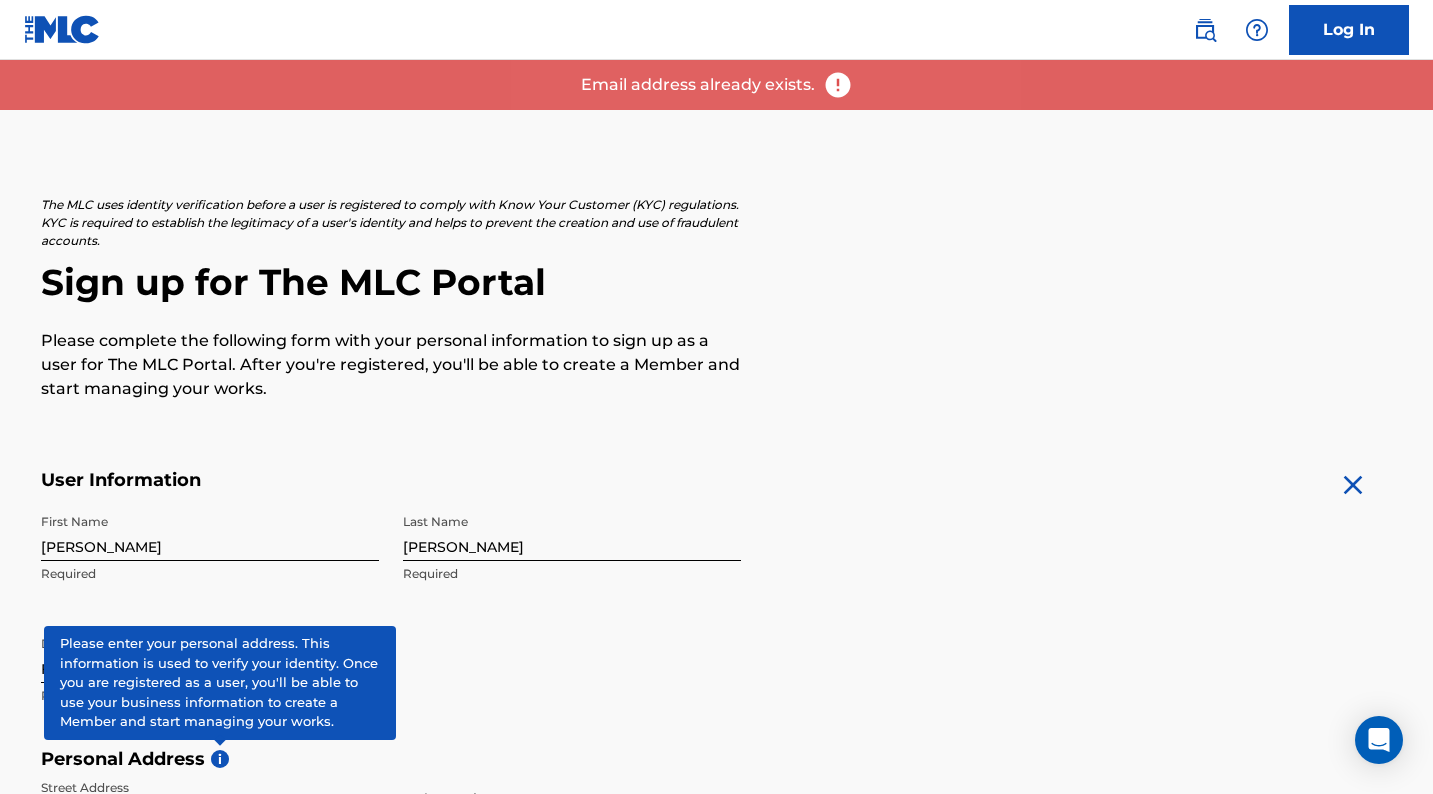 click on "Log In" at bounding box center [1349, 30] 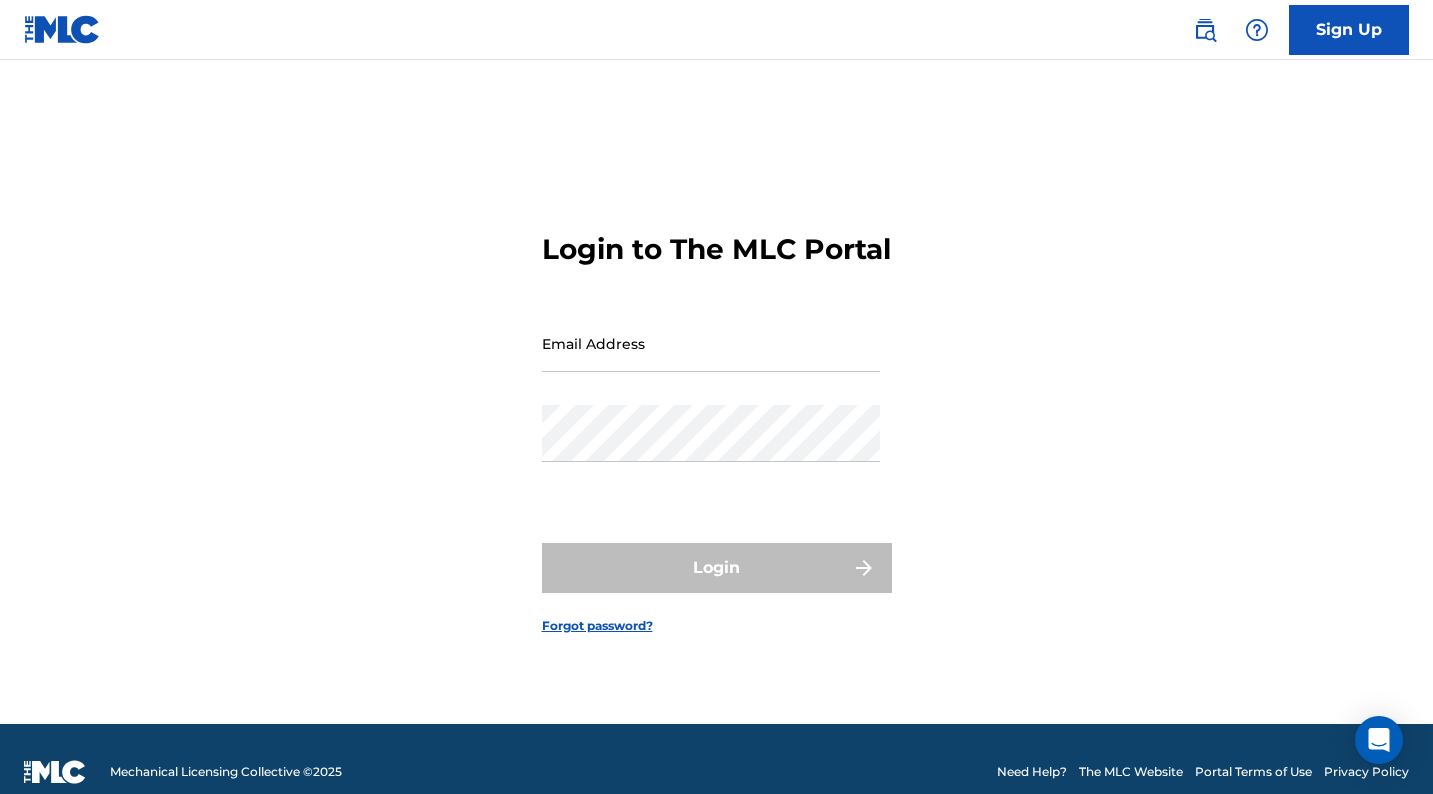 click on "Email Address" at bounding box center (711, 343) 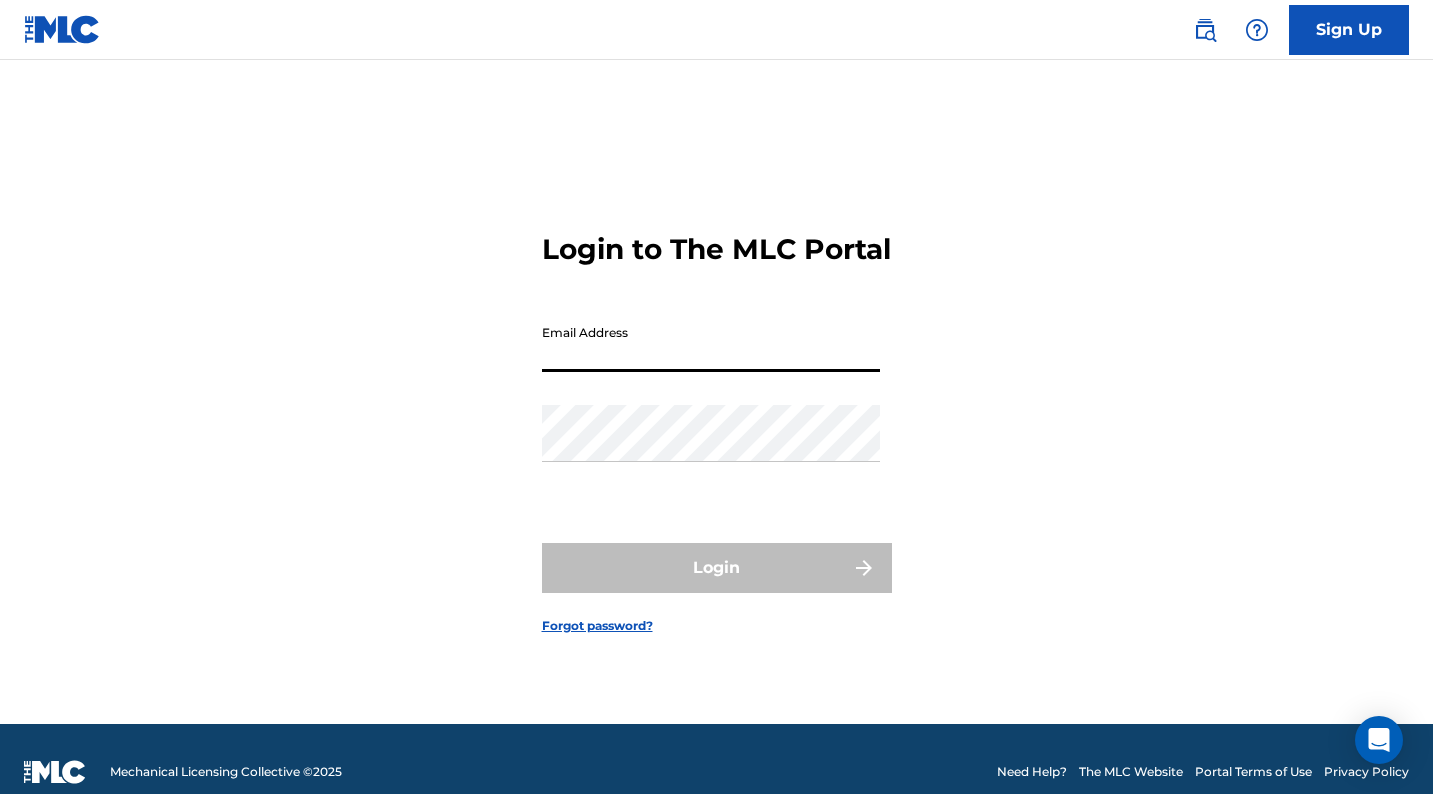 type on "[EMAIL_ADDRESS][DOMAIN_NAME]" 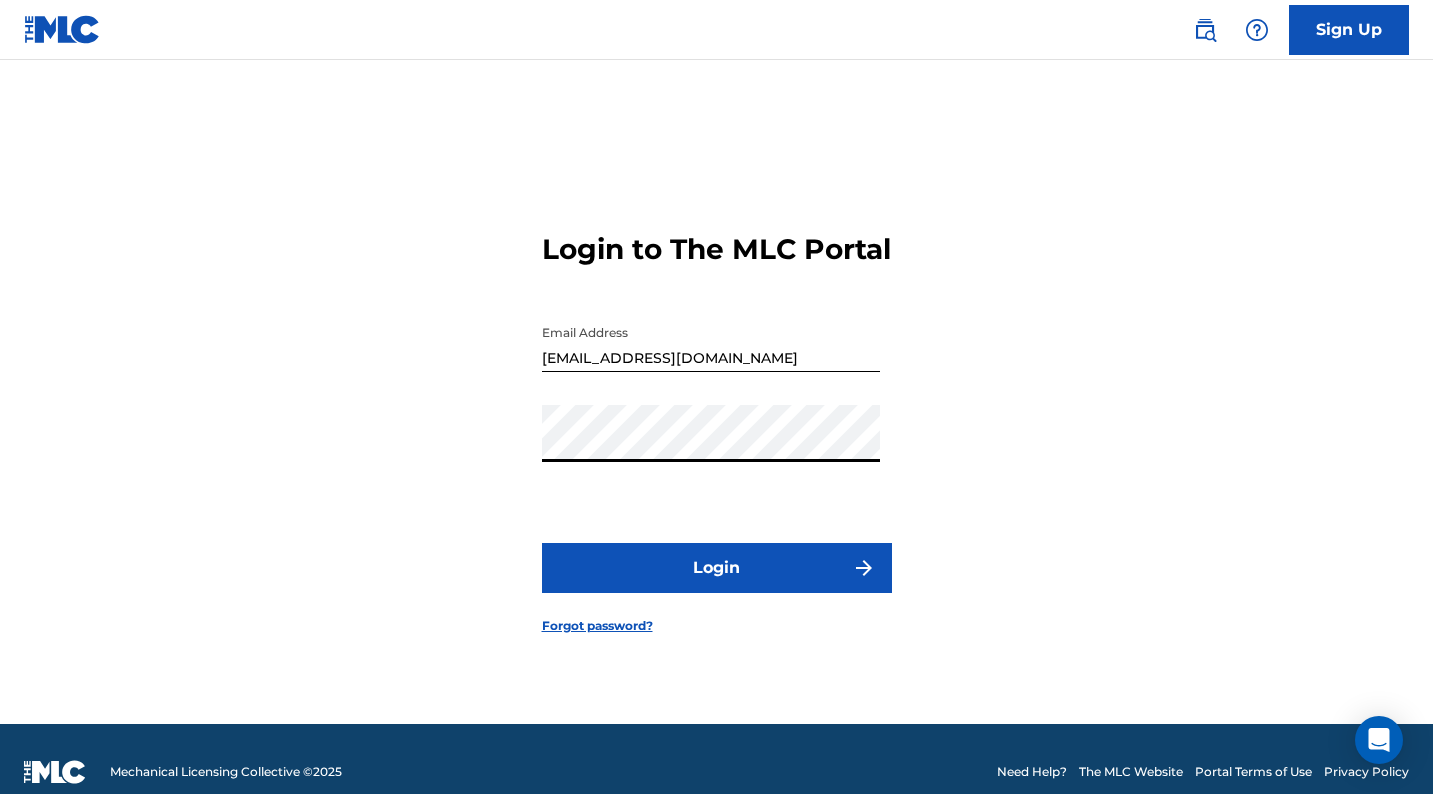 click on "Login" at bounding box center [717, 568] 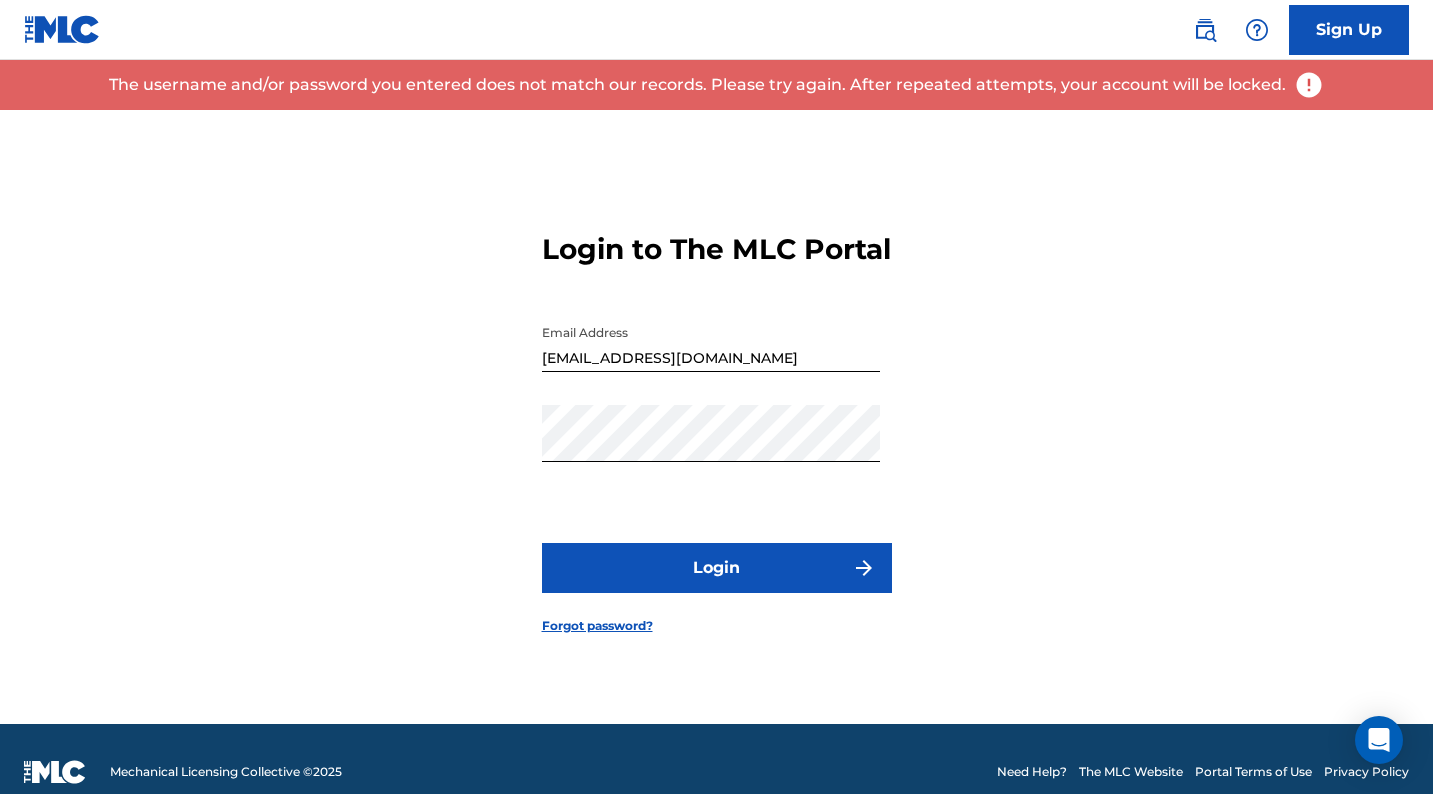click on "Login to The MLC Portal Email Address [EMAIL_ADDRESS][DOMAIN_NAME] Password Login Forgot password?" at bounding box center (717, 417) 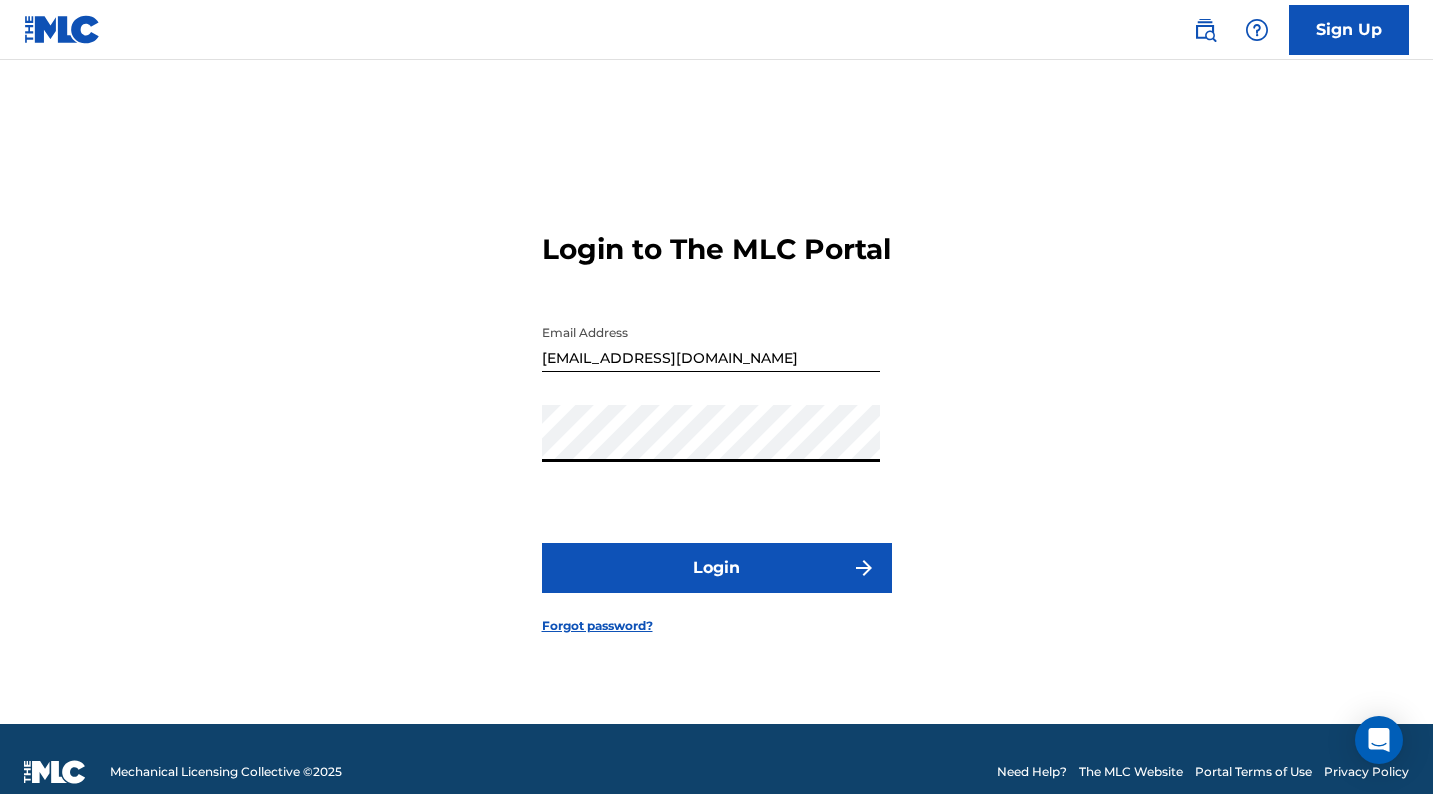 click on "Login" at bounding box center [717, 568] 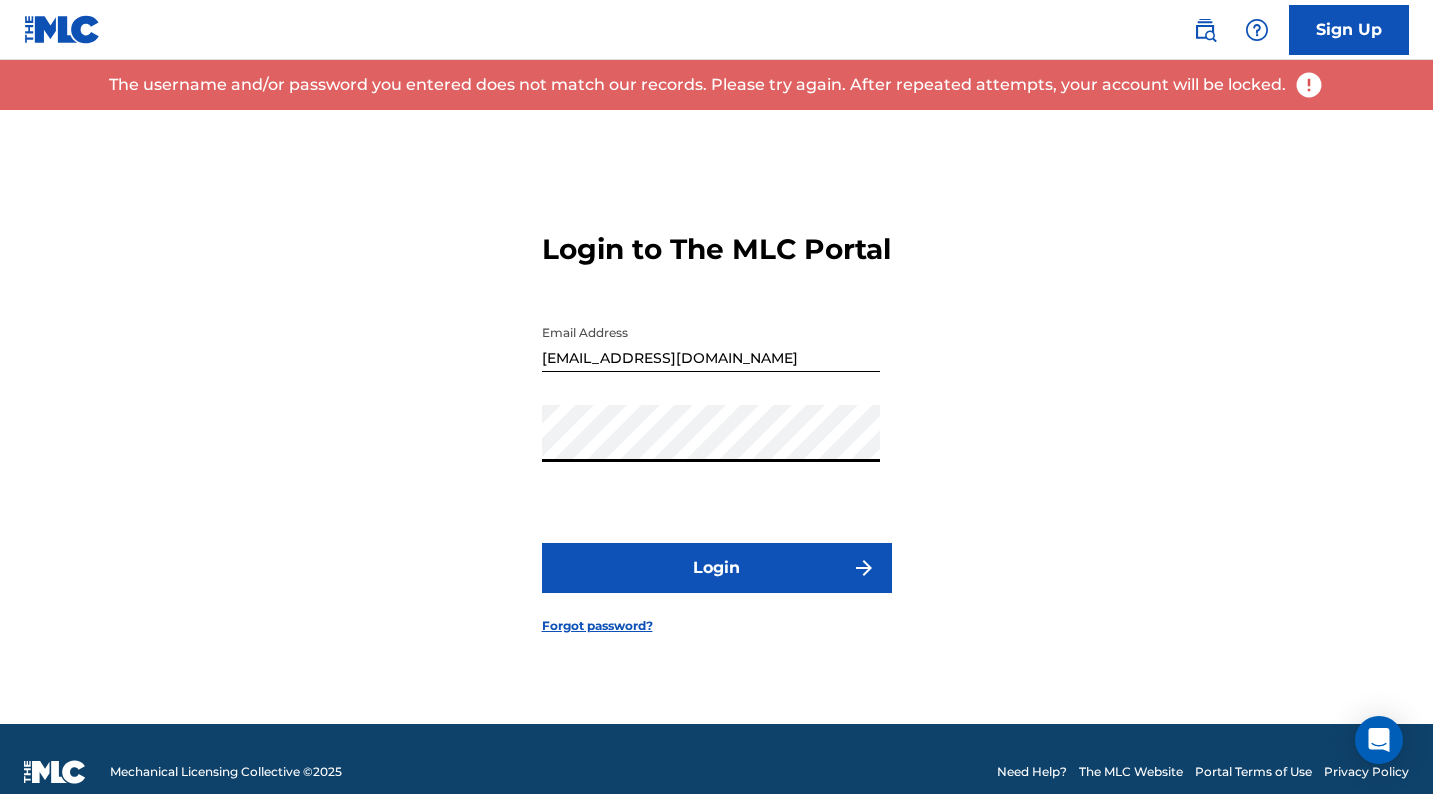 click on "Login to The MLC Portal Email Address [EMAIL_ADDRESS][DOMAIN_NAME] Password Login Forgot password?" at bounding box center (717, 417) 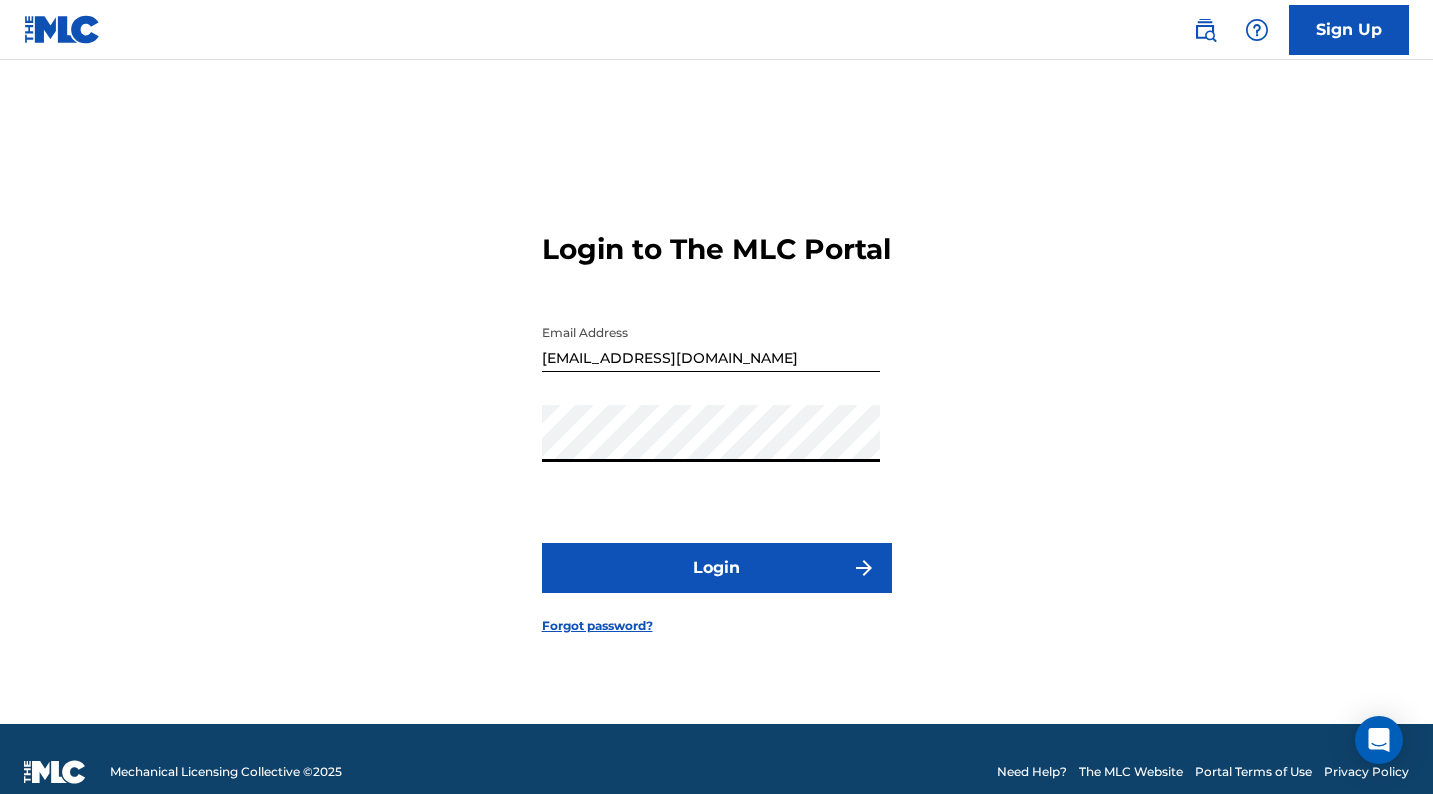 click on "Forgot password?" at bounding box center (597, 626) 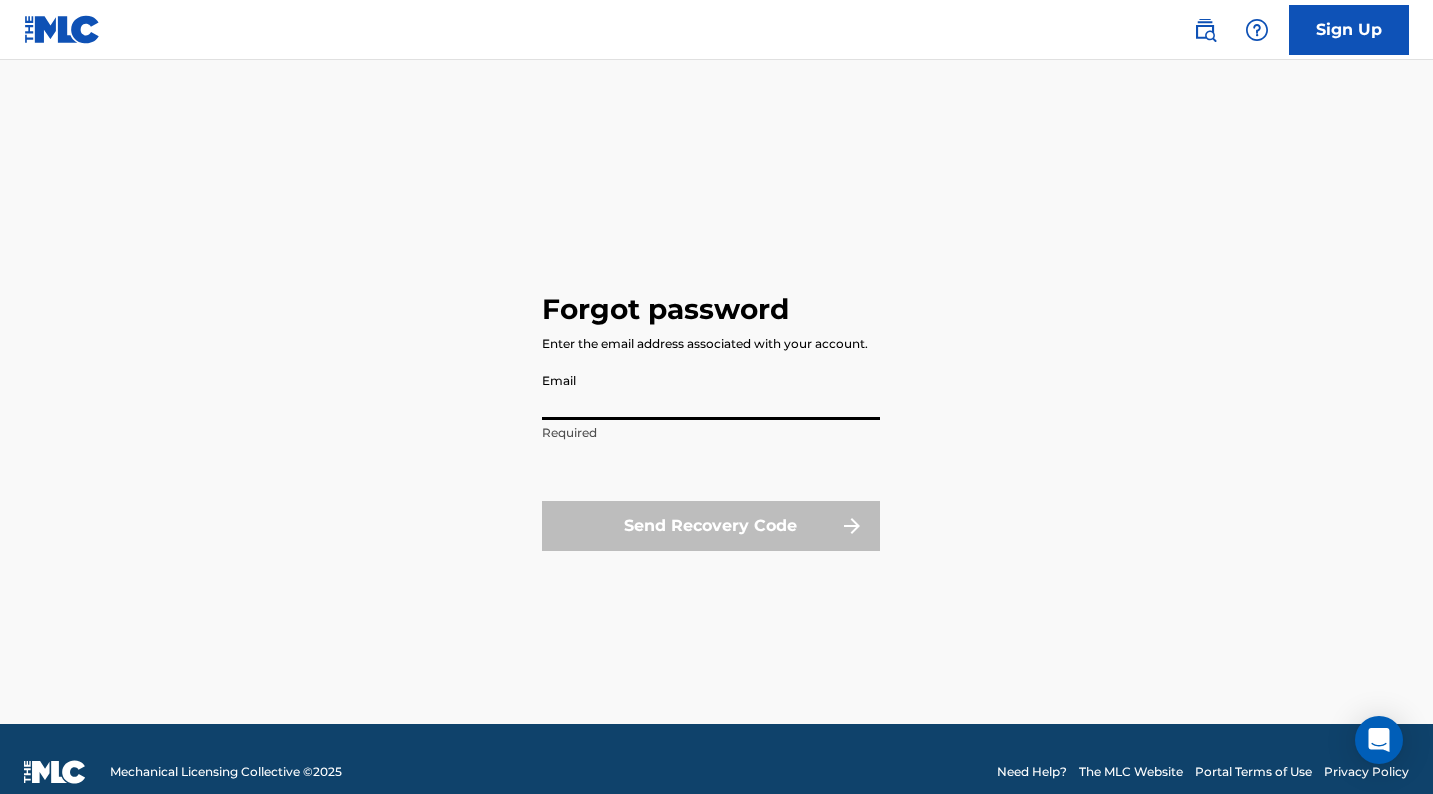 click on "Email" at bounding box center (711, 391) 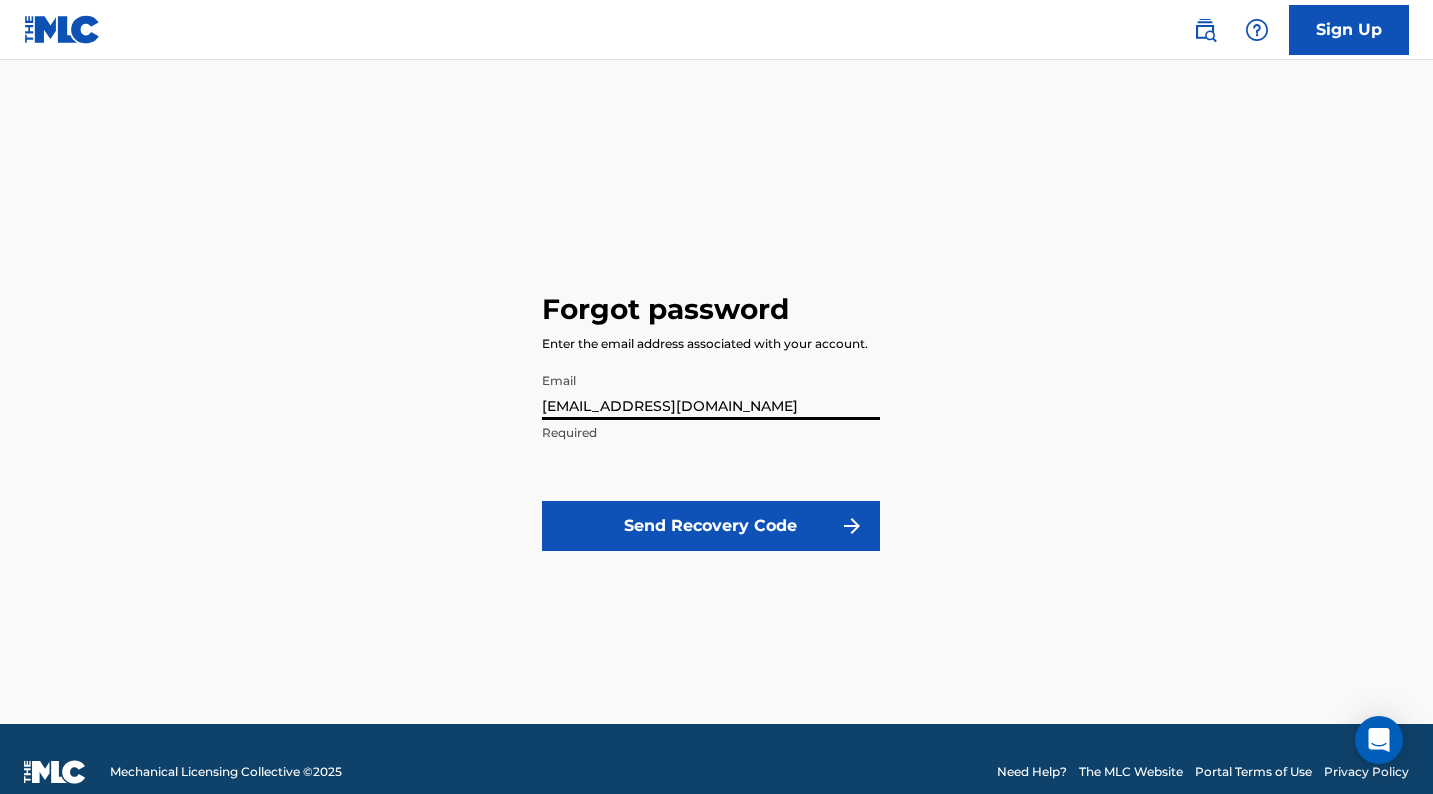 click on "Send Recovery Code" at bounding box center (711, 526) 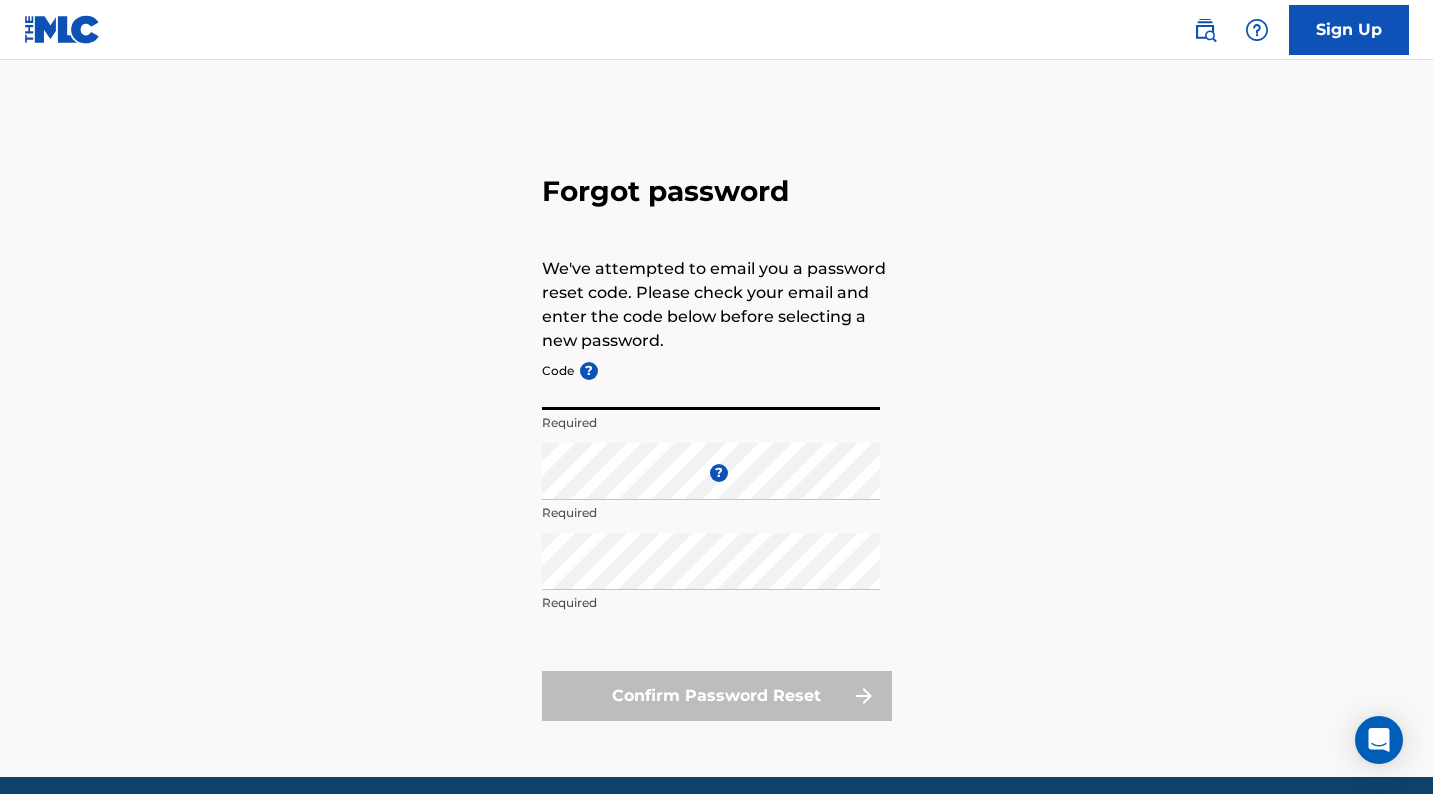 click on "Code ?" at bounding box center (711, 381) 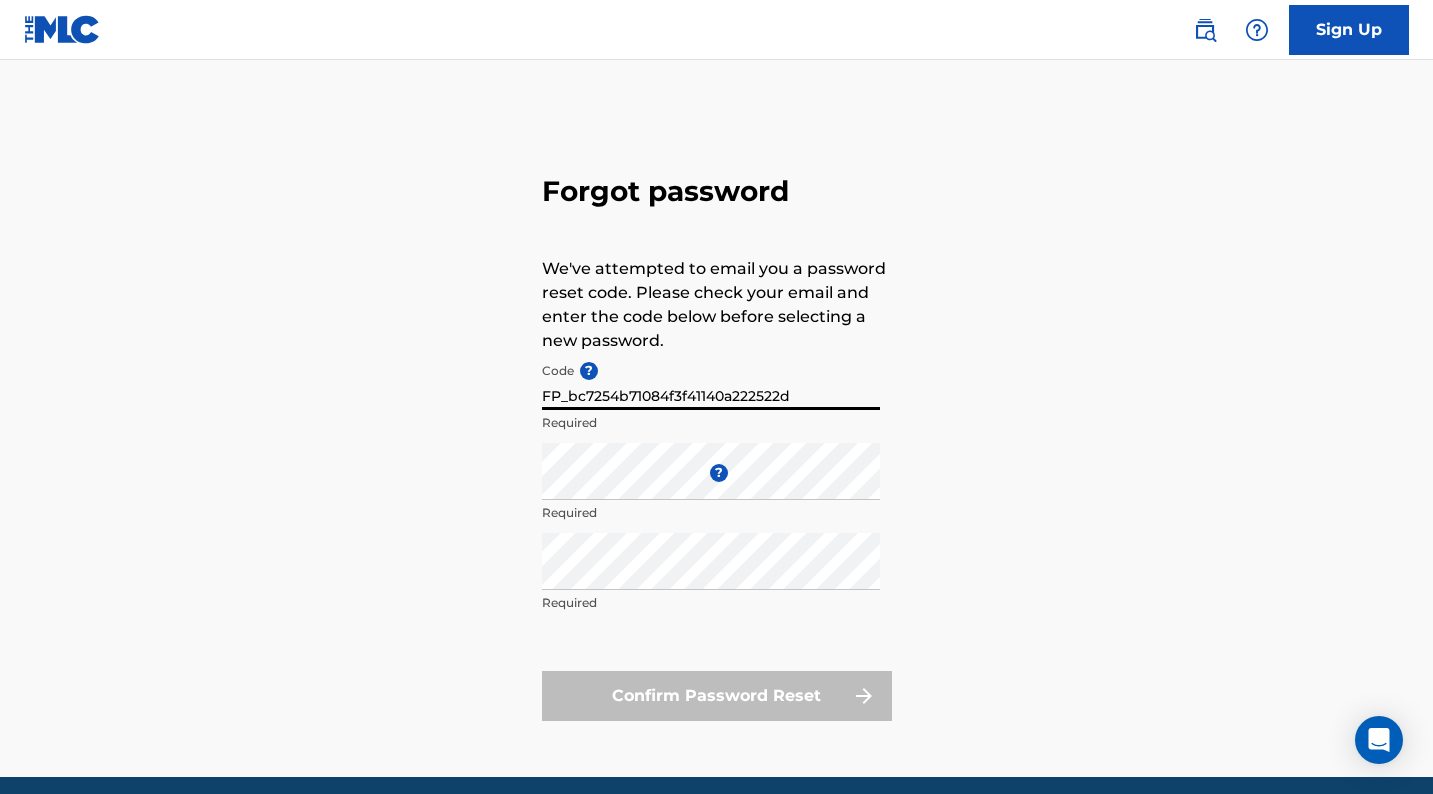 type on "FP_bc7254b71084f3f41140a222522d" 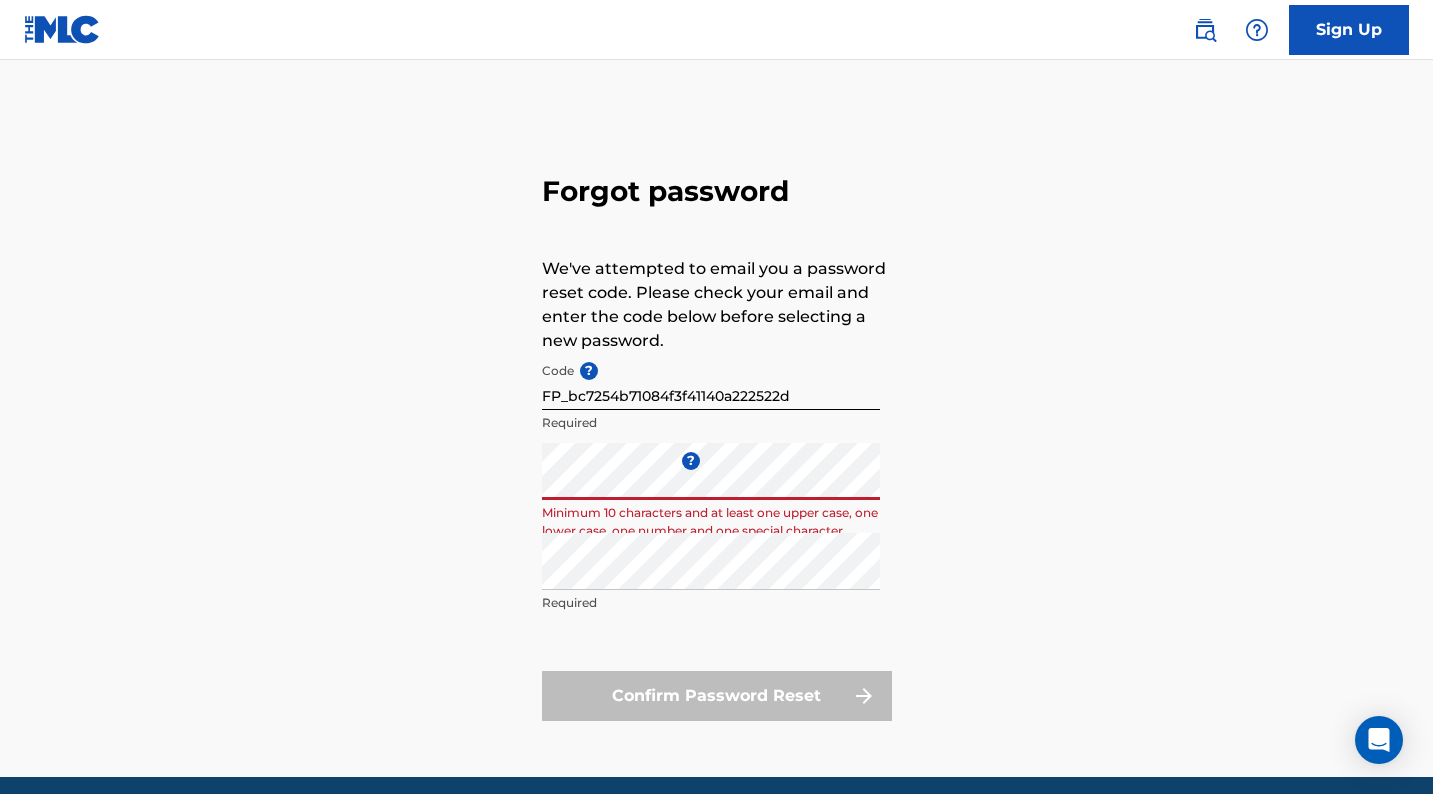 drag, startPoint x: 645, startPoint y: 389, endPoint x: 475, endPoint y: 493, distance: 199.28874 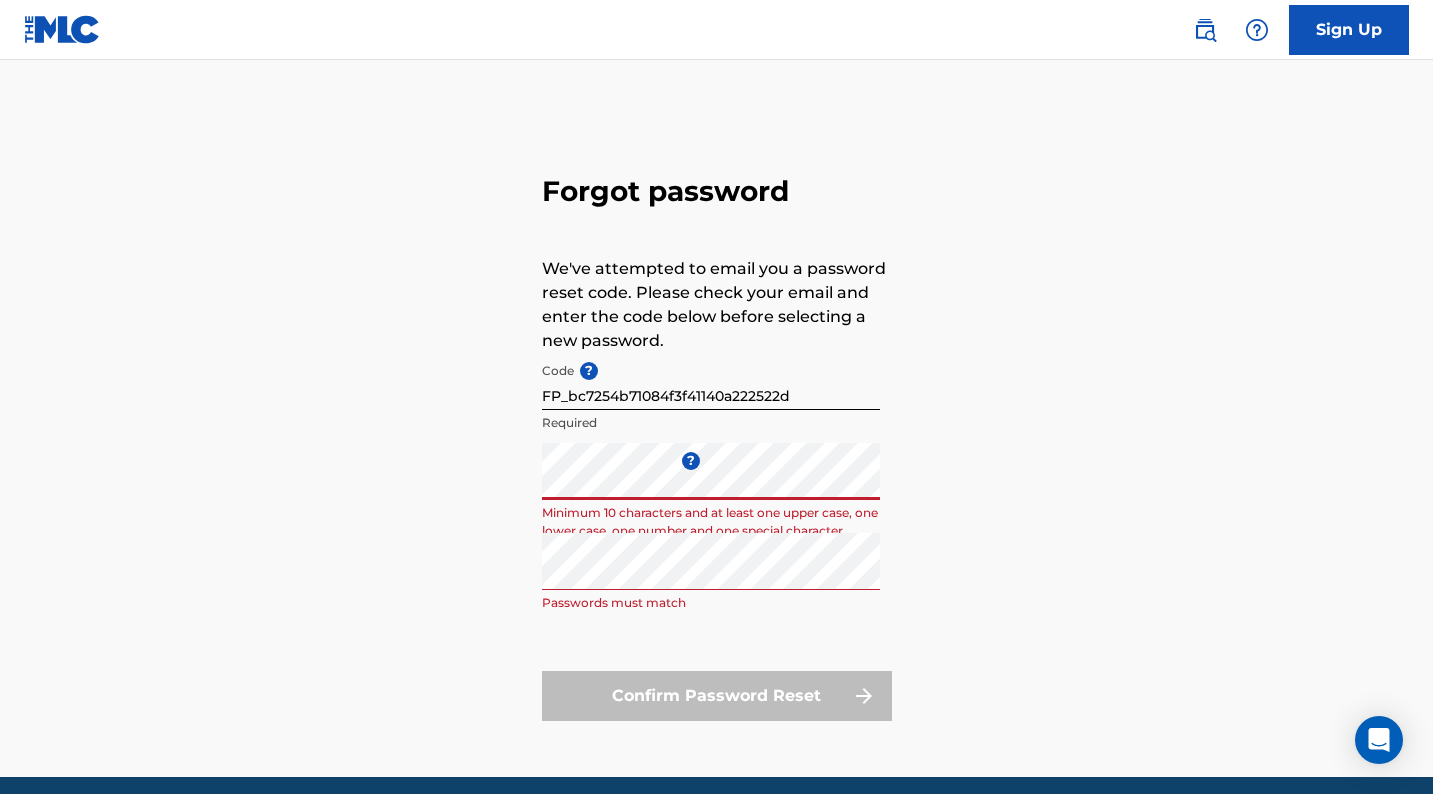 click on "Forgot password We've attempted to email you a password reset code. Please check your email and enter the code below before selecting a new password. Code ? FP_bc7254b71084f3f41140a222522d Required Enter a new password ? Minimum 10 characters and at least one upper case, one lower case, one number and one special character Repeat the password Passwords must match Confirm Password Reset" at bounding box center (717, 443) 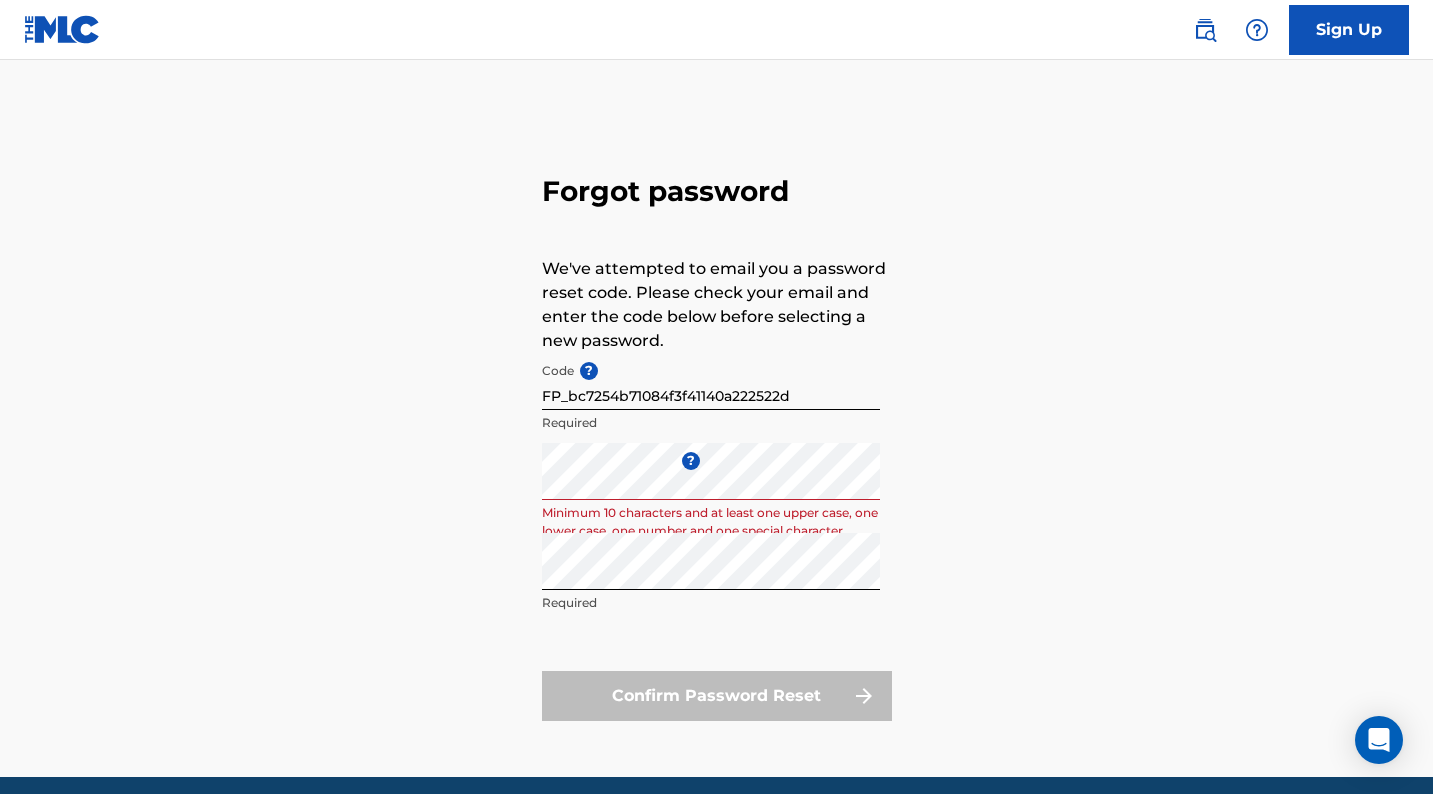 click on "Code ? FP_bc7254b71084f3f41140a222522d Required Enter a new password ? Minimum 10 characters and at least one upper case, one lower case, one number and one special character Repeat the password Required Confirm Password Reset" at bounding box center [717, 537] 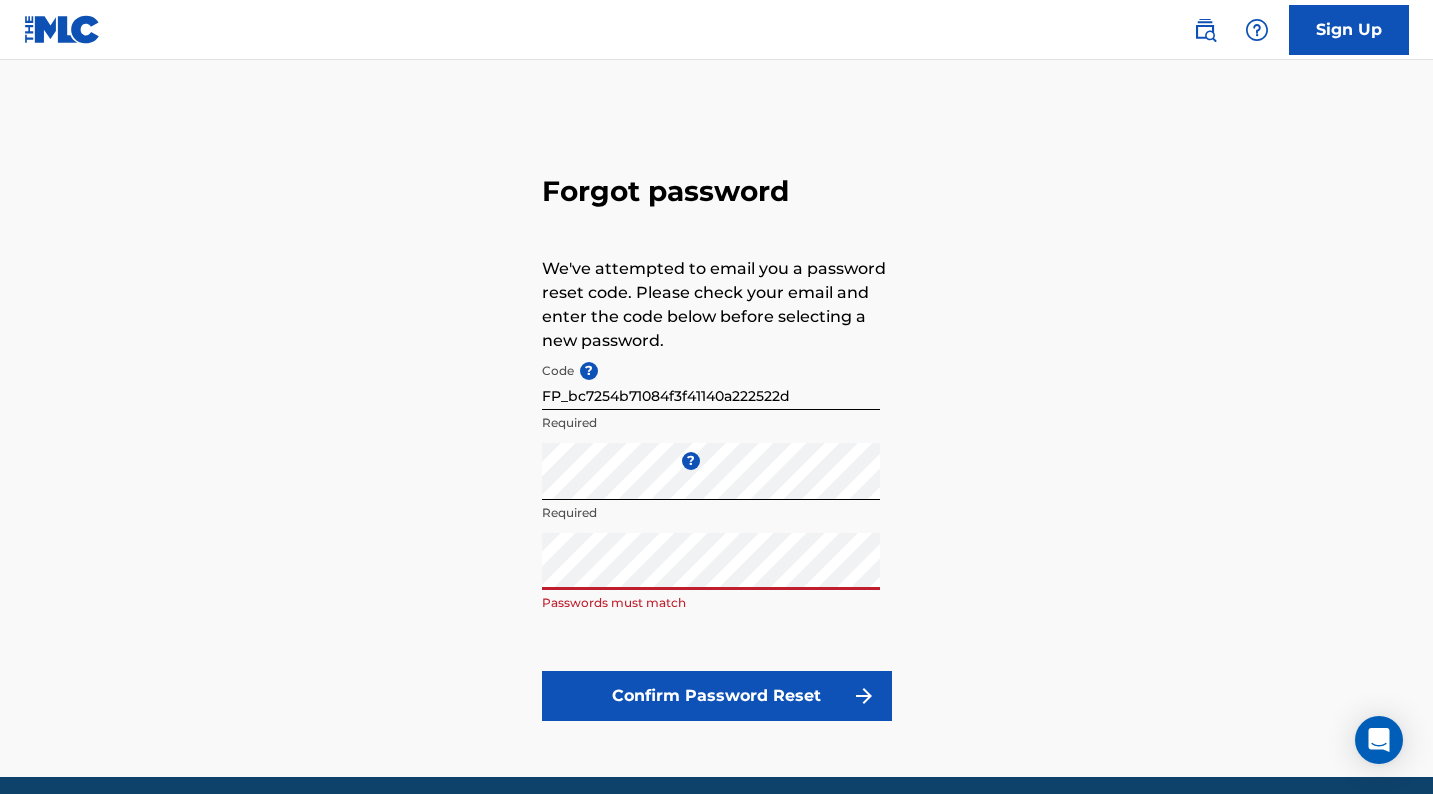 click on "Forgot password We've attempted to email you a password reset code. Please check your email and enter the code below before selecting a new password. Code ? FP_bc7254b71084f3f41140a222522d Required Enter a new password ? Required Repeat the password Passwords must match Confirm Password Reset" at bounding box center (717, 443) 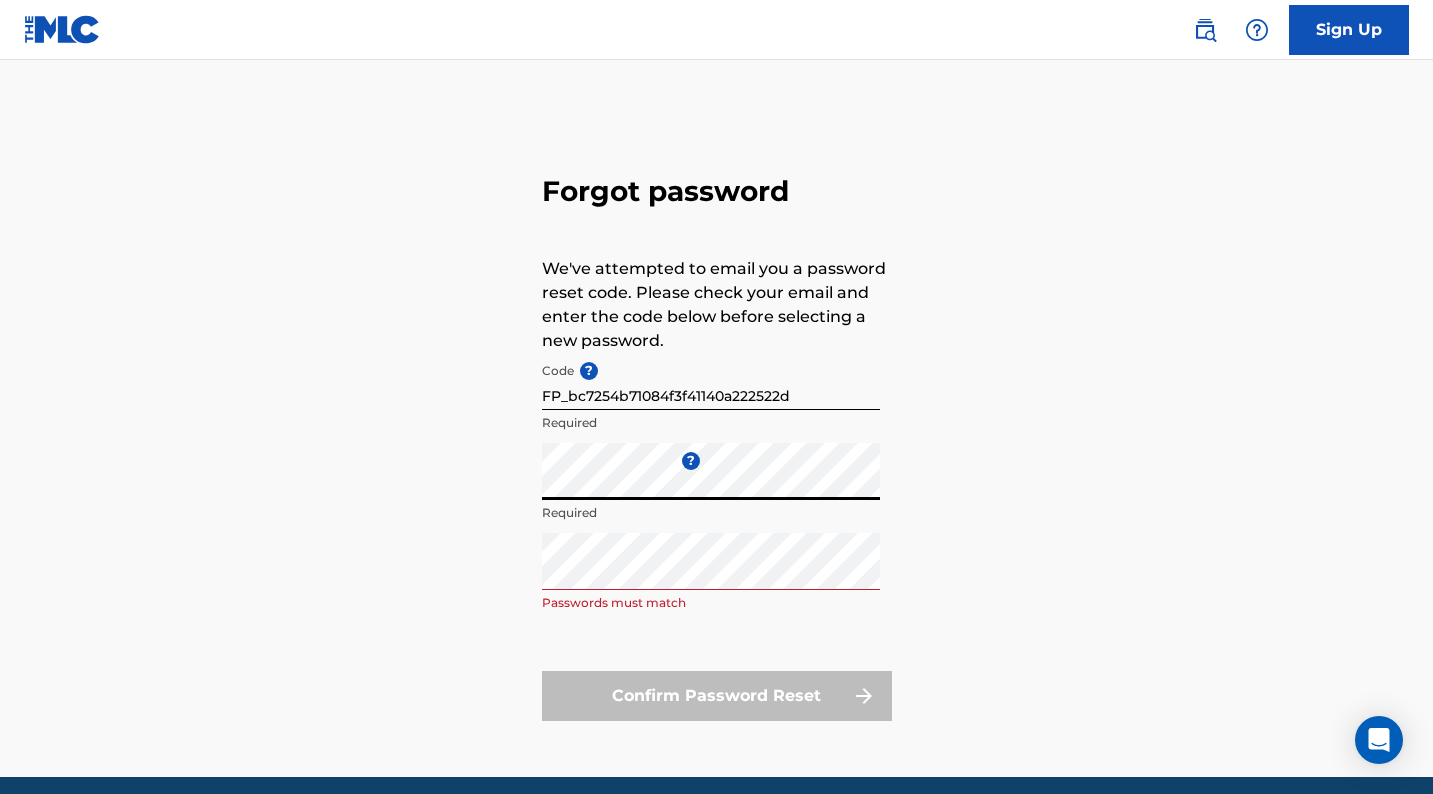 click on "Forgot password We've attempted to email you a password reset code. Please check your email and enter the code below before selecting a new password. Code ? FP_bc7254b71084f3f41140a222522d Required Enter a new password ? Required Repeat the password Passwords must match Confirm Password Reset" at bounding box center (717, 443) 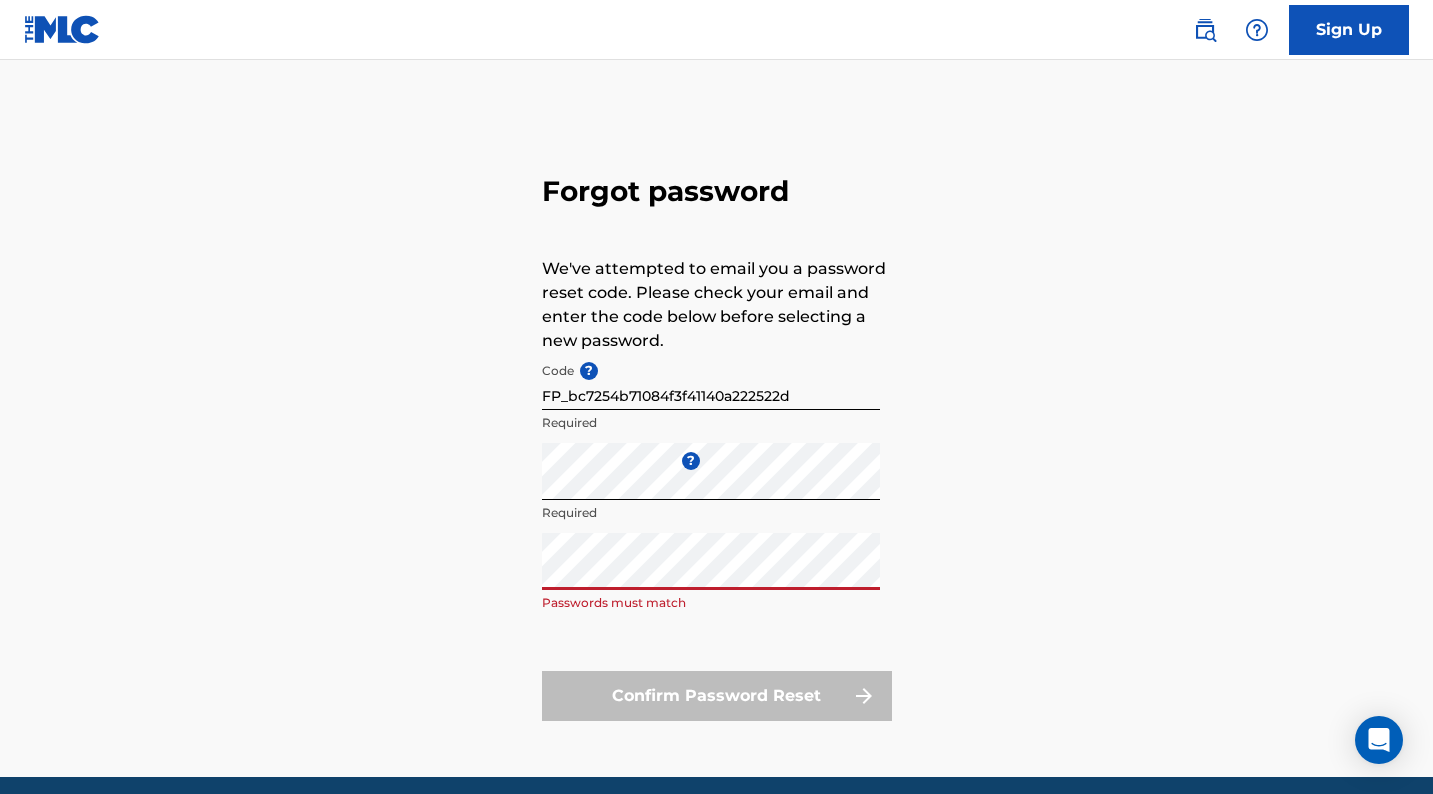 click on "Code ? FP_bc7254b71084f3f41140a222522d Required Enter a new password ? Required Repeat the password Passwords must match Confirm Password Reset" at bounding box center (717, 537) 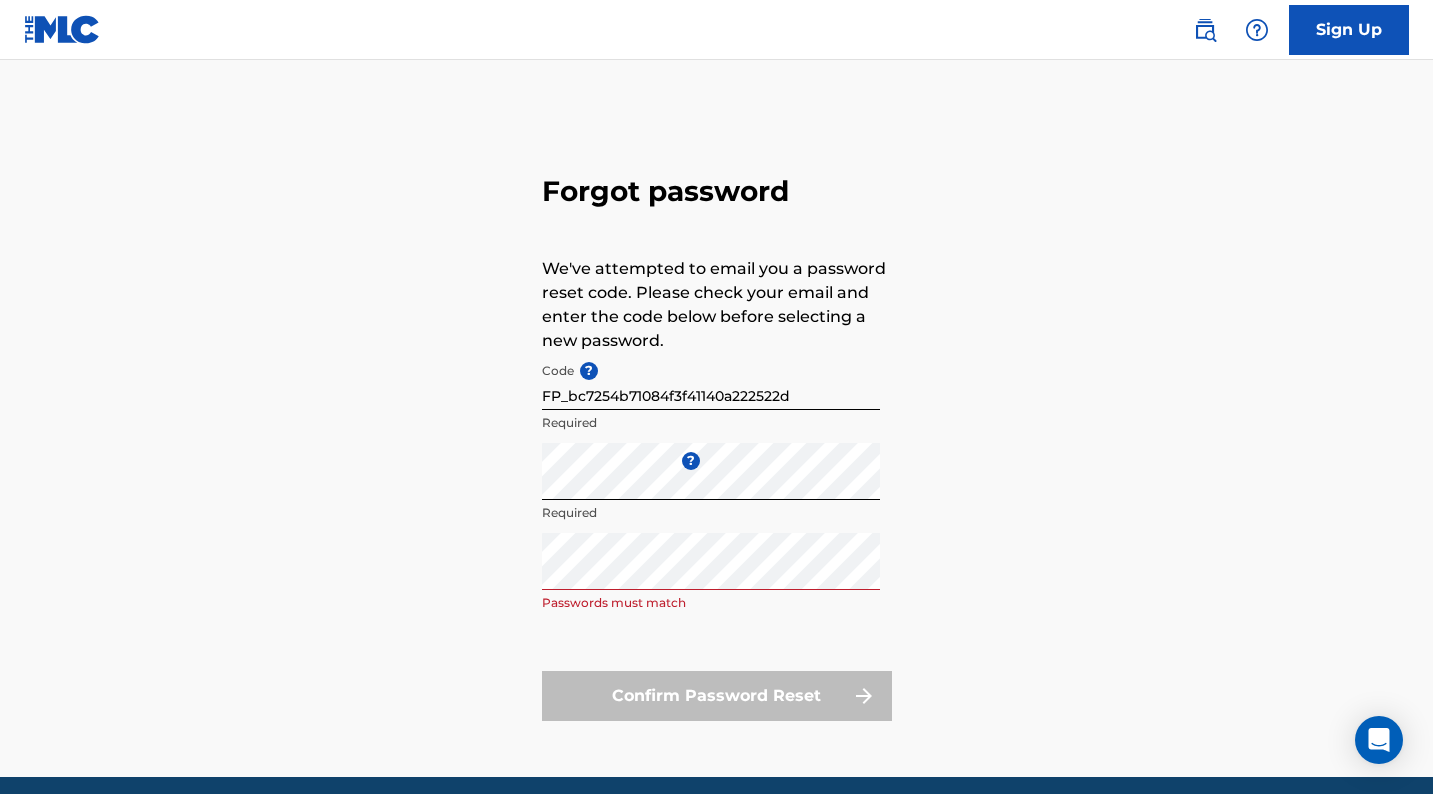 click on "Forgot password We've attempted to email you a password reset code. Please check your email and enter the code below before selecting a new password. Code ? FP_bc7254b71084f3f41140a222522d Required Enter a new password ? Required Repeat the password Passwords must match Confirm Password Reset" at bounding box center (717, 443) 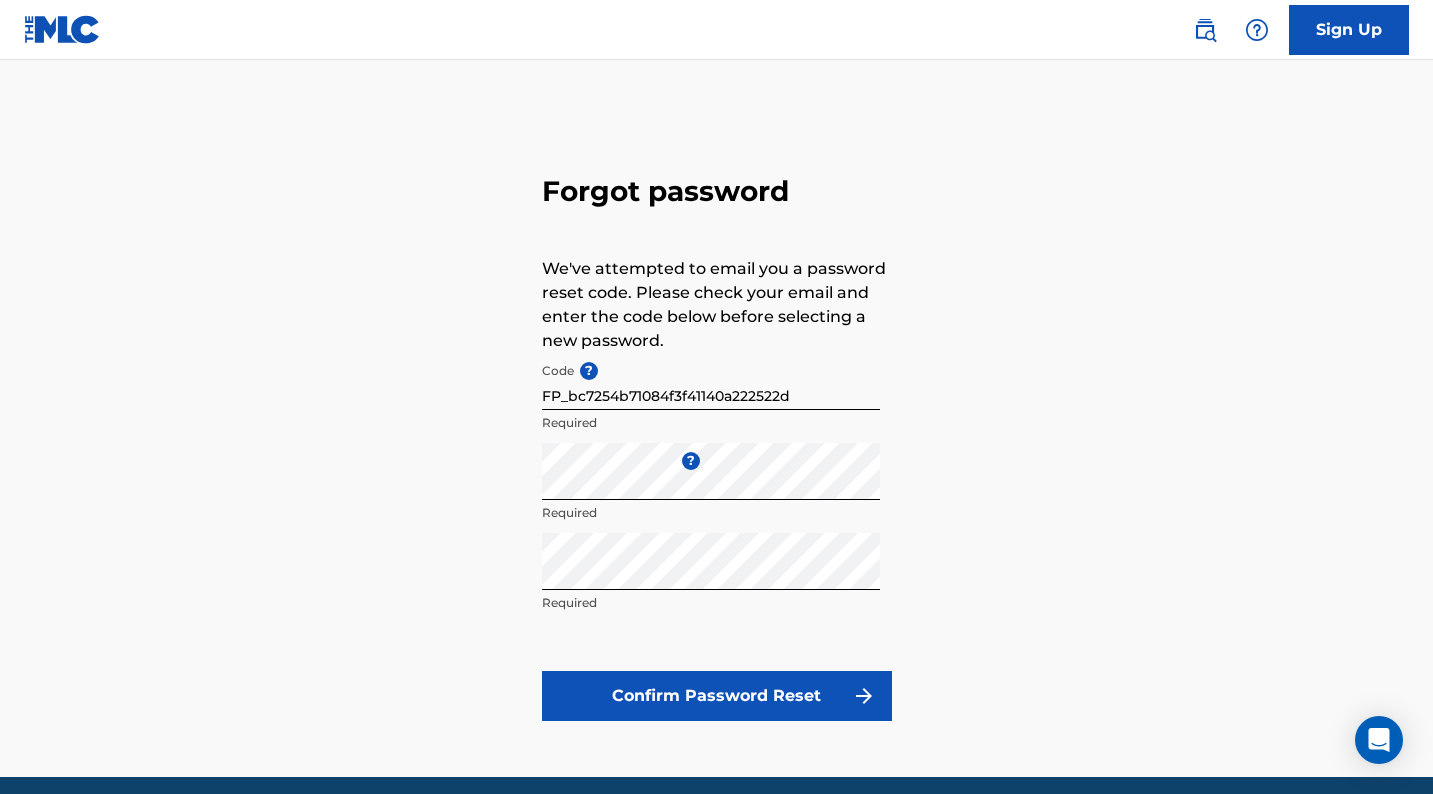click on "Confirm Password Reset" at bounding box center [717, 696] 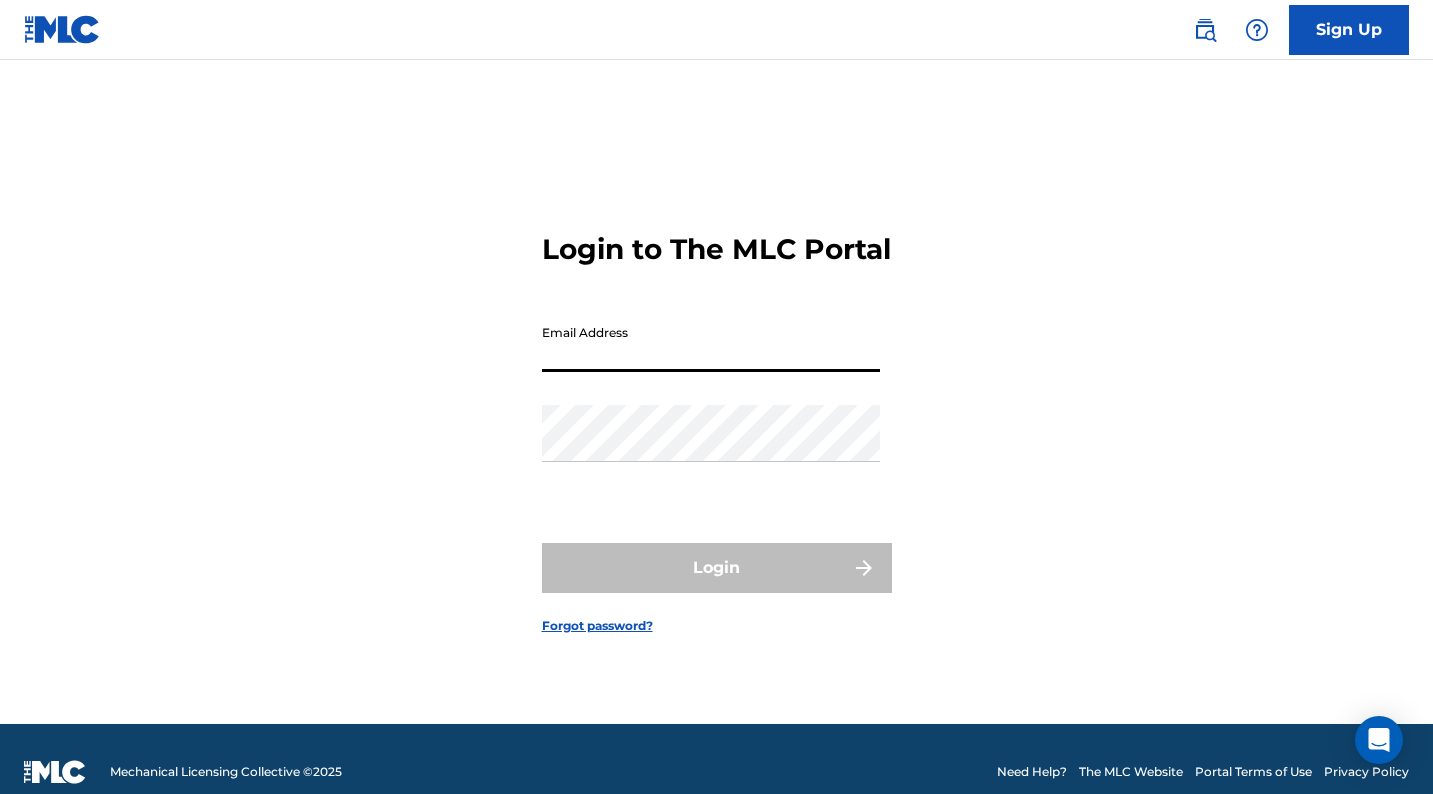 click on "Email Address" at bounding box center (711, 343) 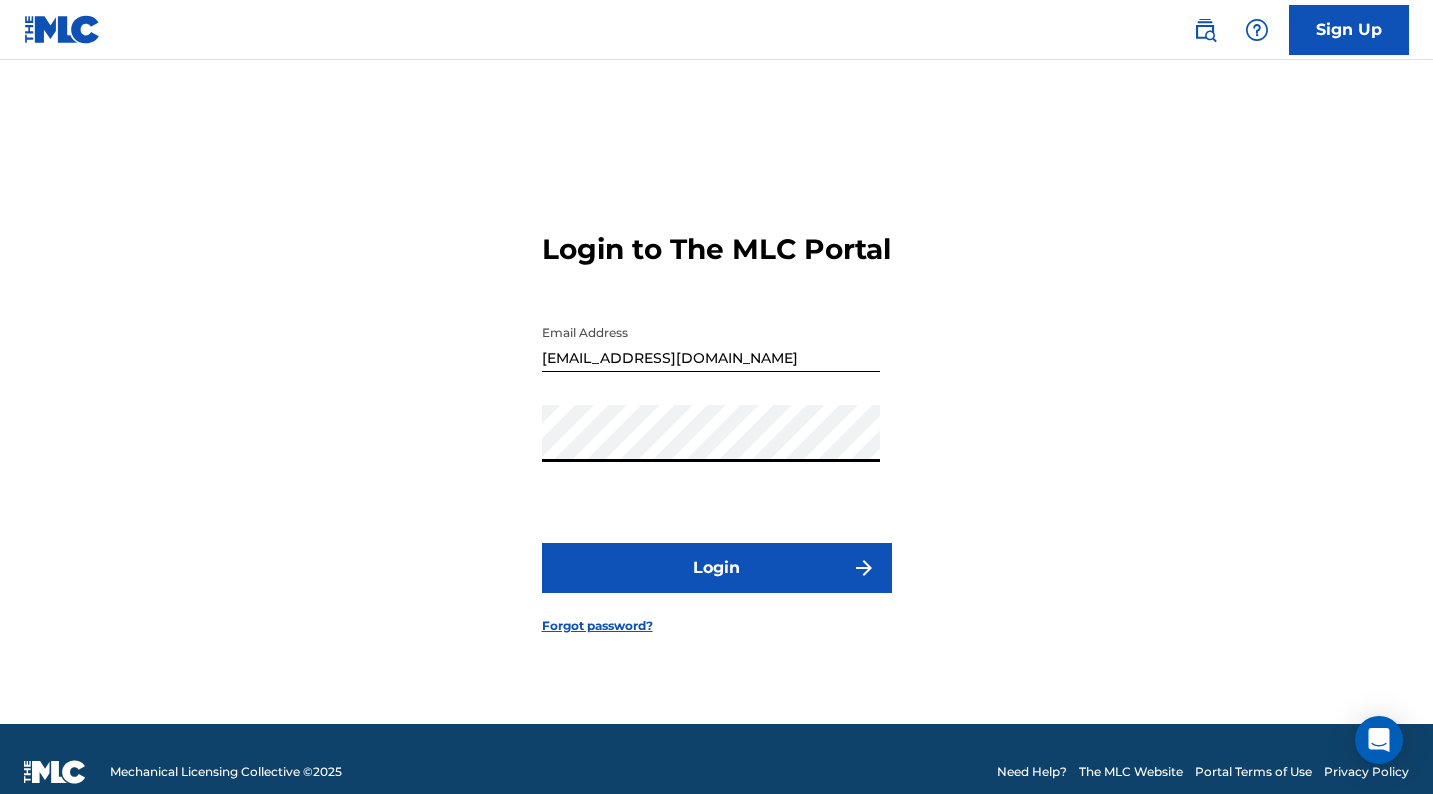 click on "Login" at bounding box center [717, 568] 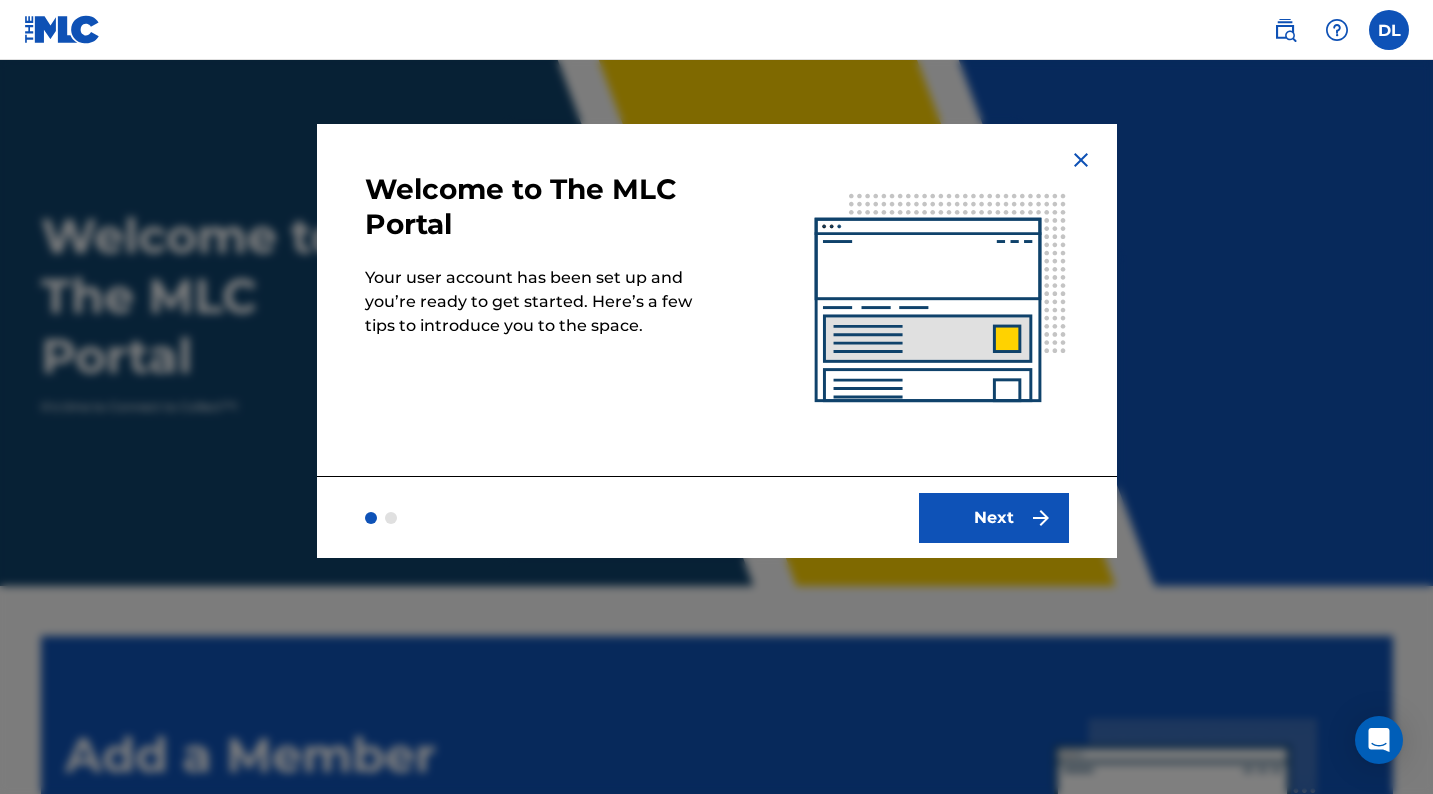 scroll, scrollTop: 0, scrollLeft: 0, axis: both 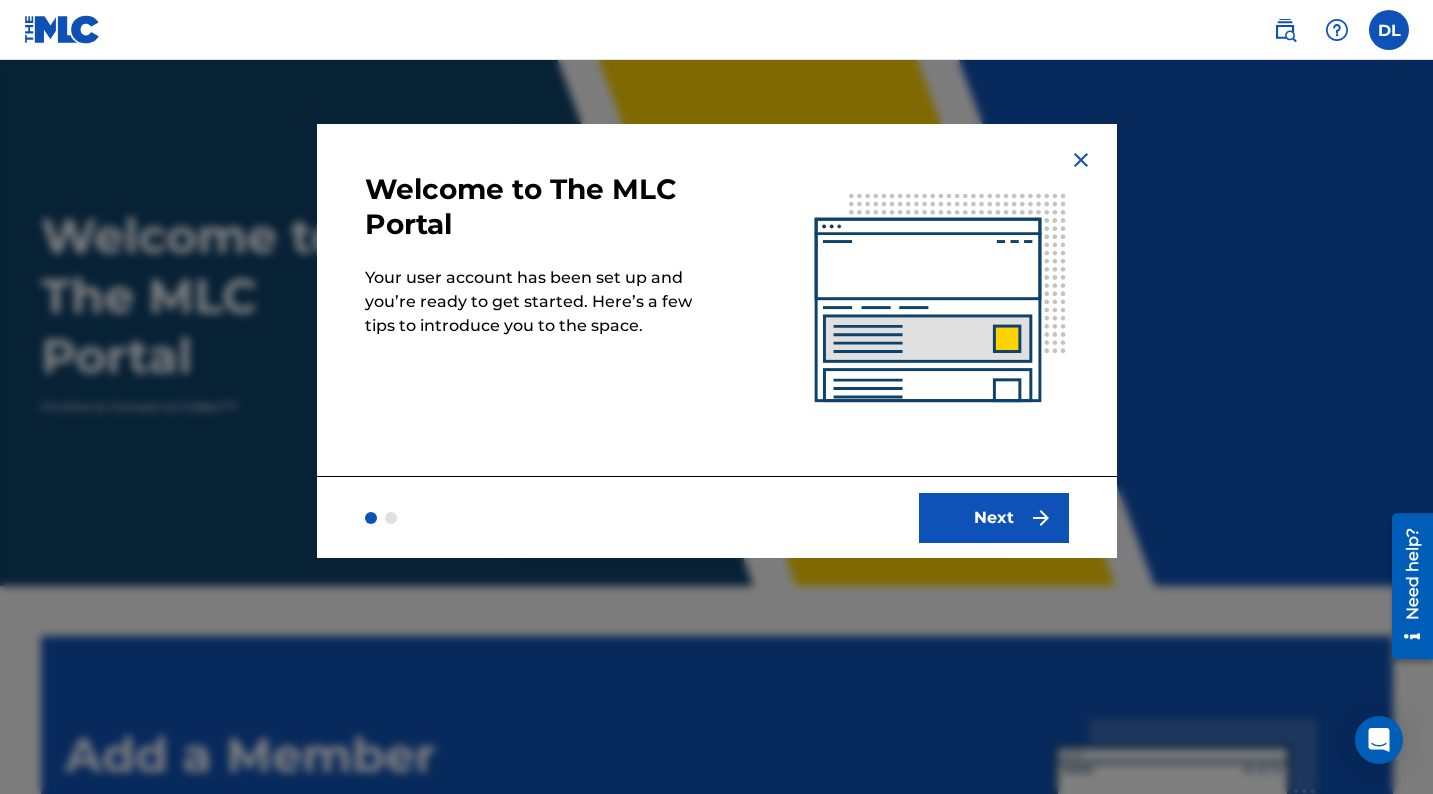 click on "Next" at bounding box center (994, 518) 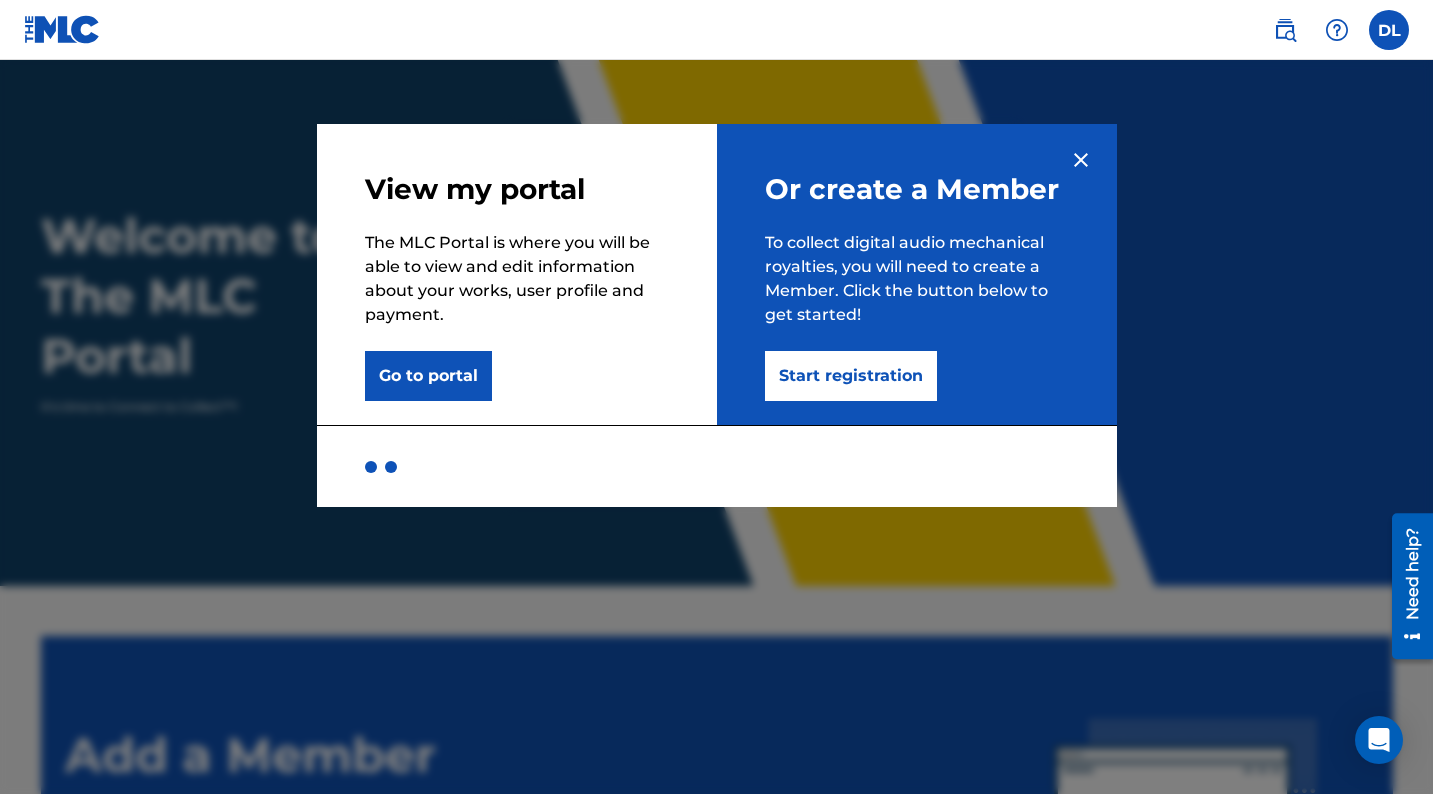 click on "Start registration" at bounding box center [851, 376] 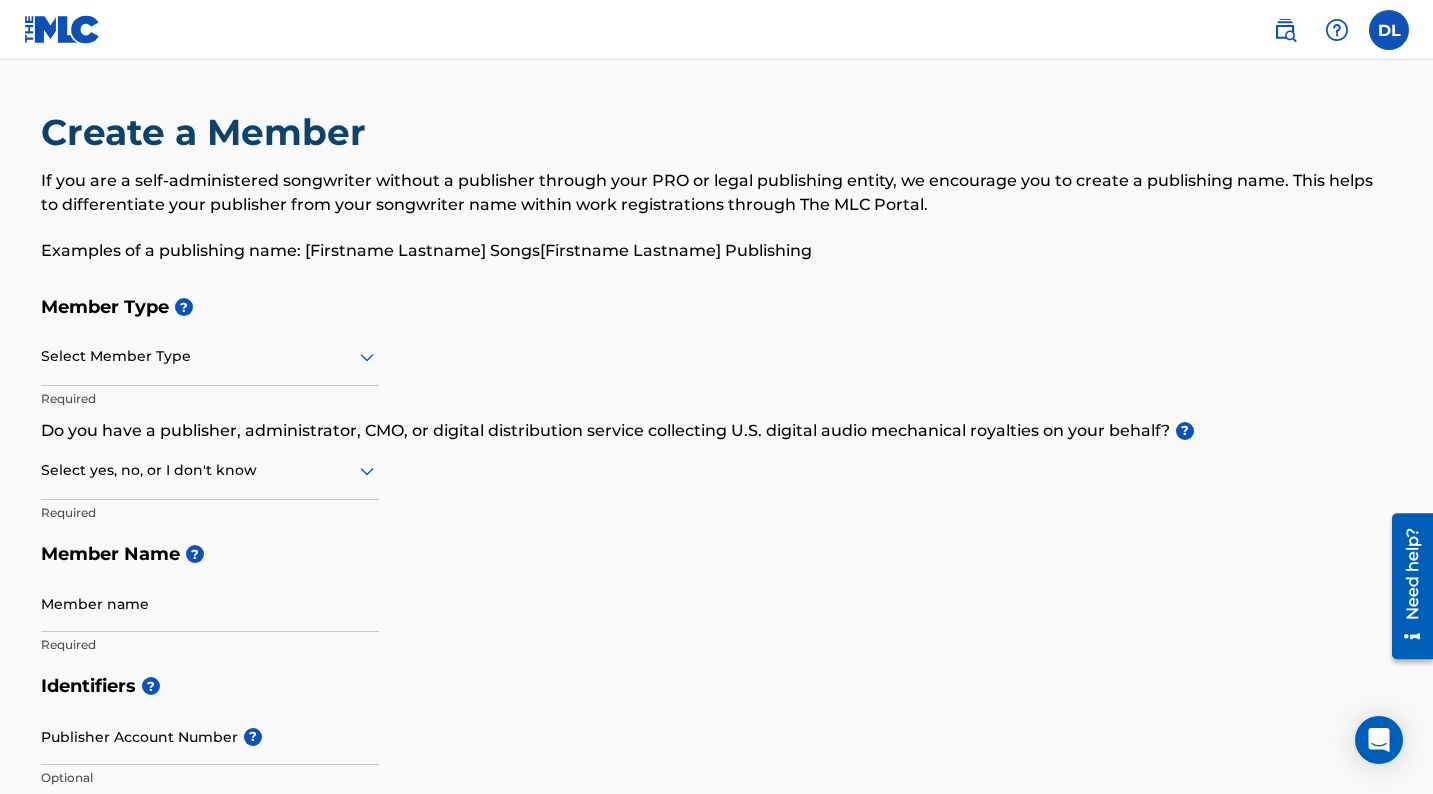 click 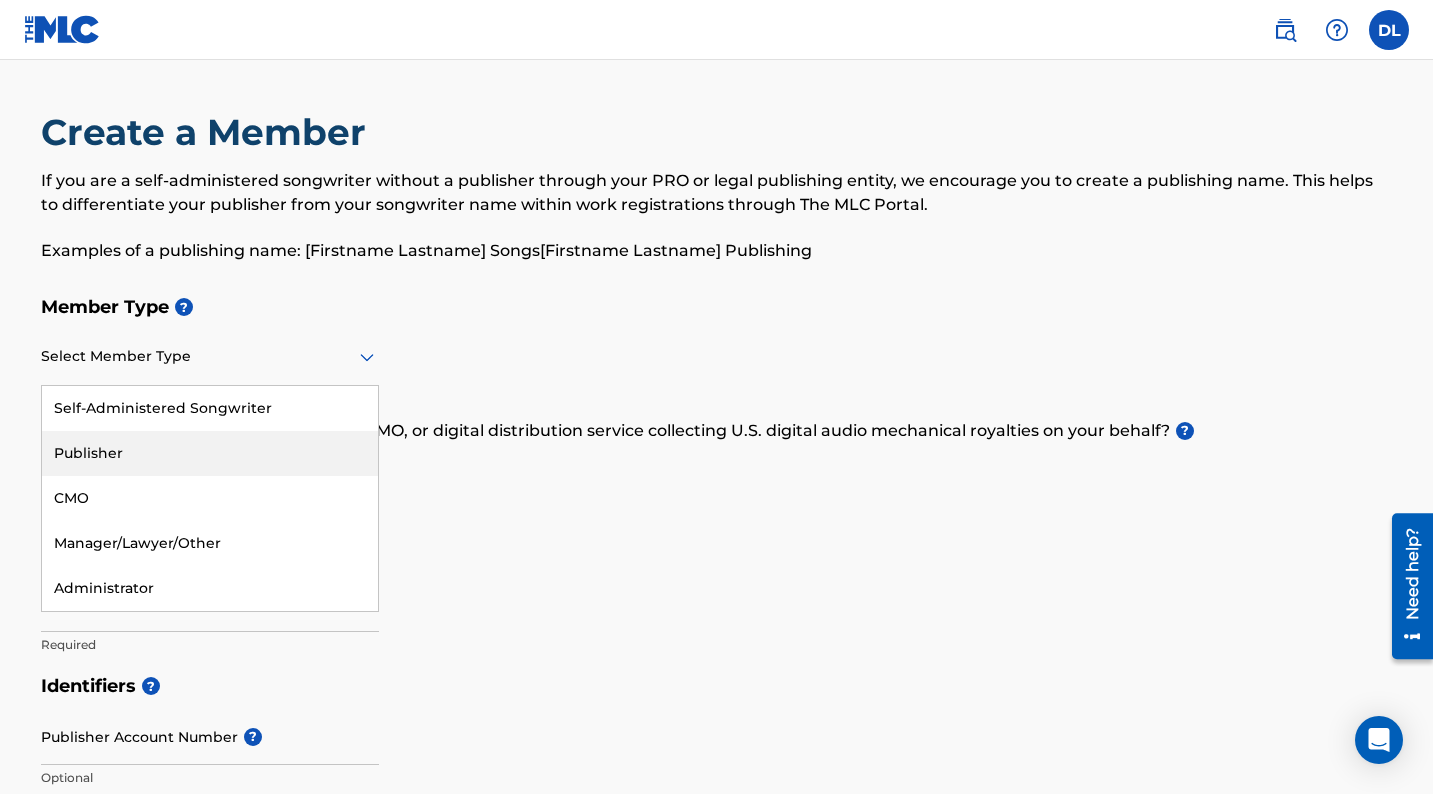 click on "Publisher" at bounding box center (210, 453) 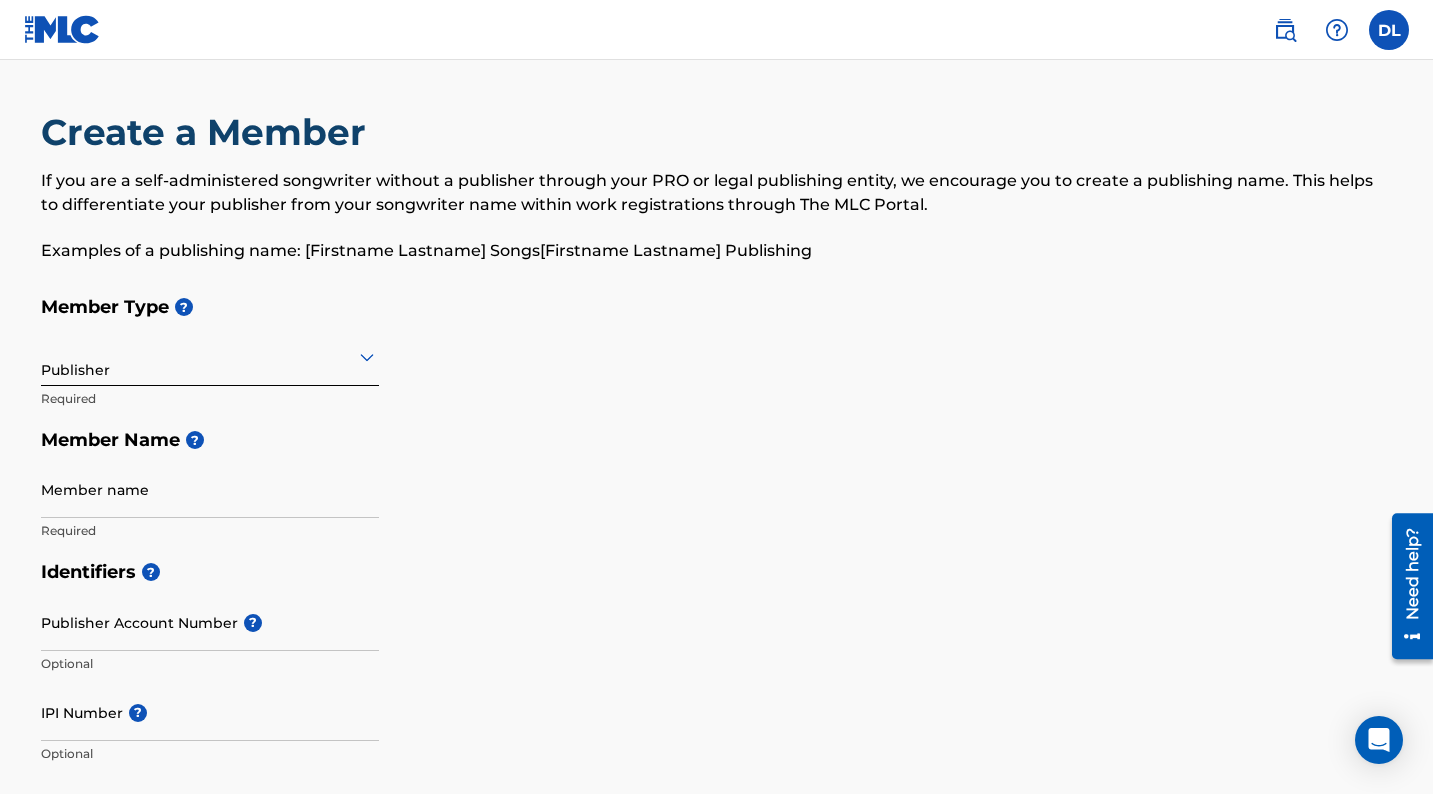 click on "Member name" at bounding box center [210, 489] 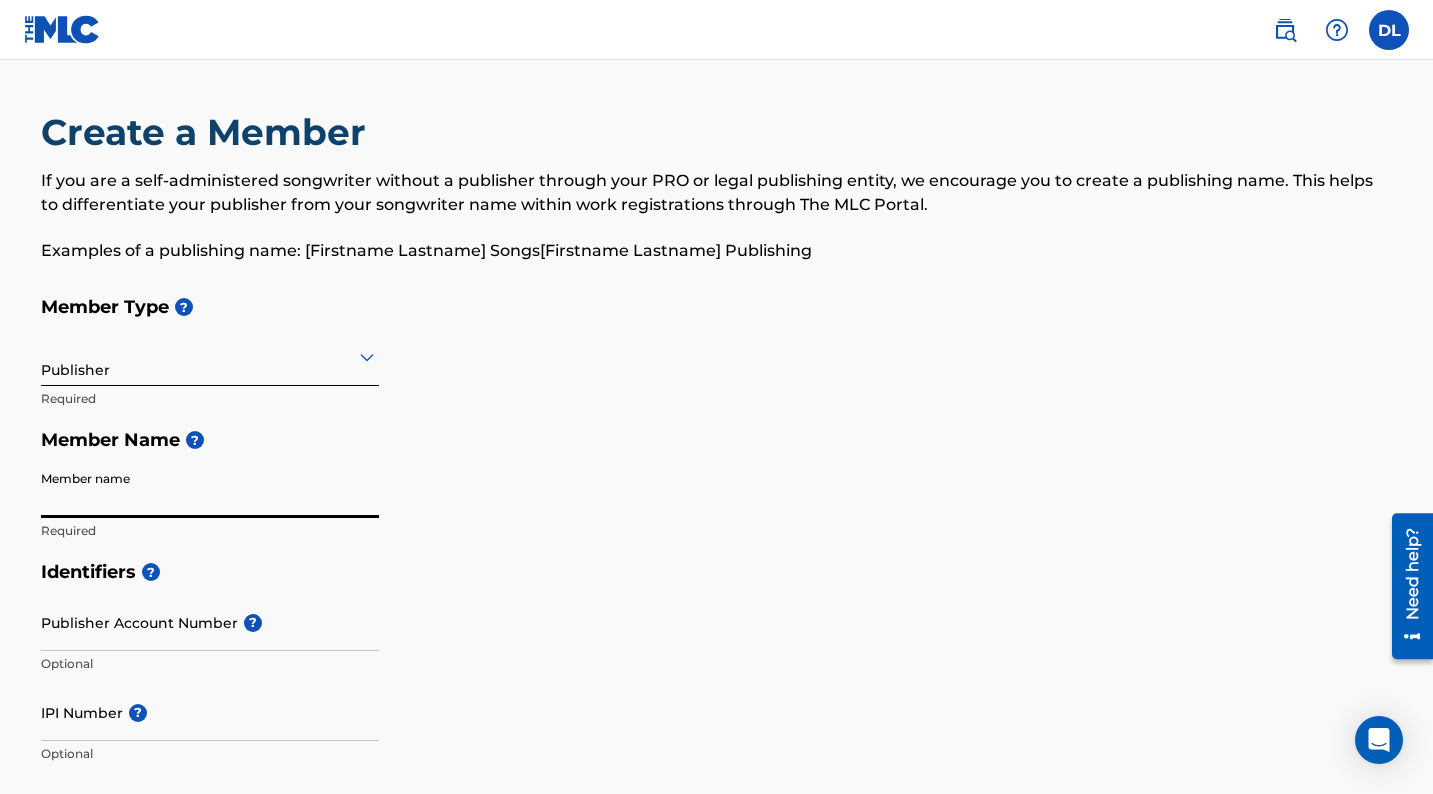 paste on "DA MI YA PUBLISHING" 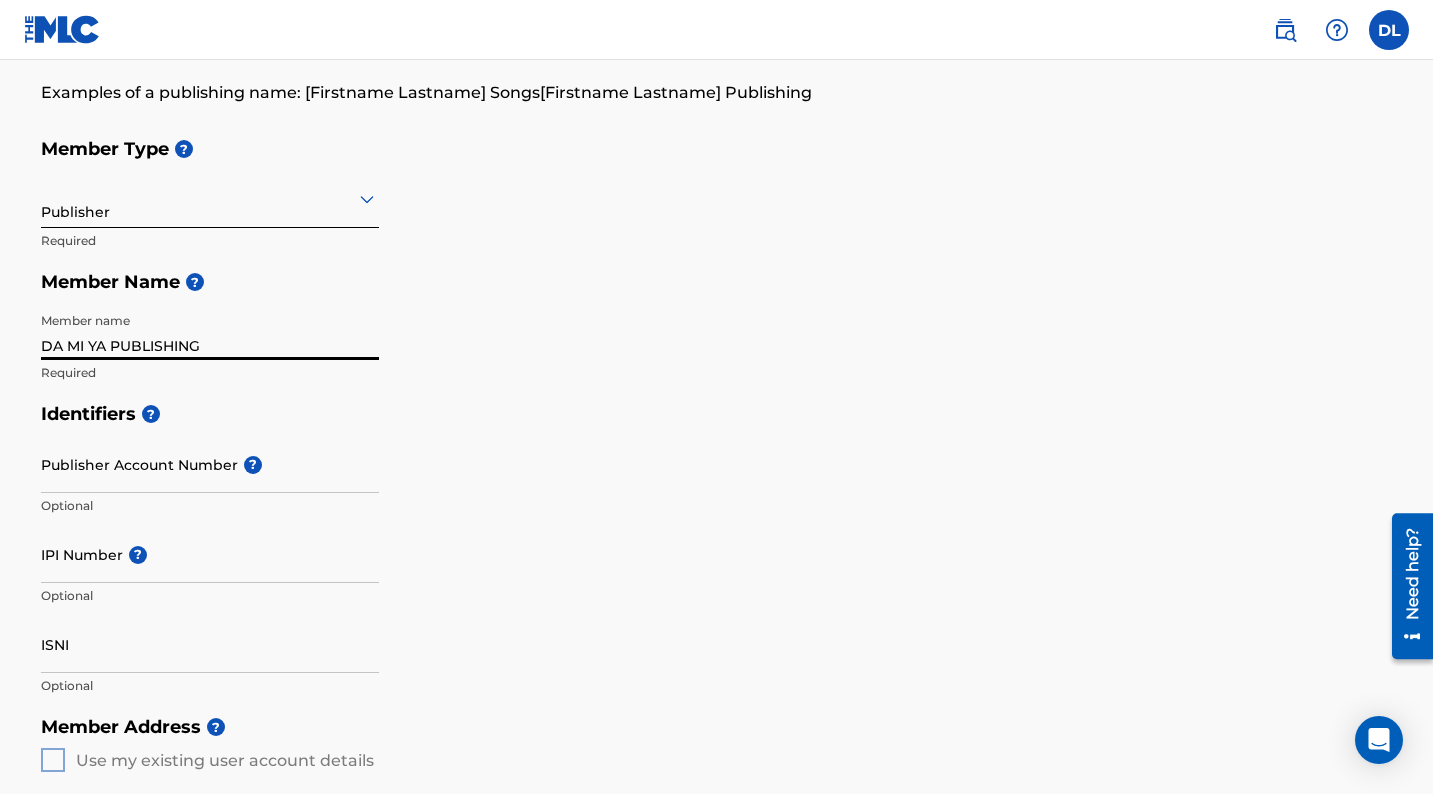 scroll, scrollTop: 162, scrollLeft: 0, axis: vertical 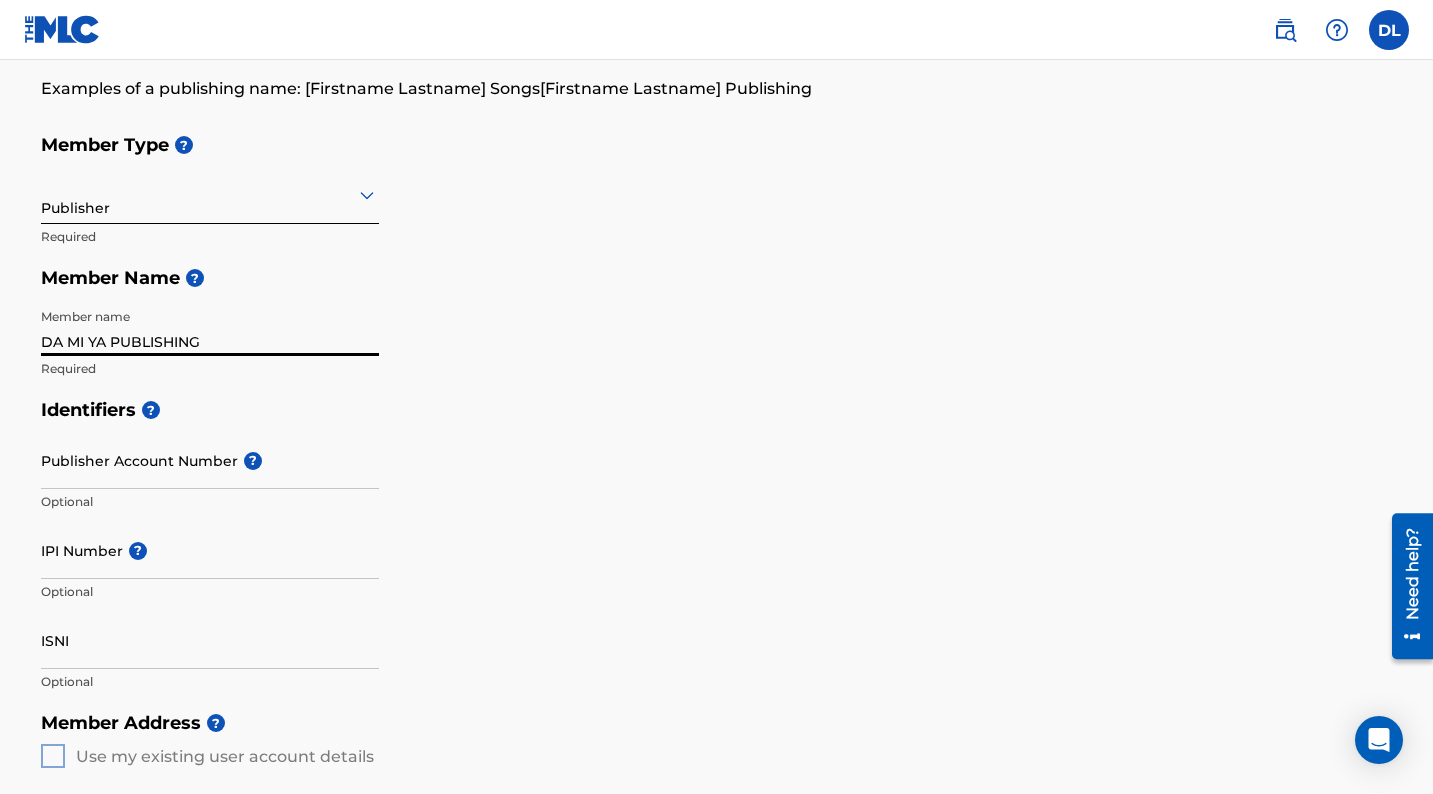 type on "DA MI YA PUBLISHING" 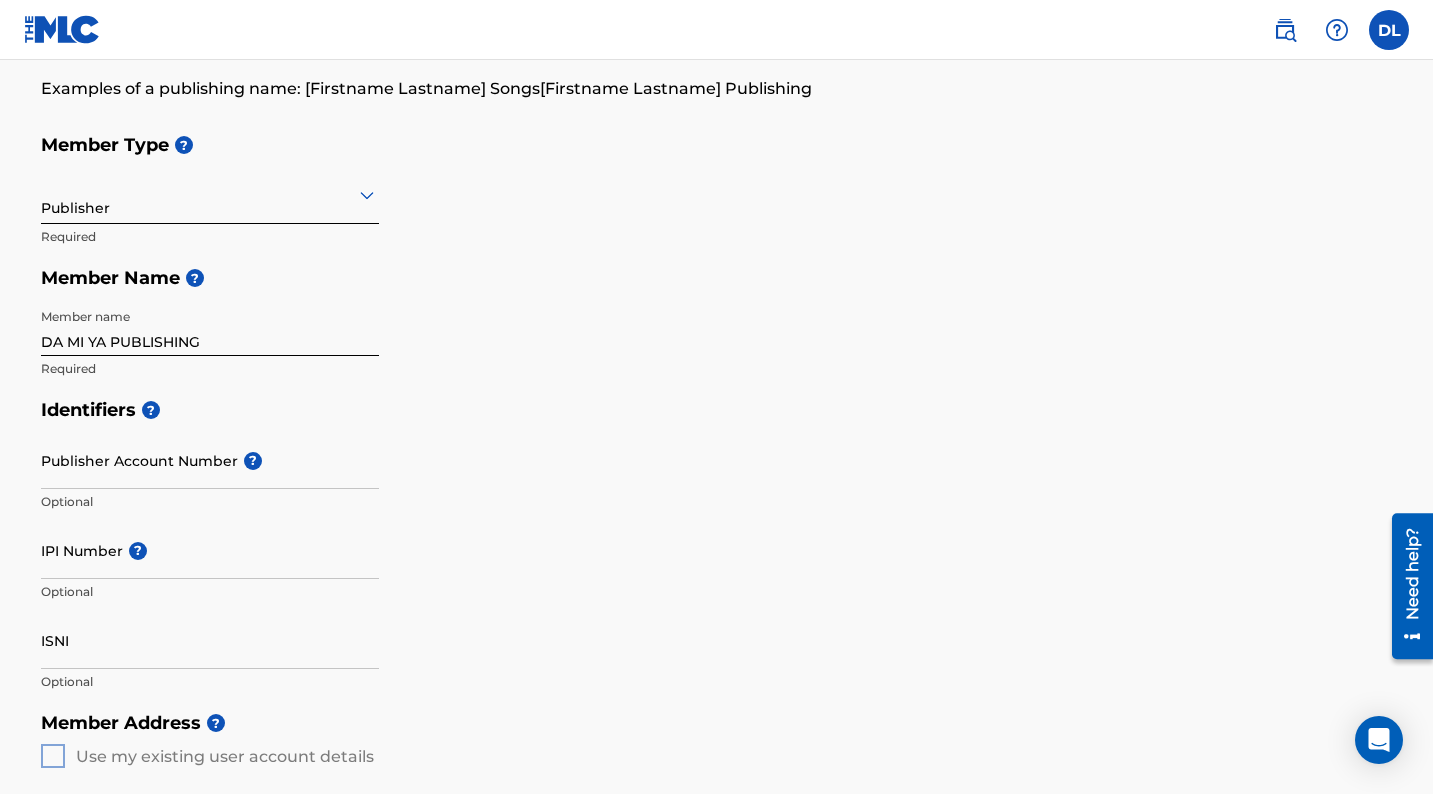 click on "Optional" at bounding box center (210, 592) 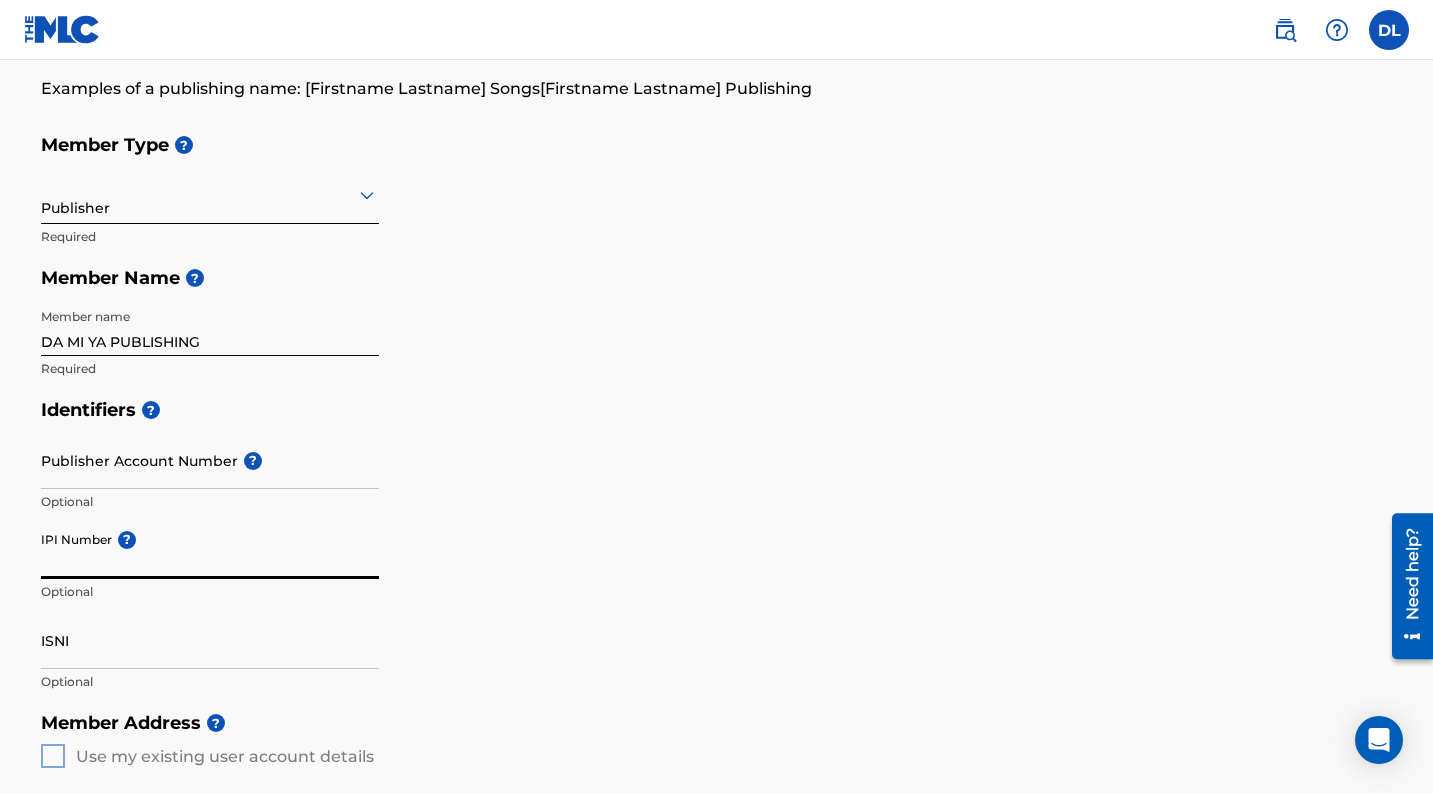 click on "IPI Number ?" at bounding box center (210, 550) 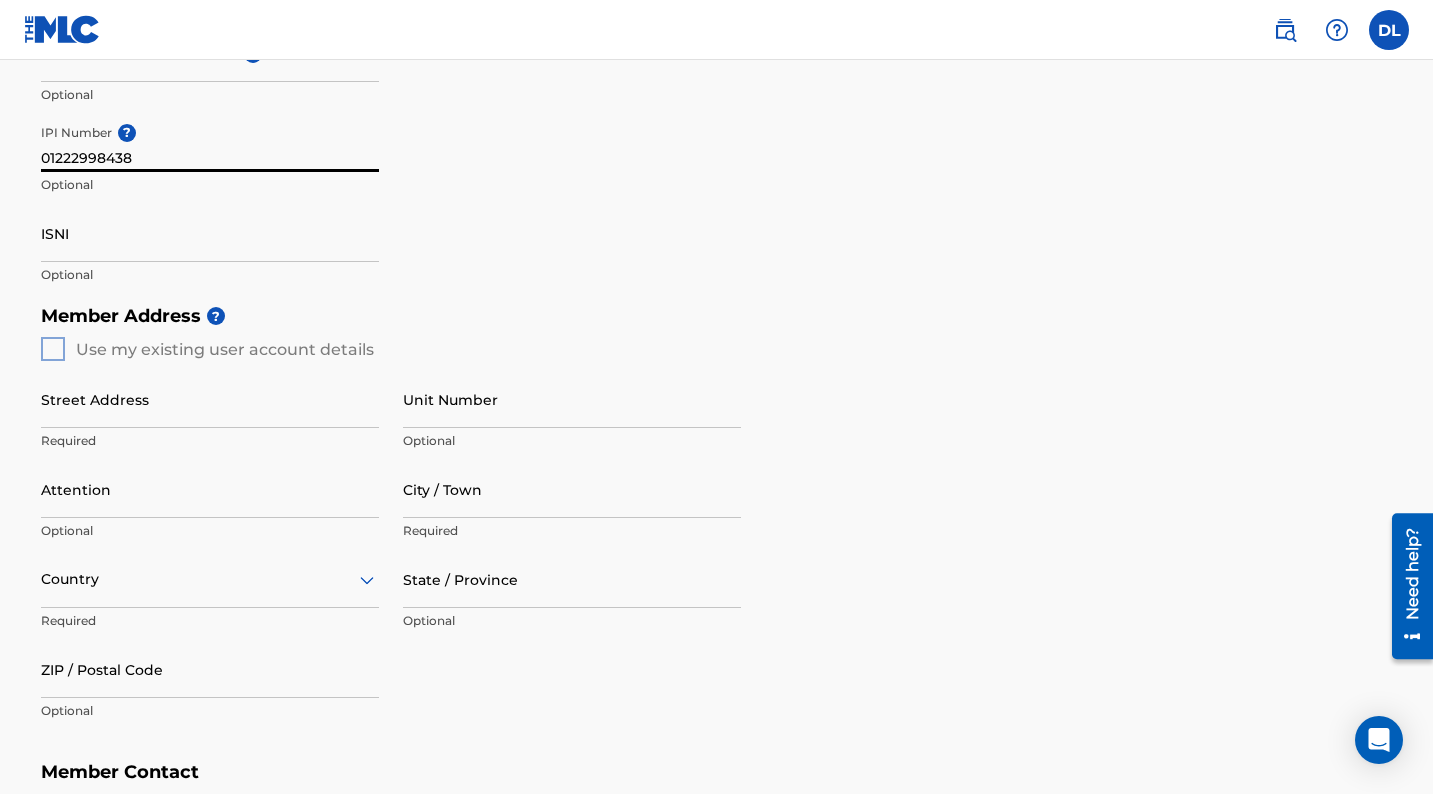 scroll, scrollTop: 593, scrollLeft: 0, axis: vertical 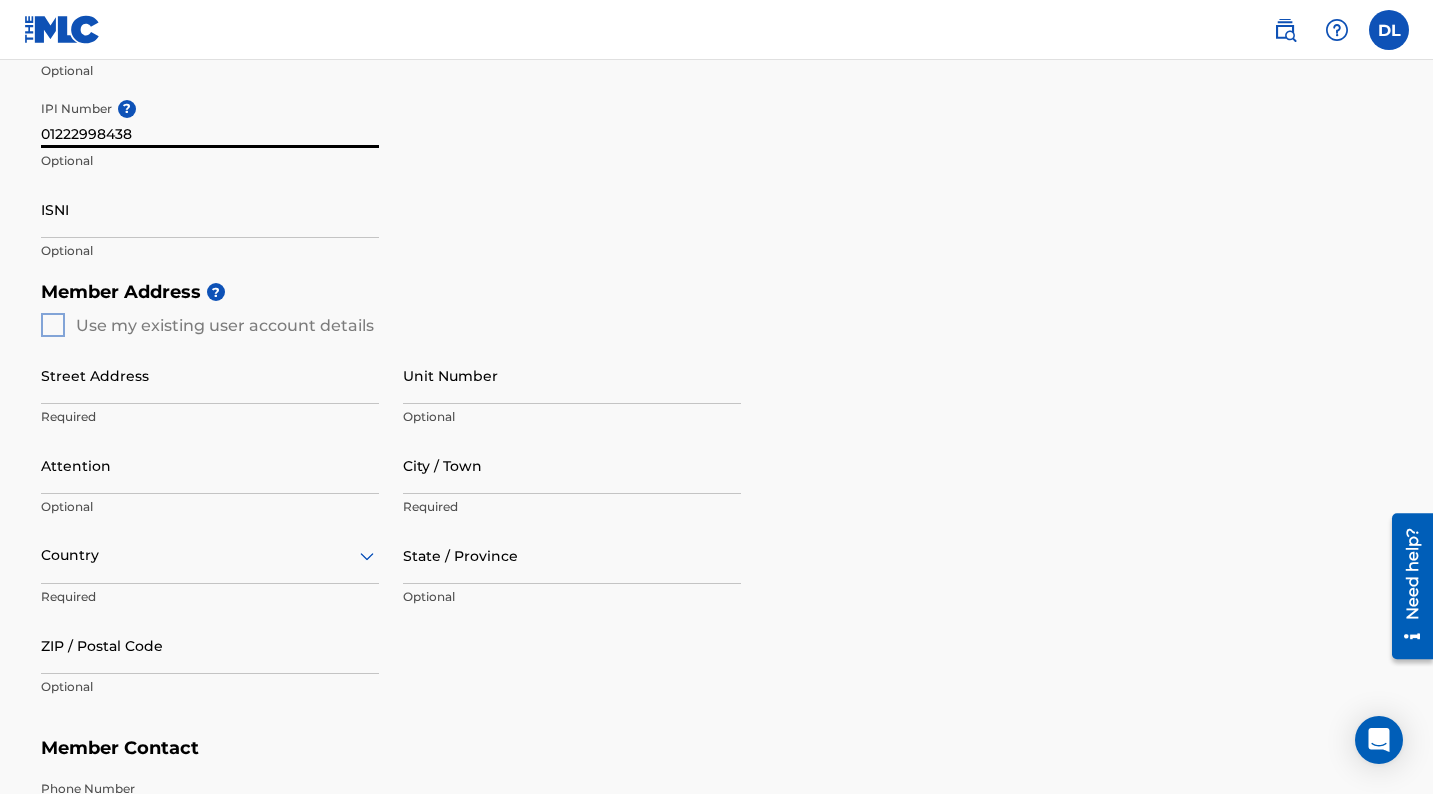 type on "01222998438" 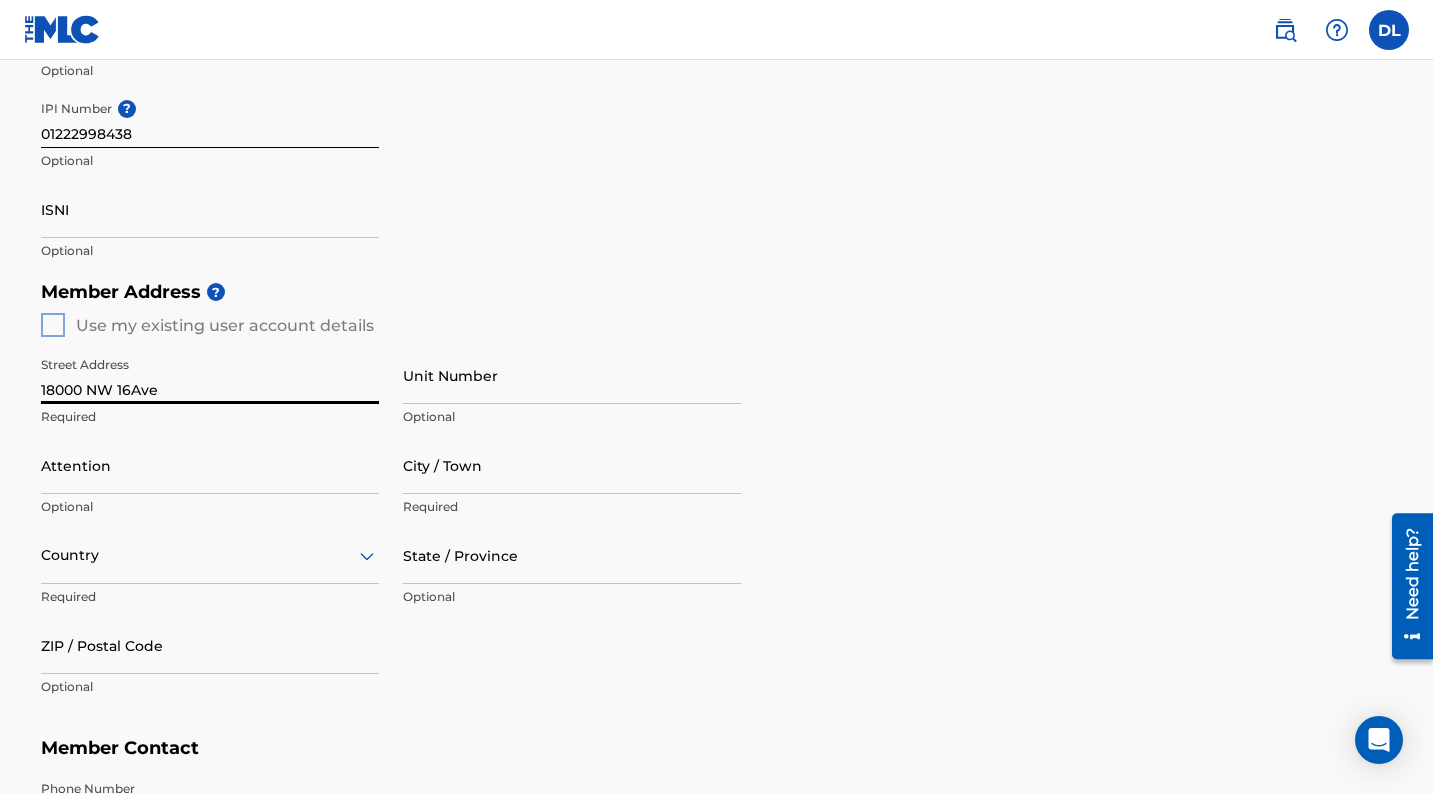 click on "18000 NW 16Ave" at bounding box center (210, 375) 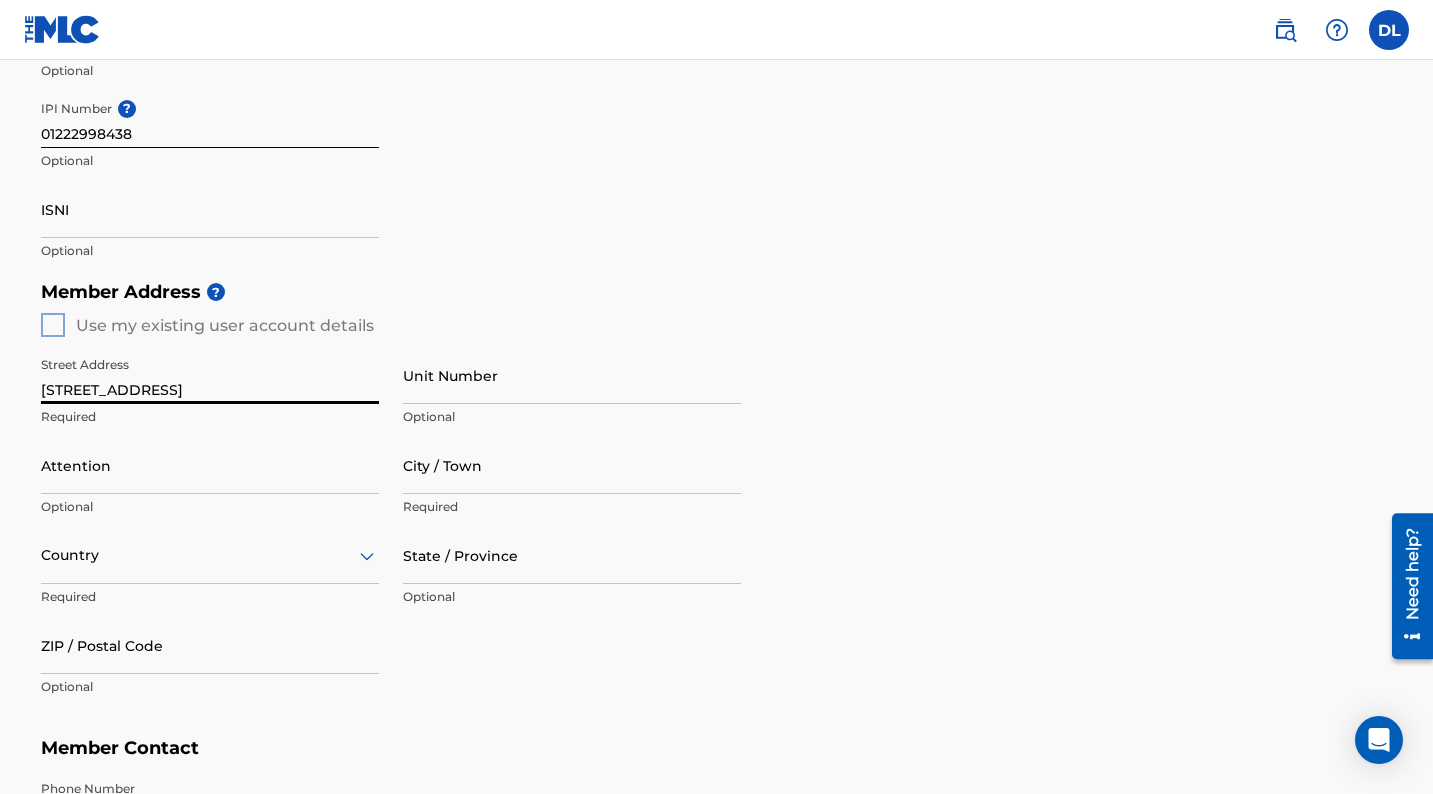 type on "[STREET_ADDRESS]" 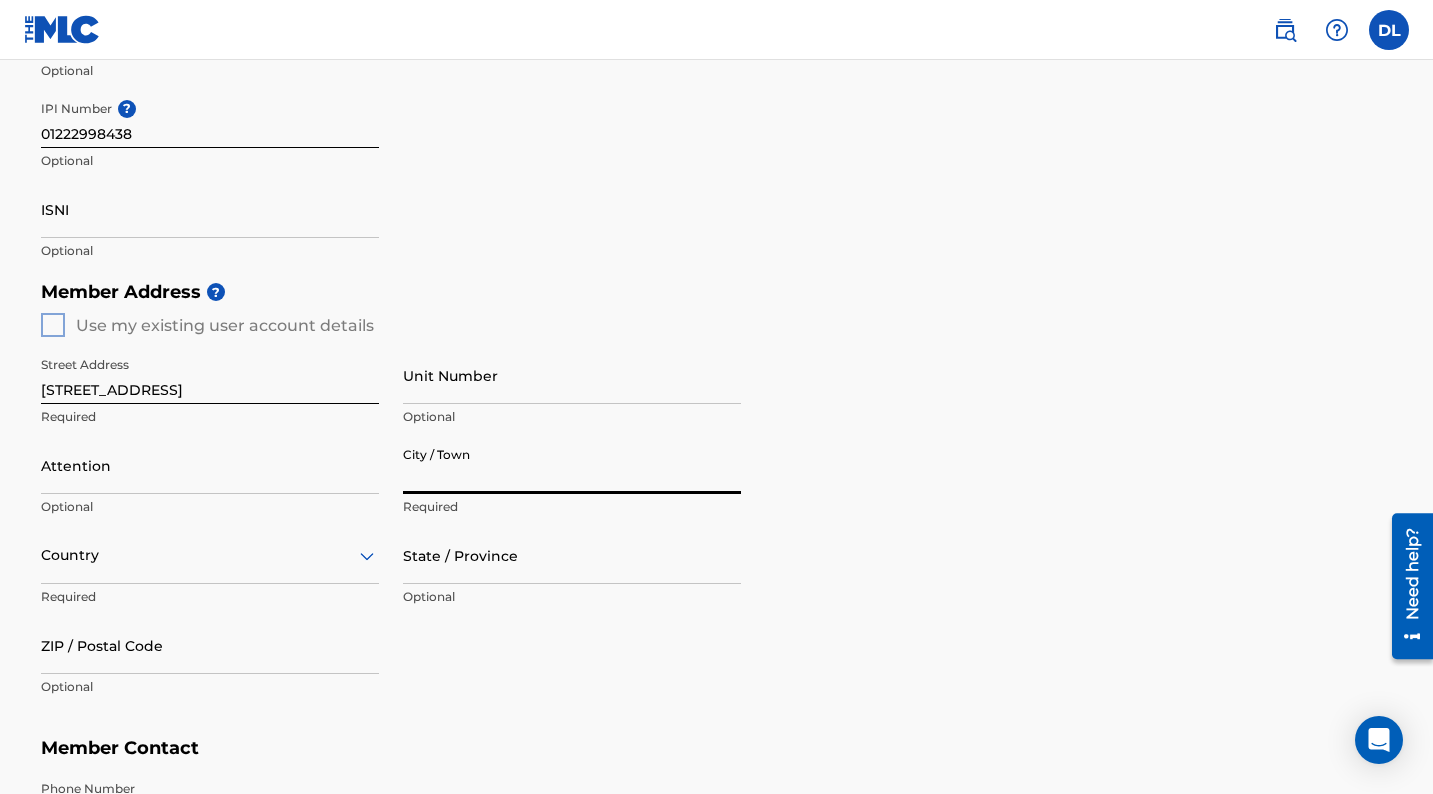 click on "City / Town" at bounding box center [572, 465] 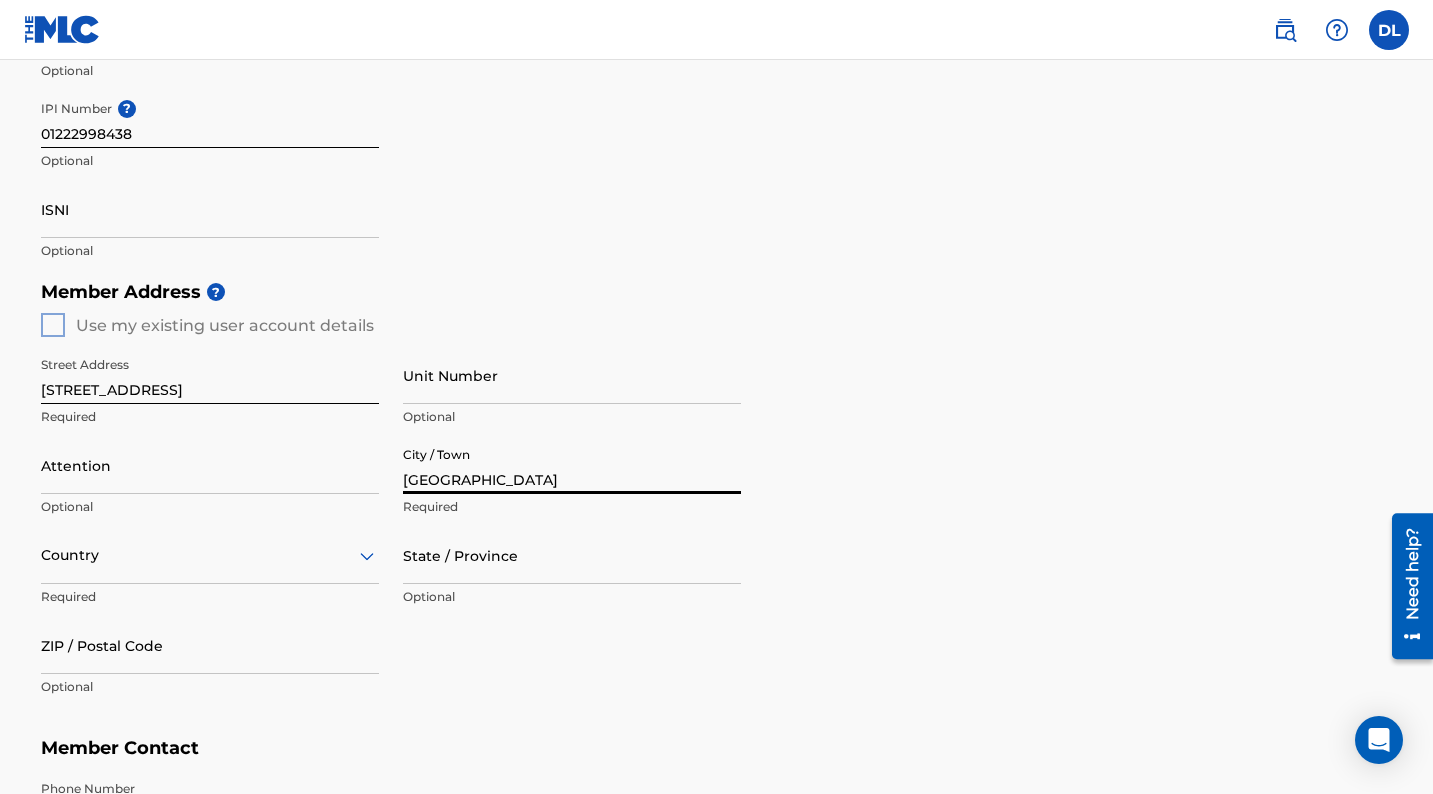 type on "[PERSON_NAME]" 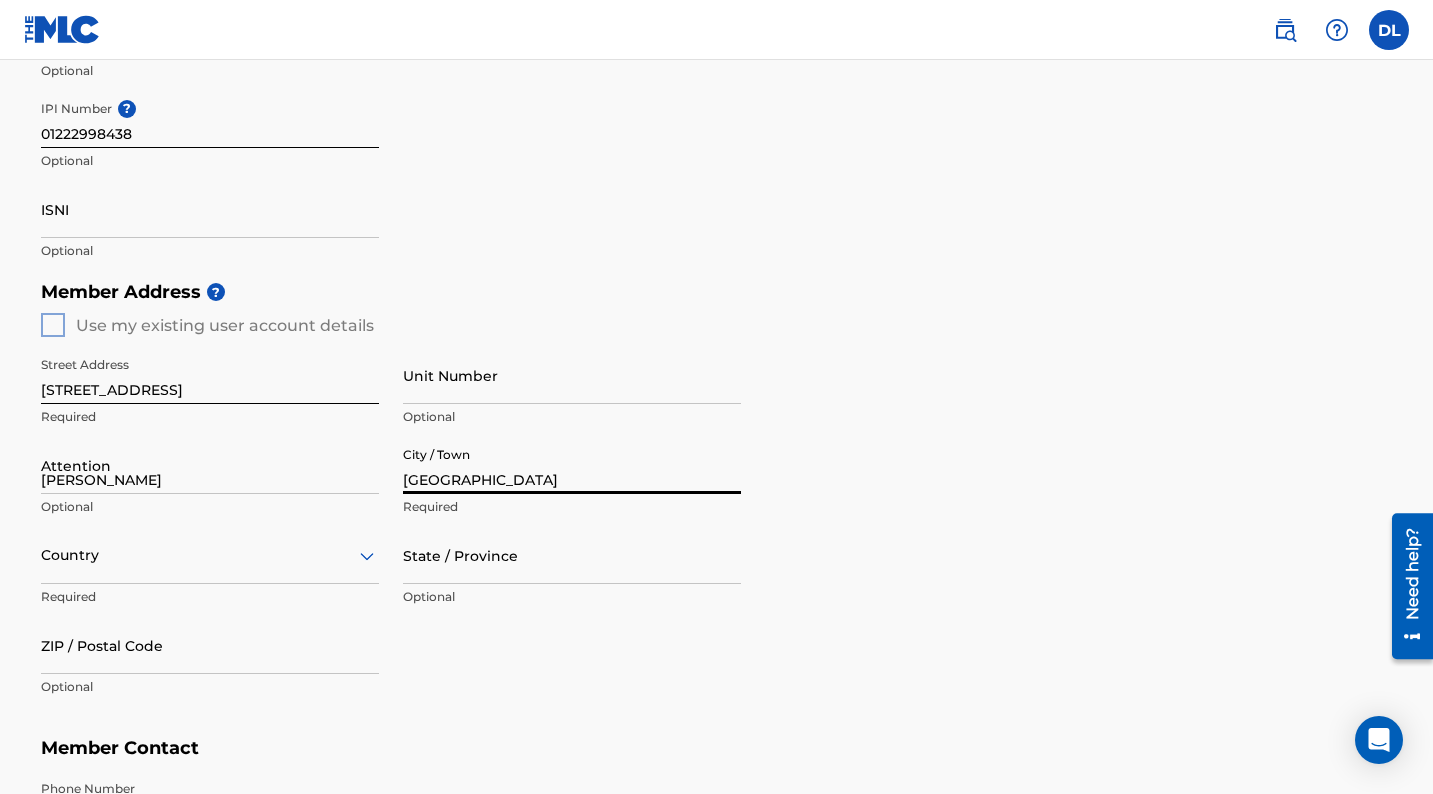 type on "[GEOGRAPHIC_DATA]" 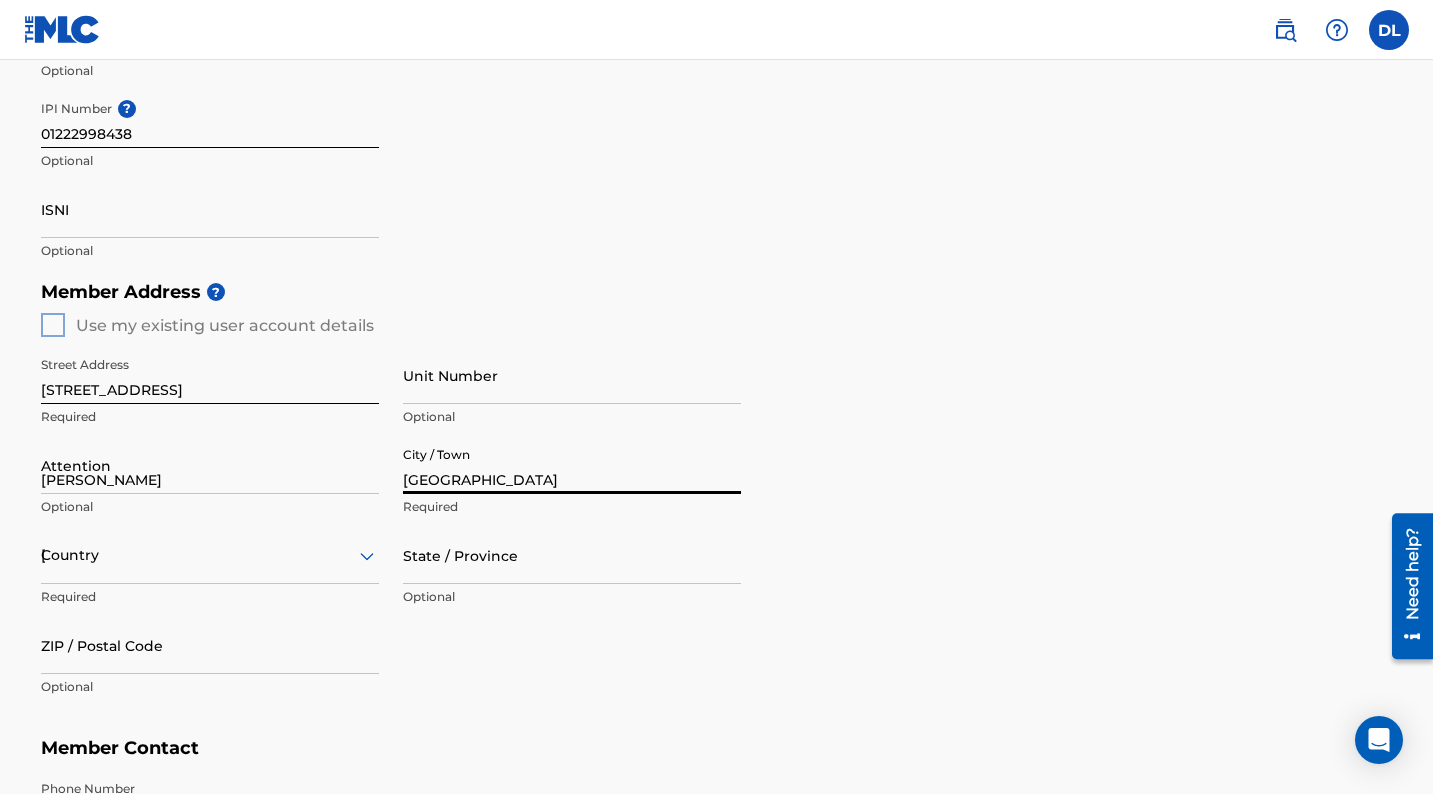 type on "FL" 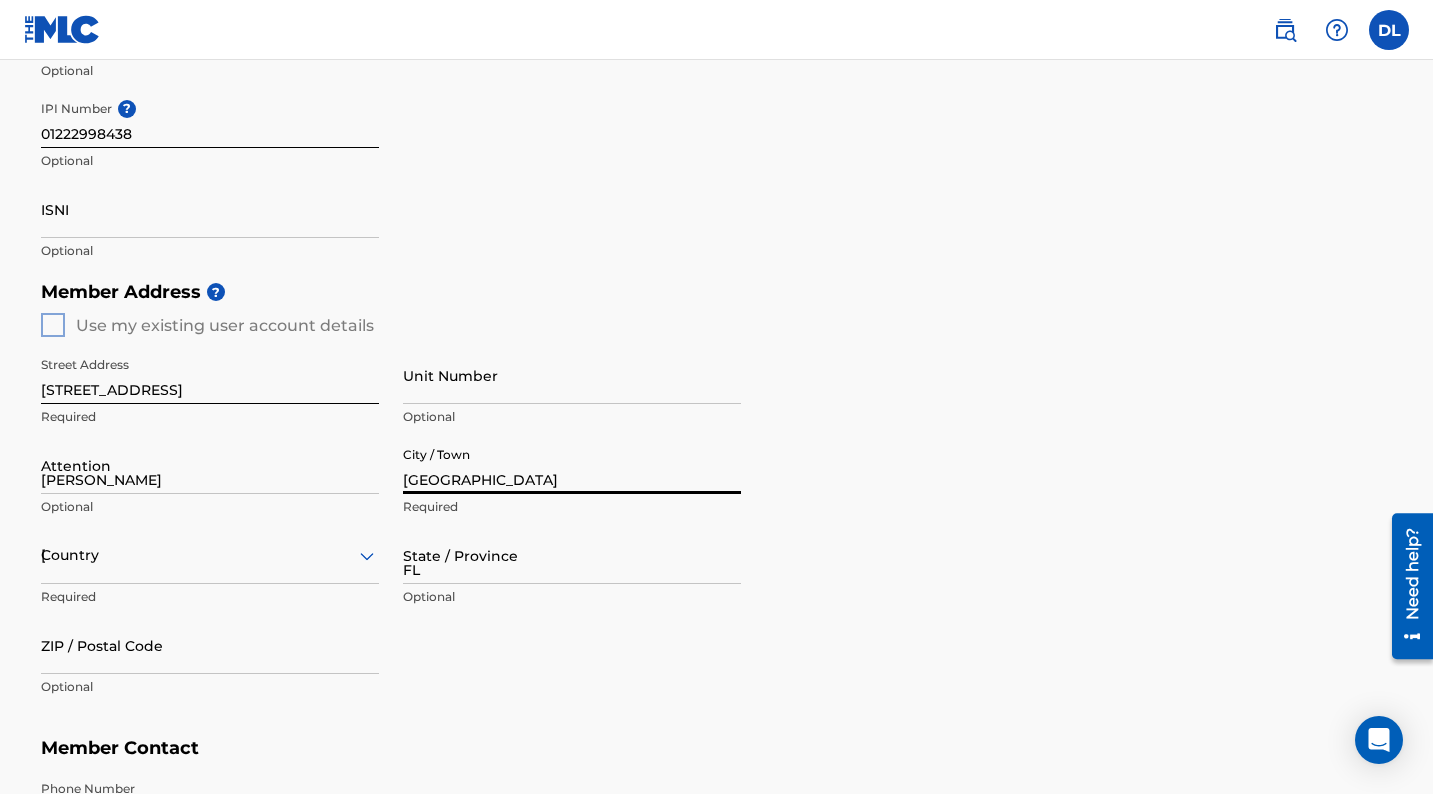 type on "33169" 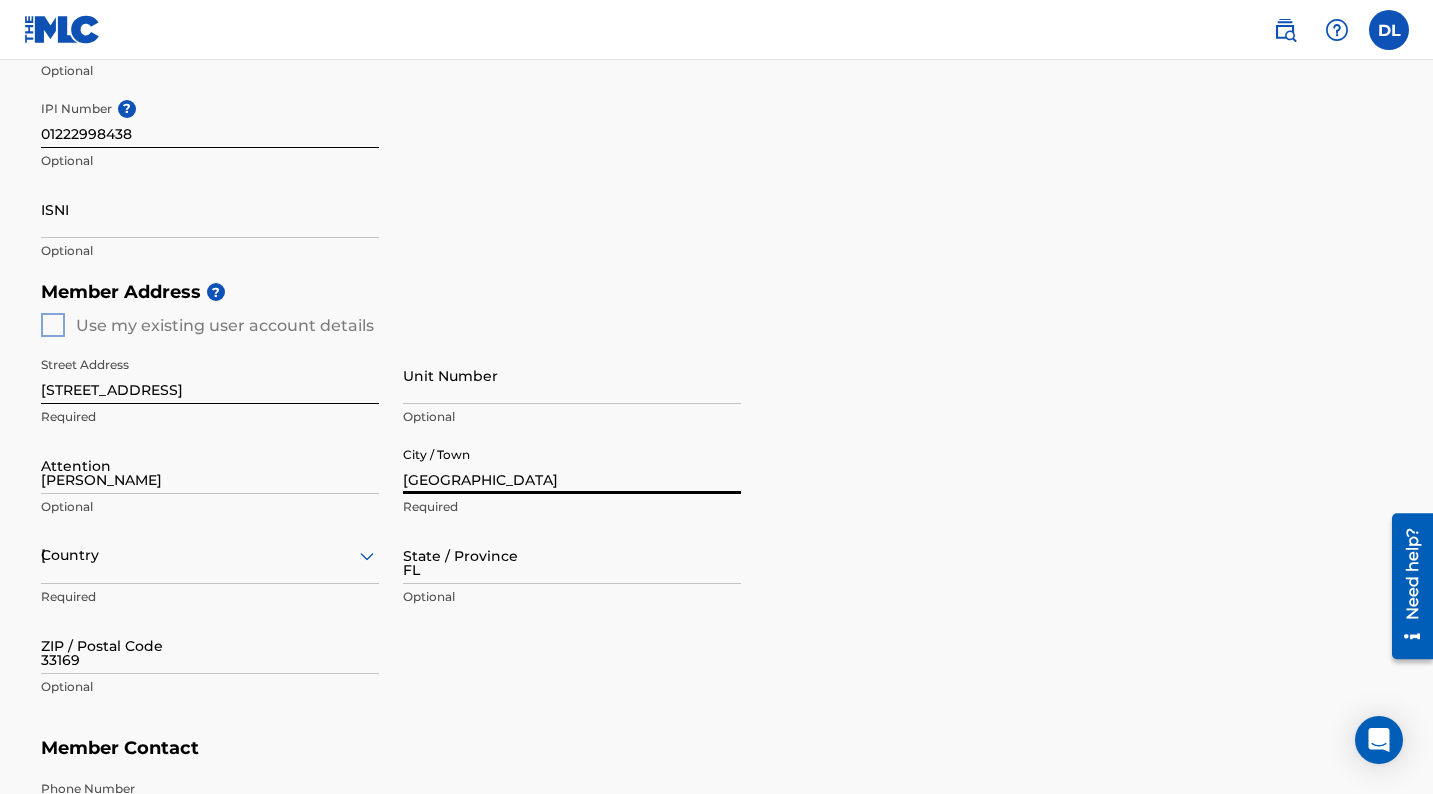 type on "561" 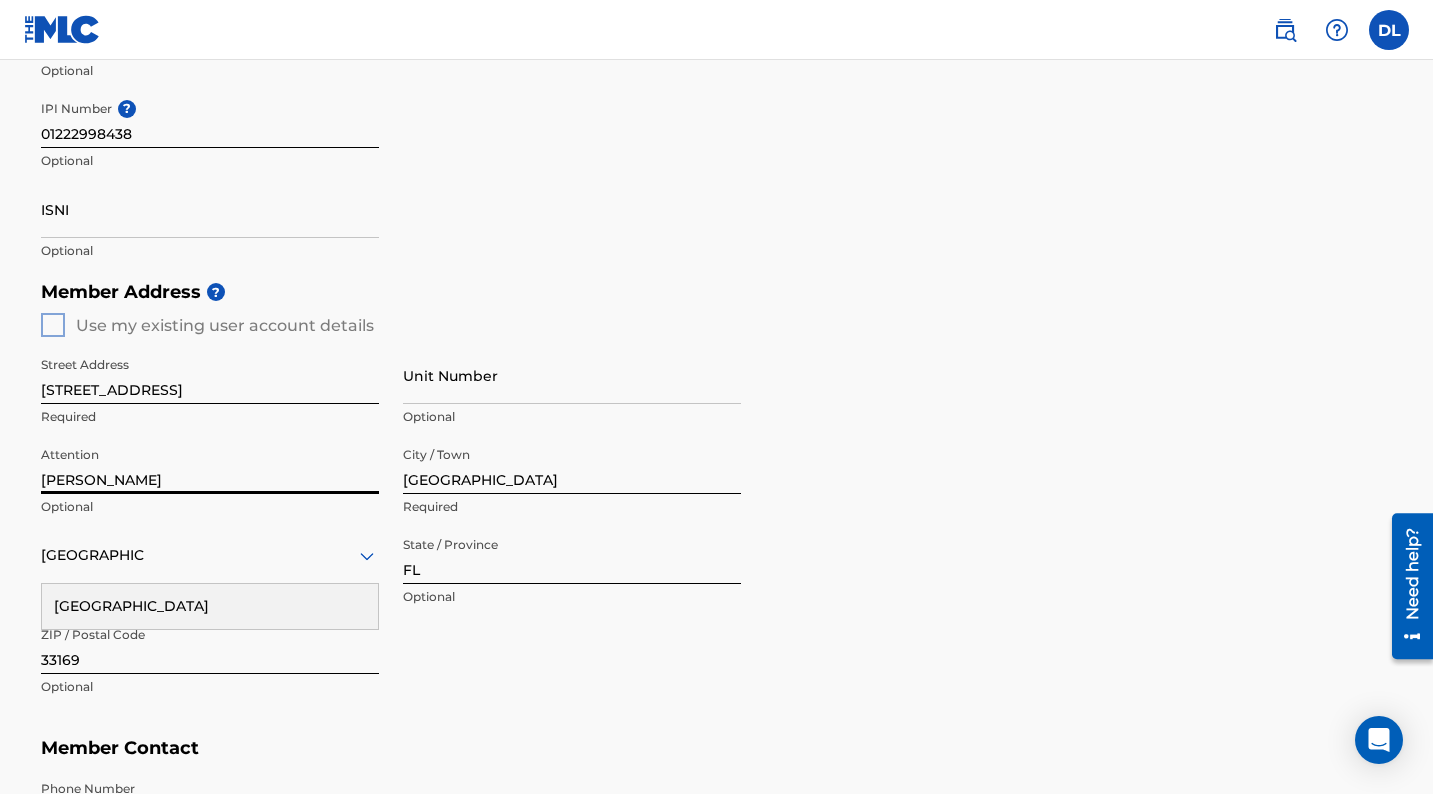 drag, startPoint x: 131, startPoint y: 467, endPoint x: 35, endPoint y: 482, distance: 97.16481 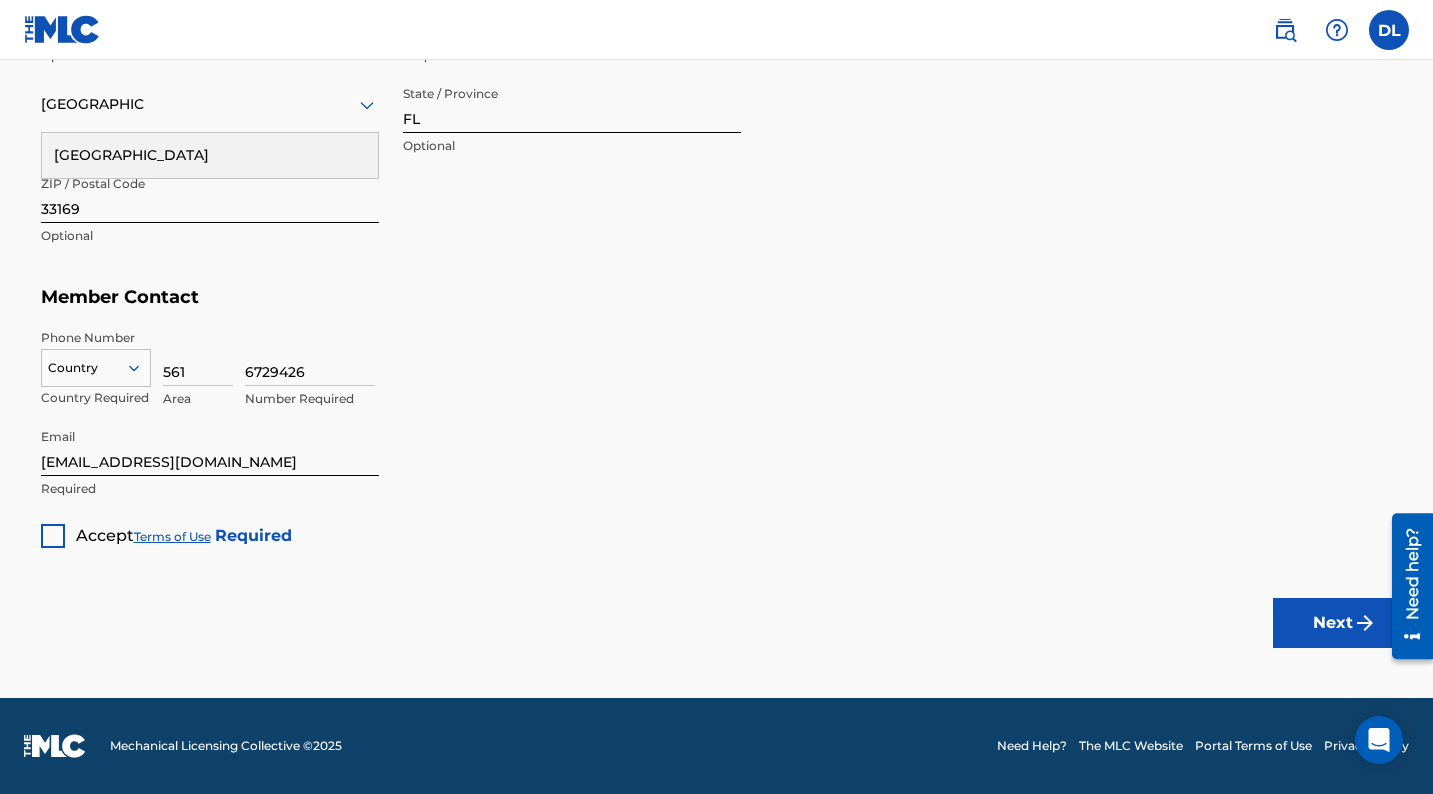 scroll, scrollTop: 1044, scrollLeft: 0, axis: vertical 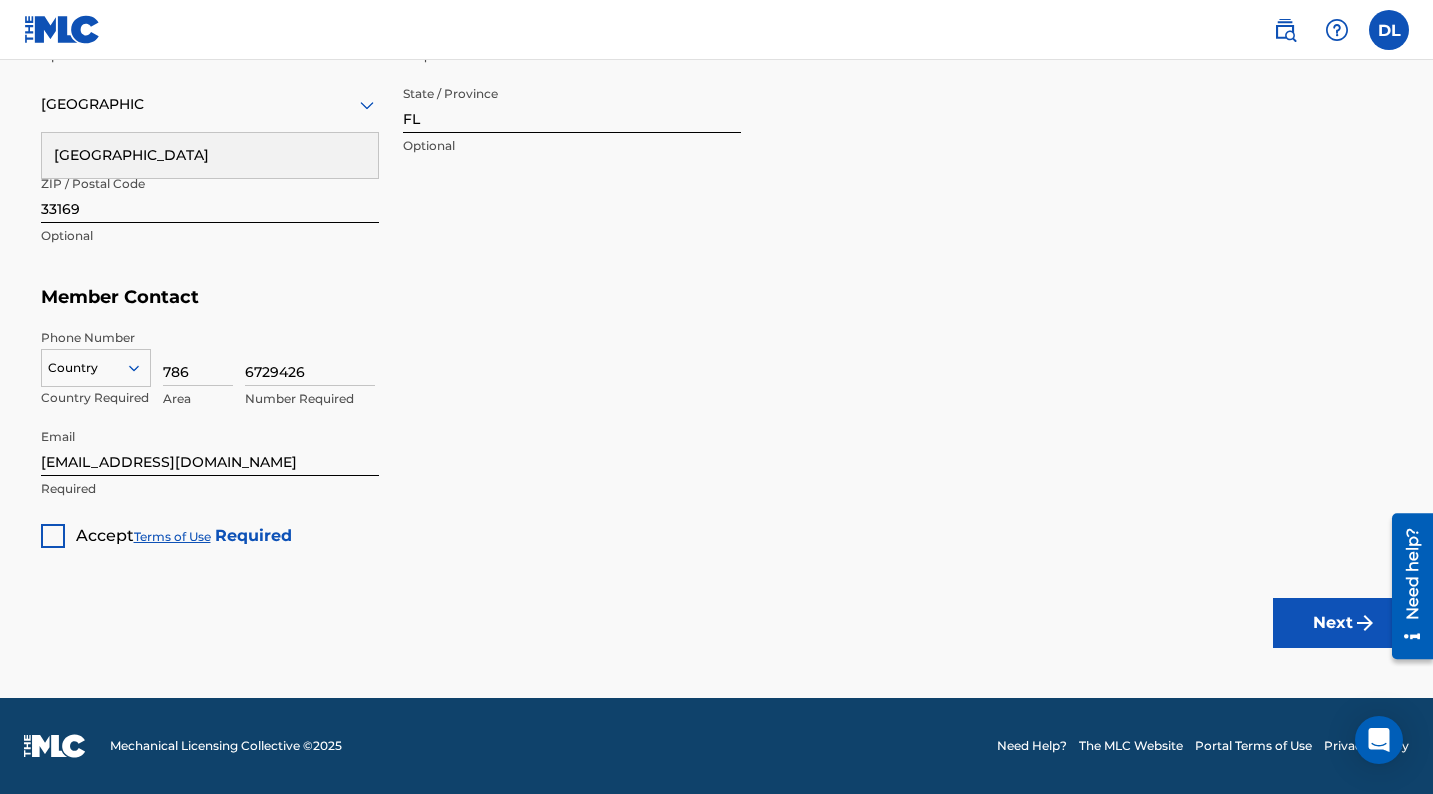 type on "786" 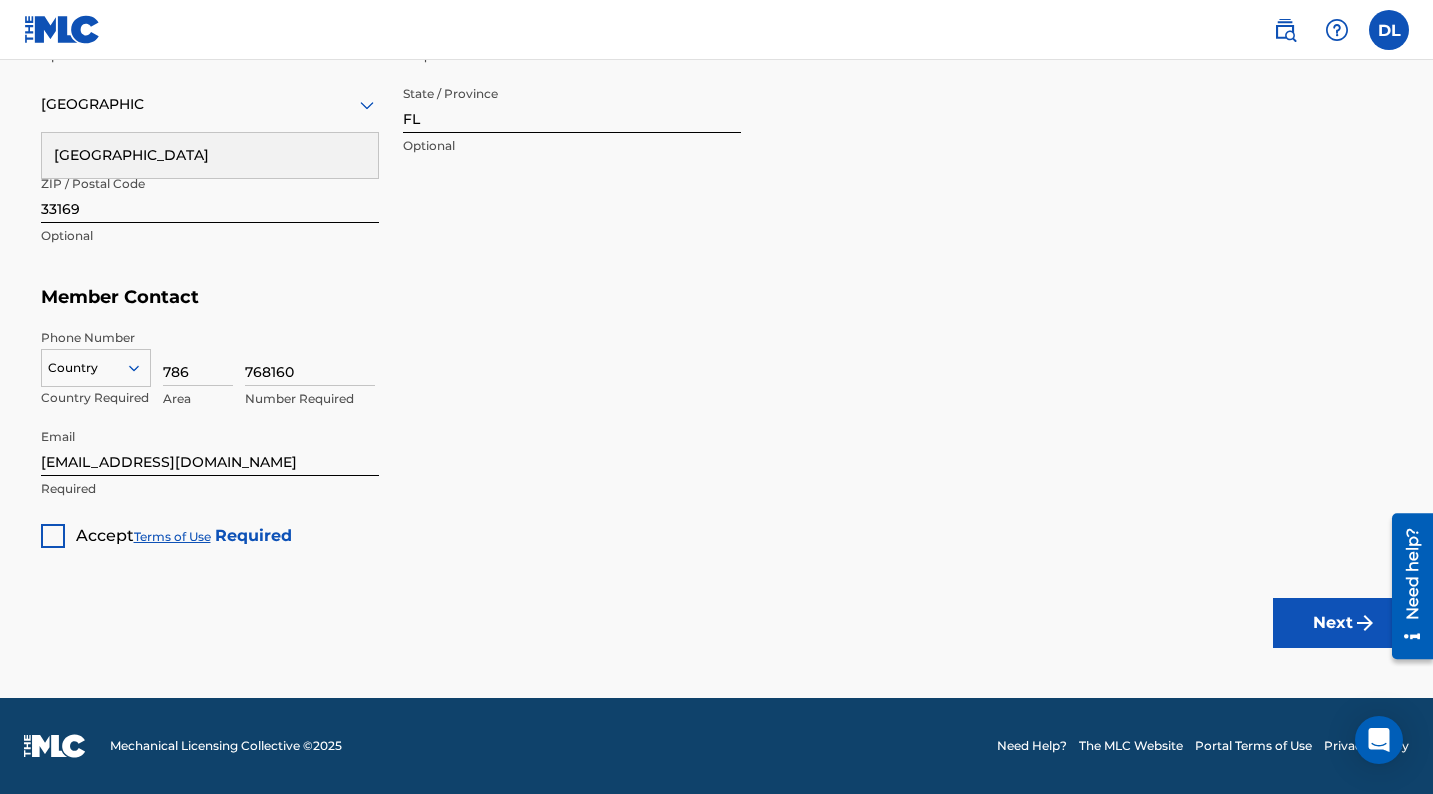 type on "7681605" 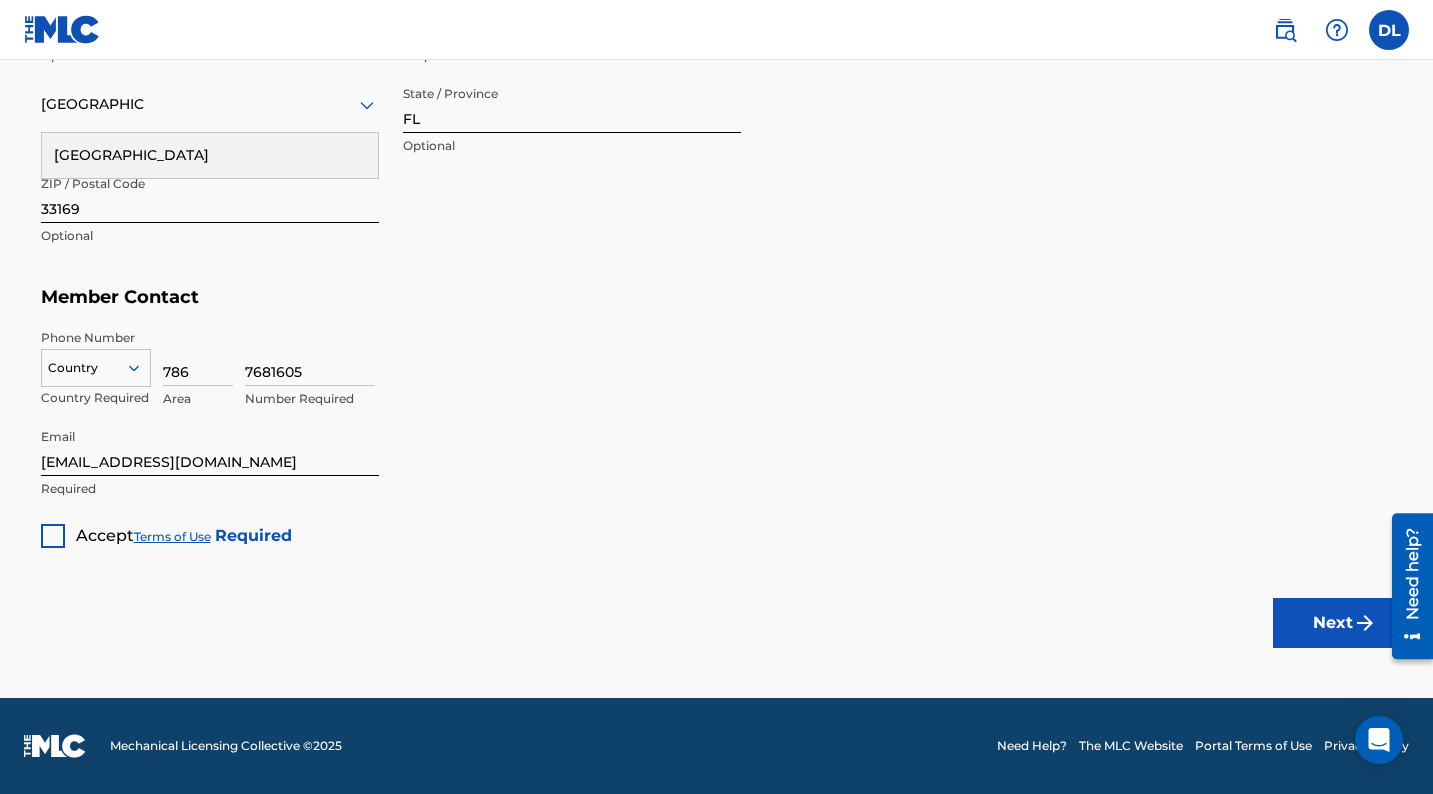 type on "[PERSON_NAME]" 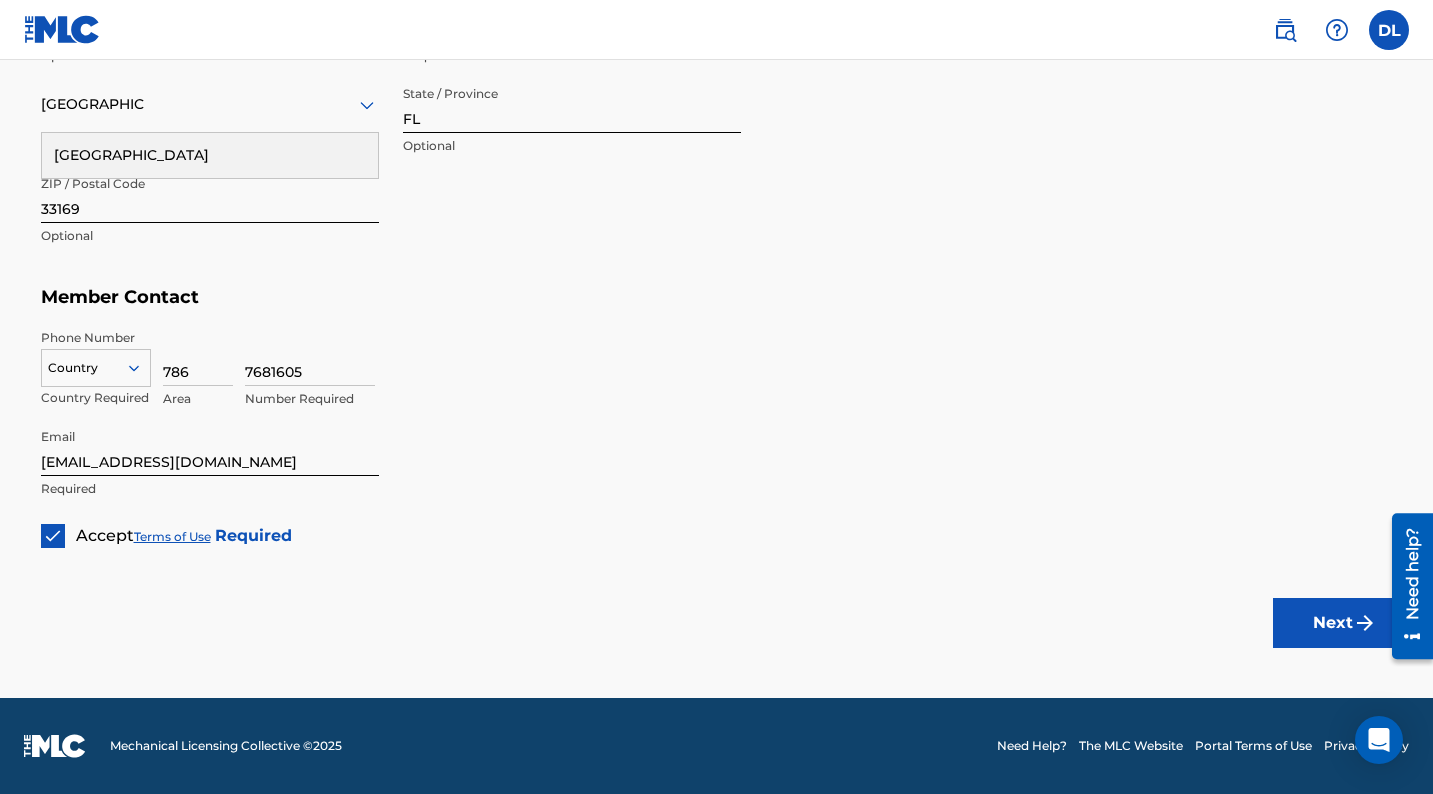 click on "Next" at bounding box center (1333, 623) 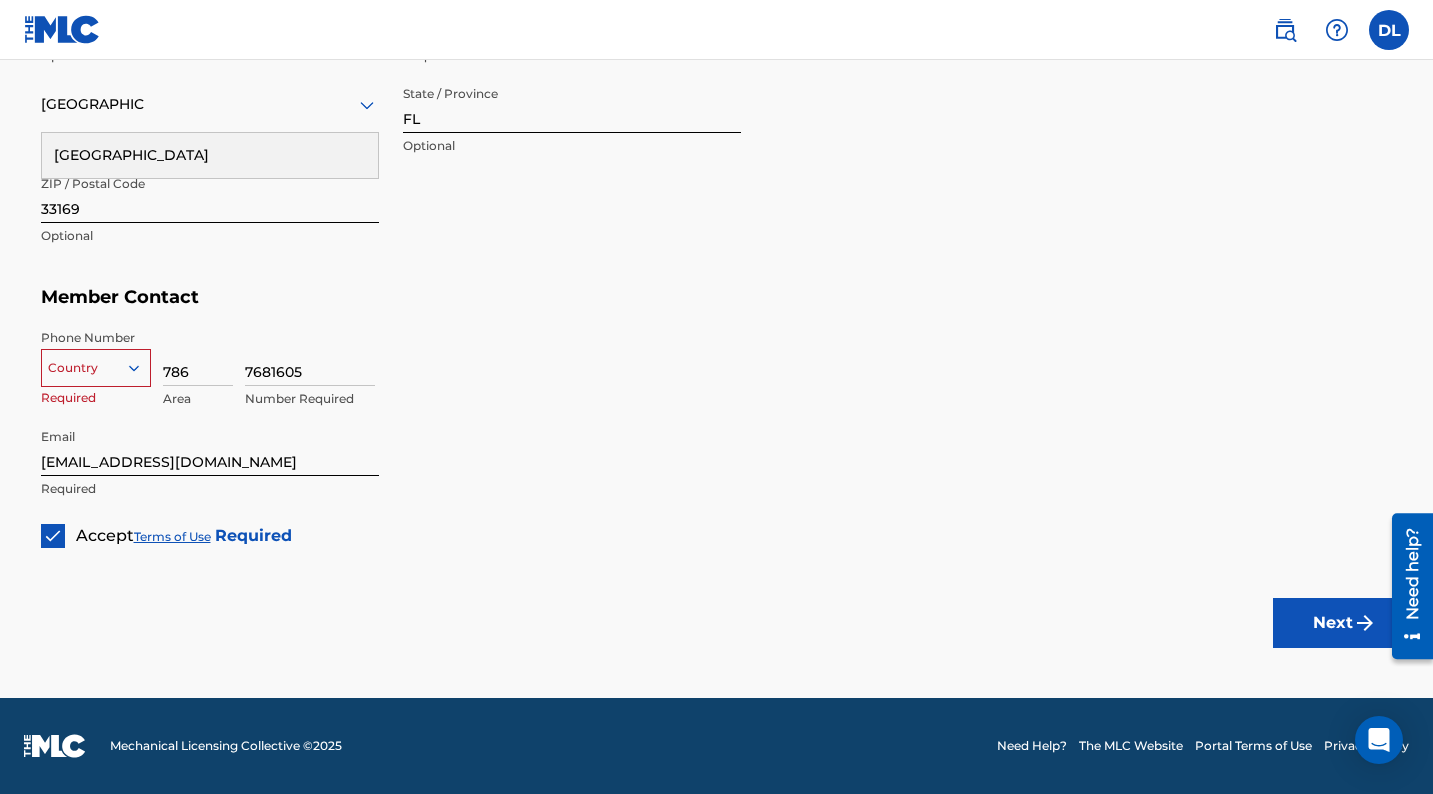 type 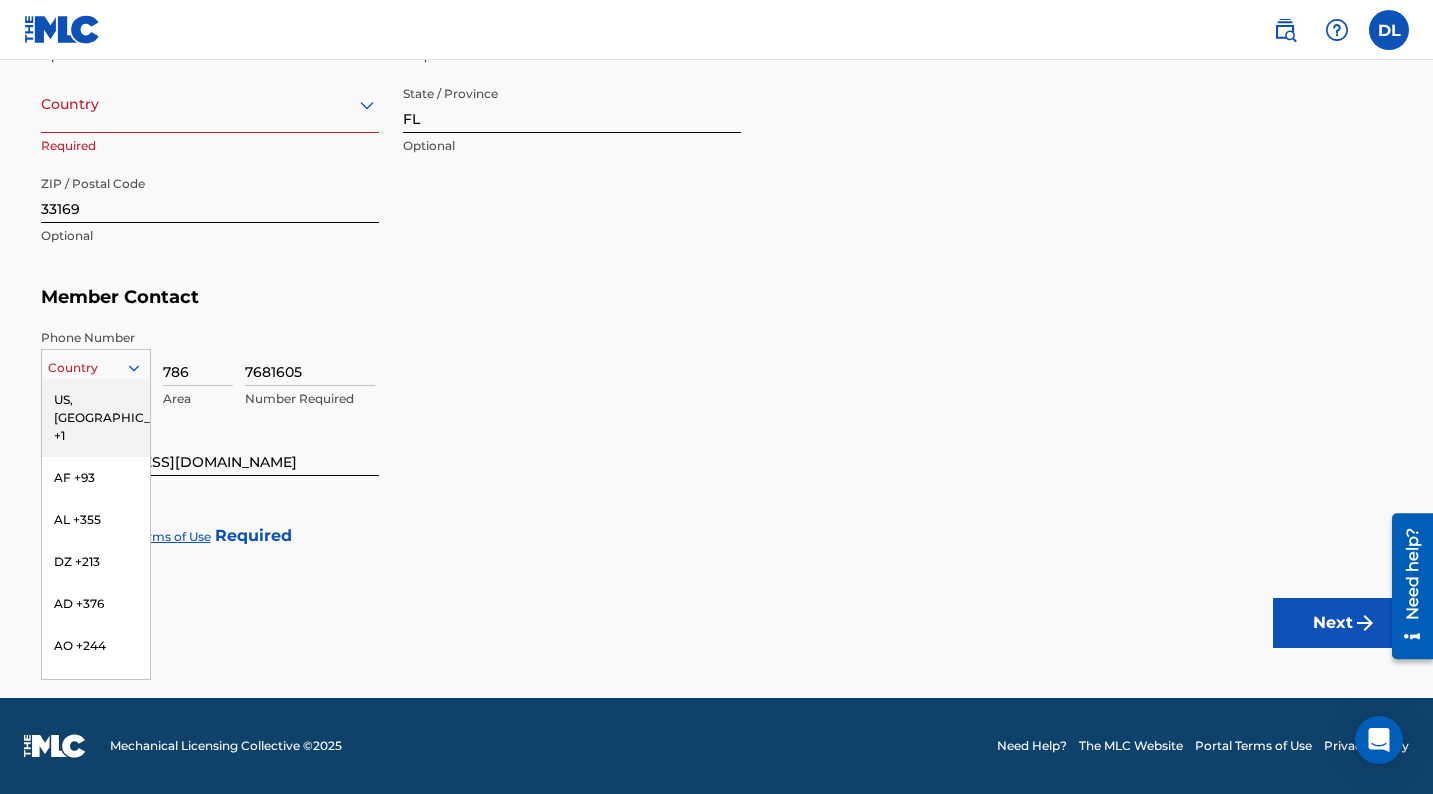 click at bounding box center (96, 368) 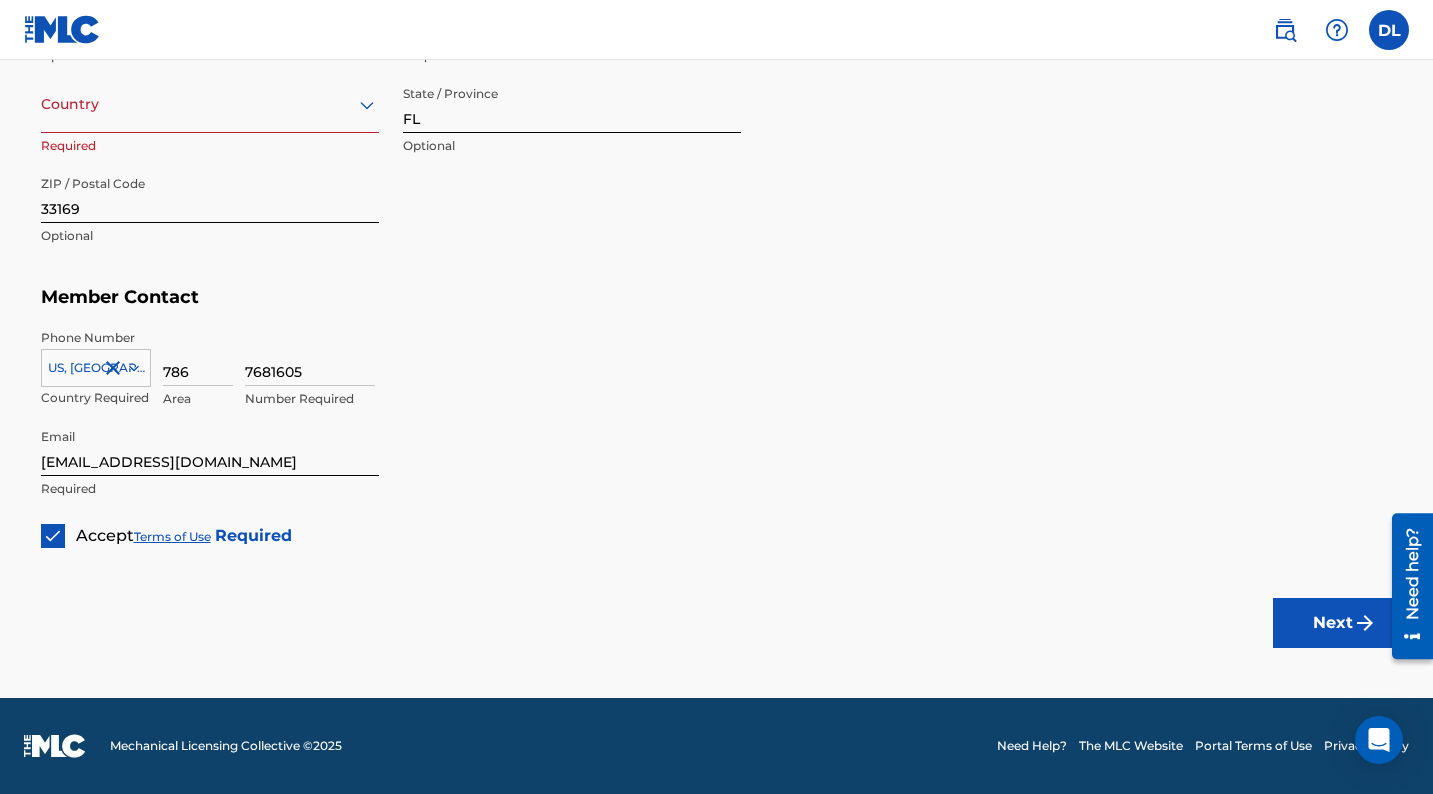 click on "Next" at bounding box center (1333, 623) 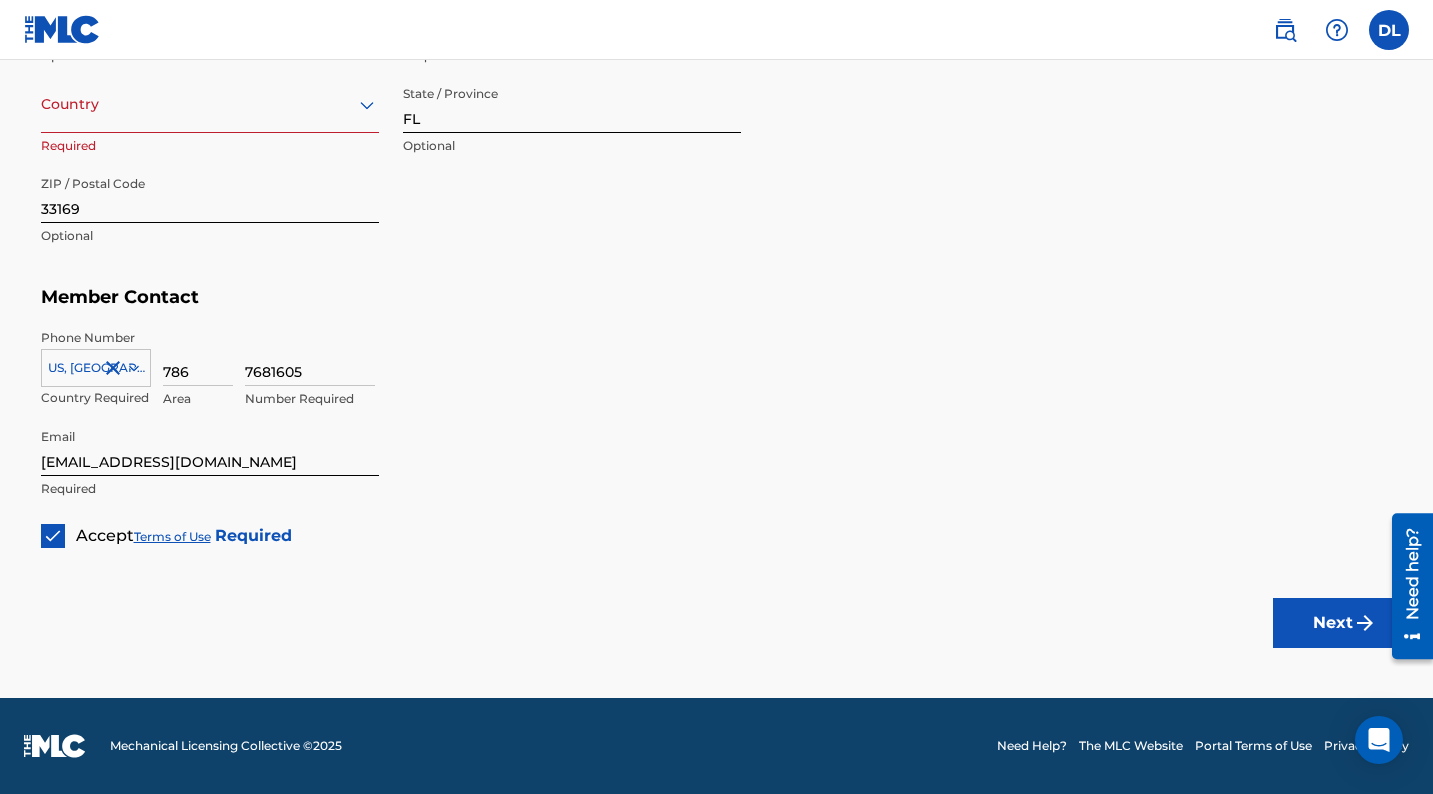 click on "Country" at bounding box center (210, 104) 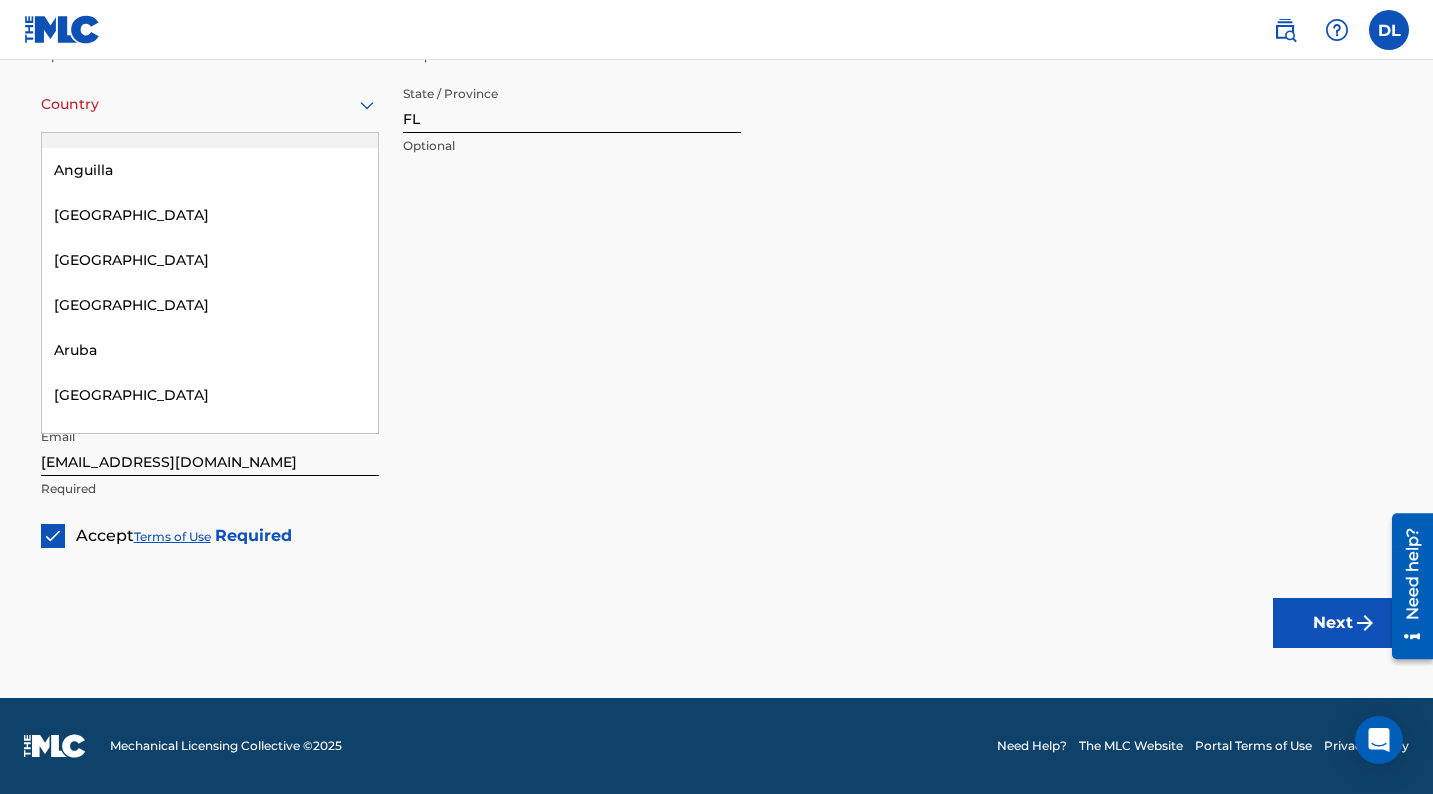 scroll, scrollTop: 0, scrollLeft: 0, axis: both 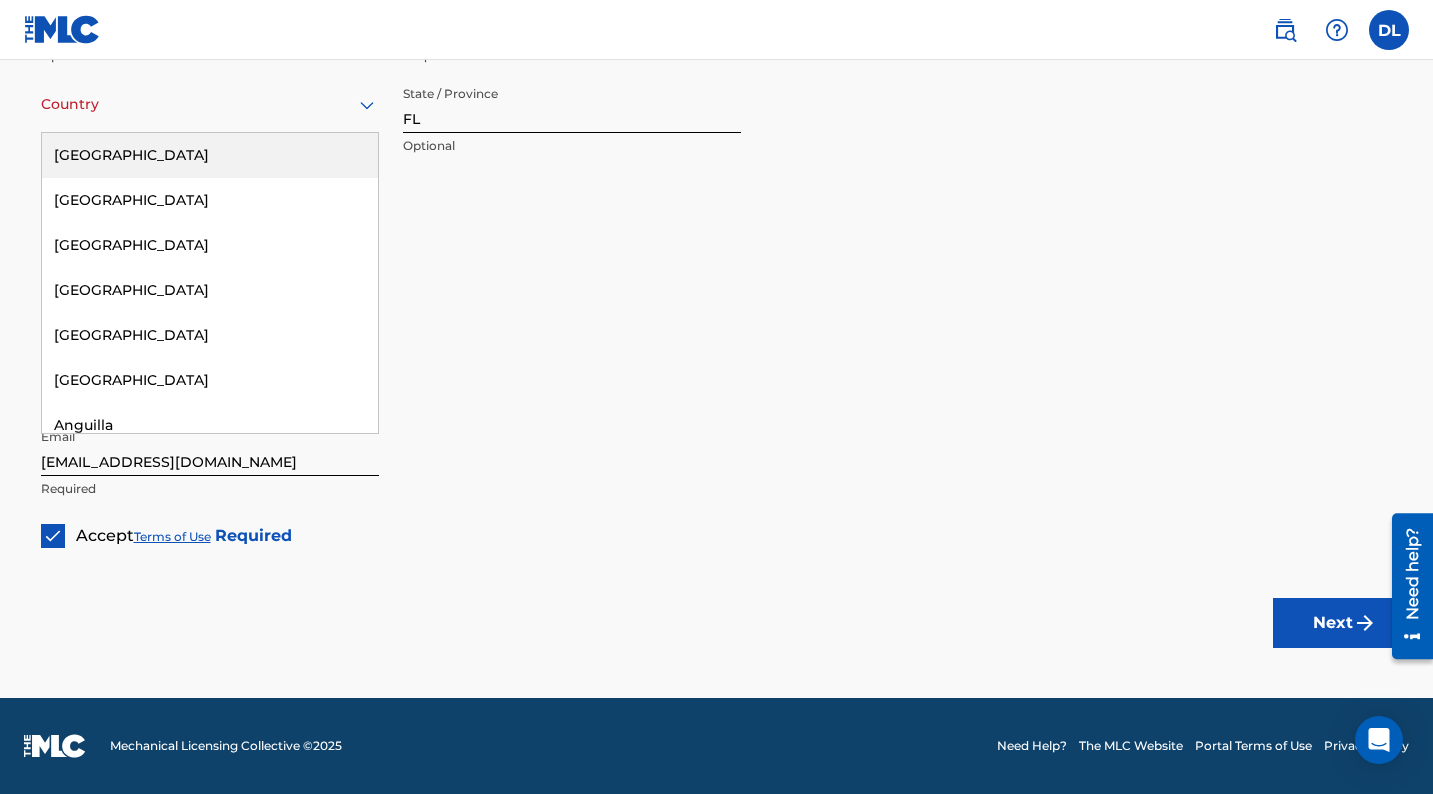 click on "[GEOGRAPHIC_DATA]" at bounding box center (210, 155) 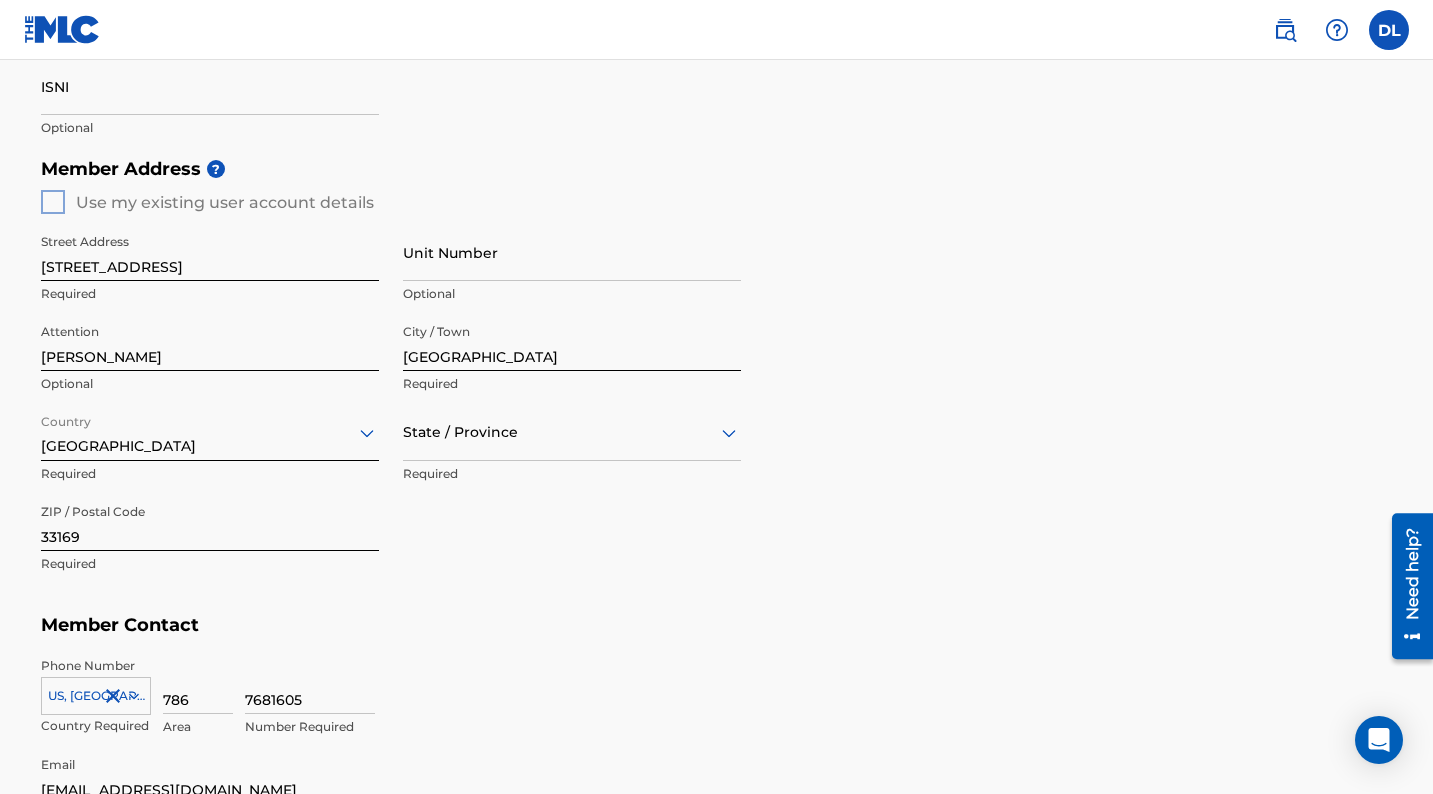 scroll, scrollTop: 1044, scrollLeft: 0, axis: vertical 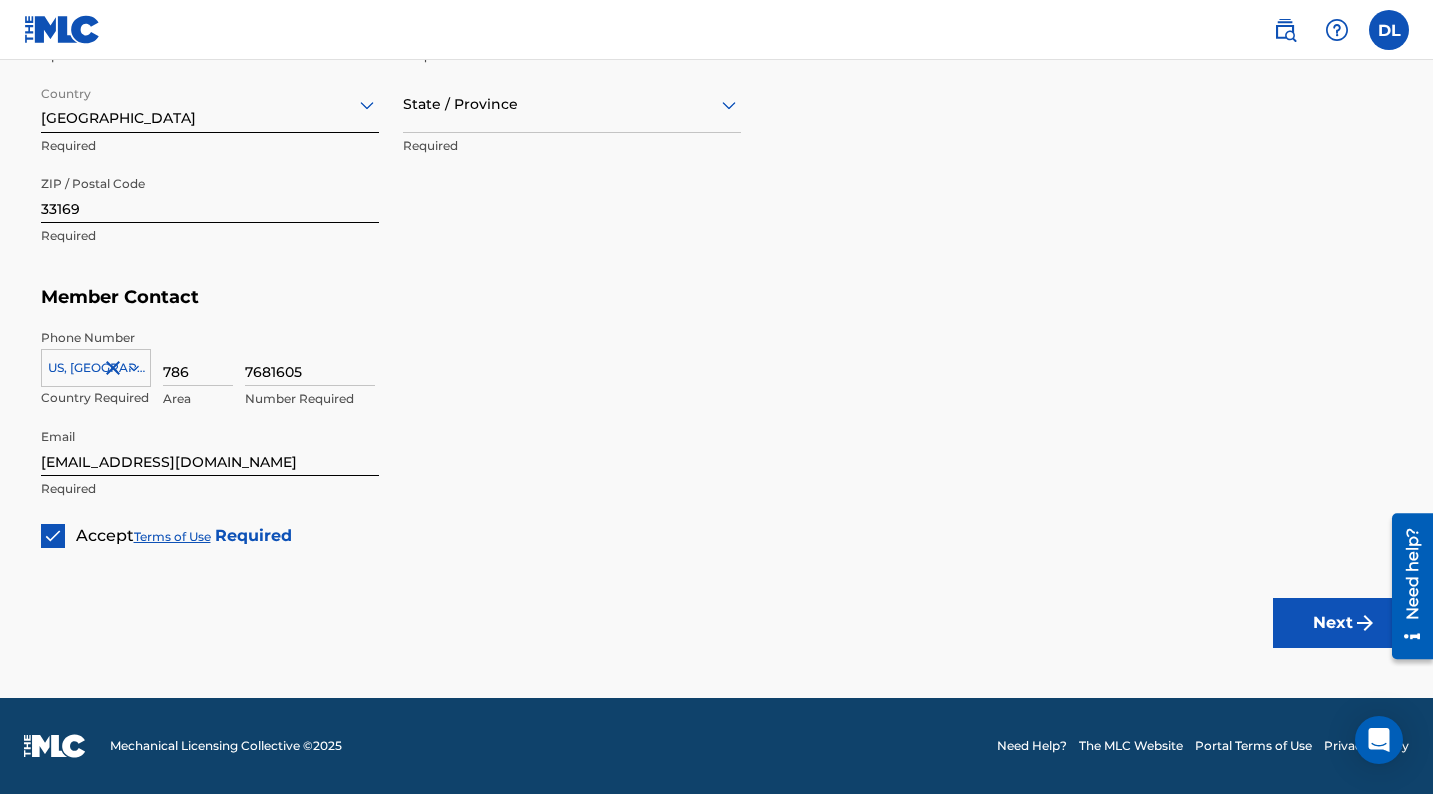 click on "Next" at bounding box center (1333, 623) 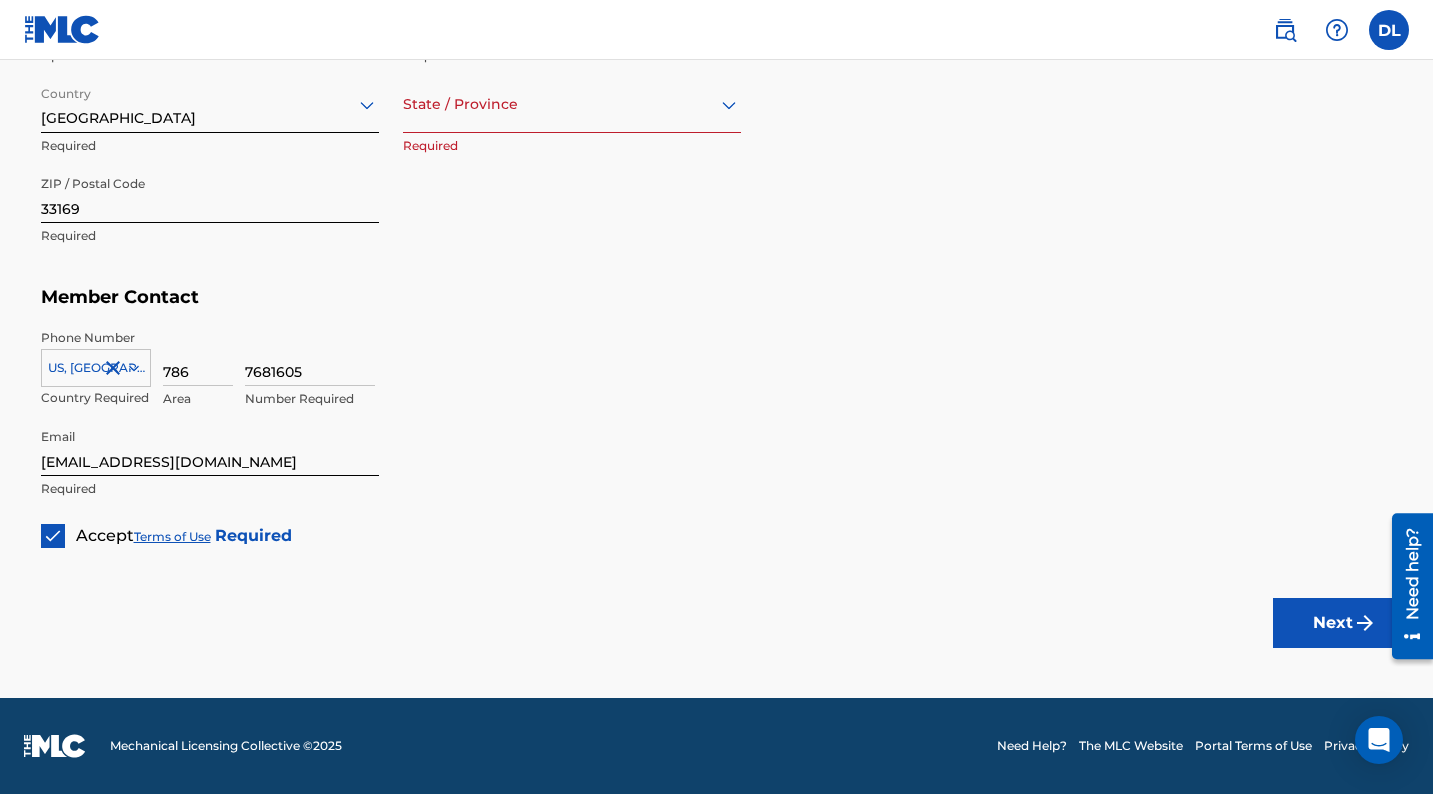 click at bounding box center [572, 104] 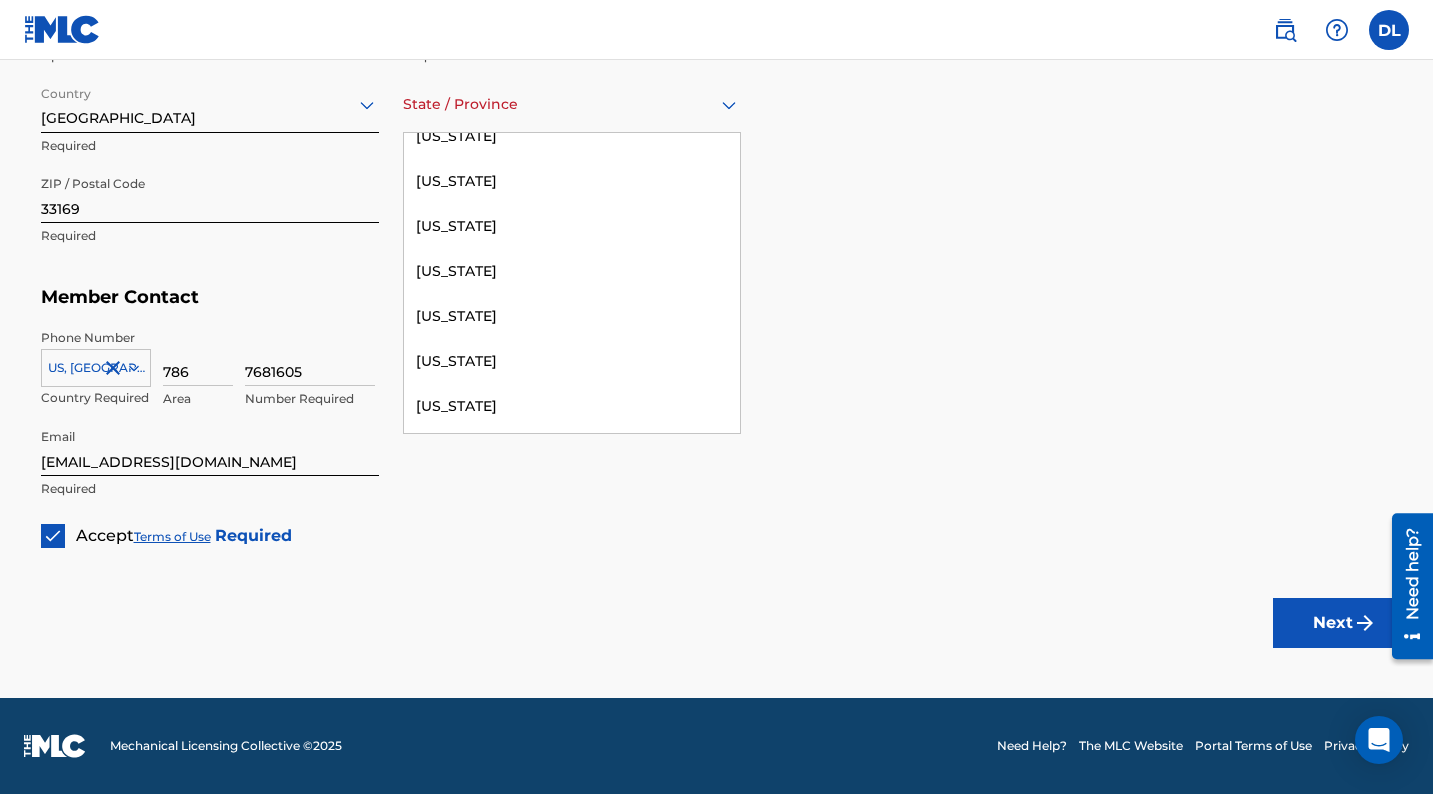 scroll, scrollTop: 324, scrollLeft: 0, axis: vertical 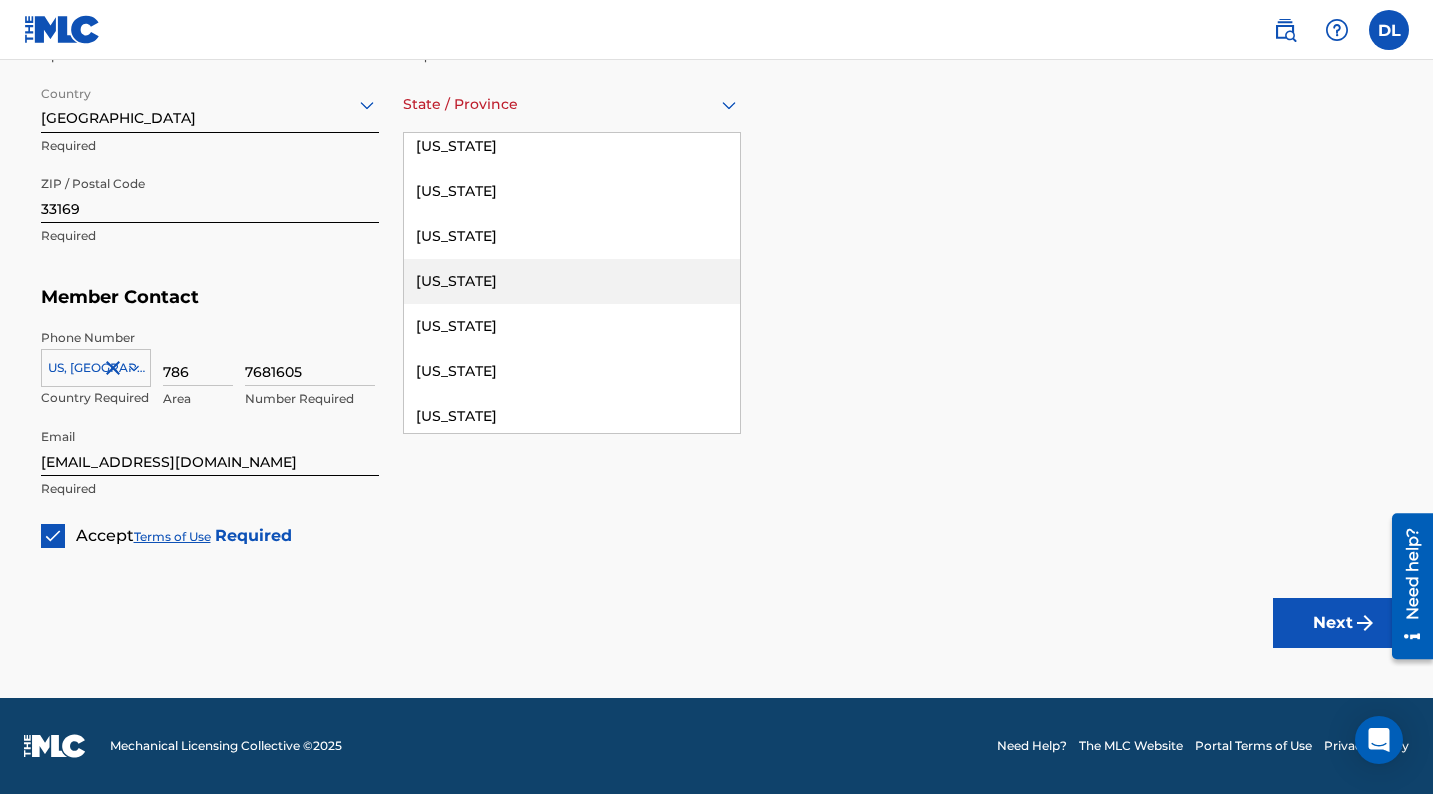 click on "[US_STATE]" at bounding box center [572, 281] 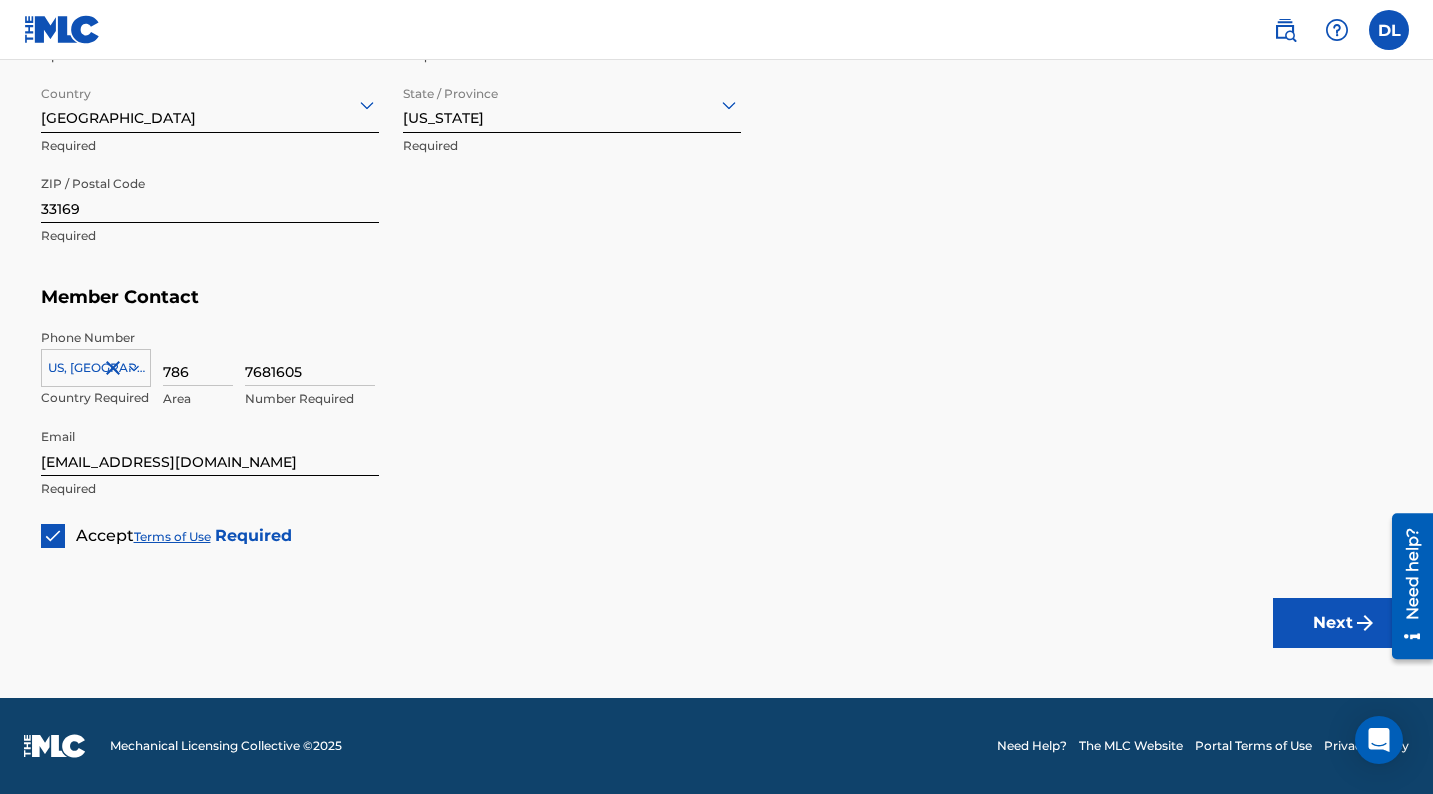 click on "Next" at bounding box center (1333, 623) 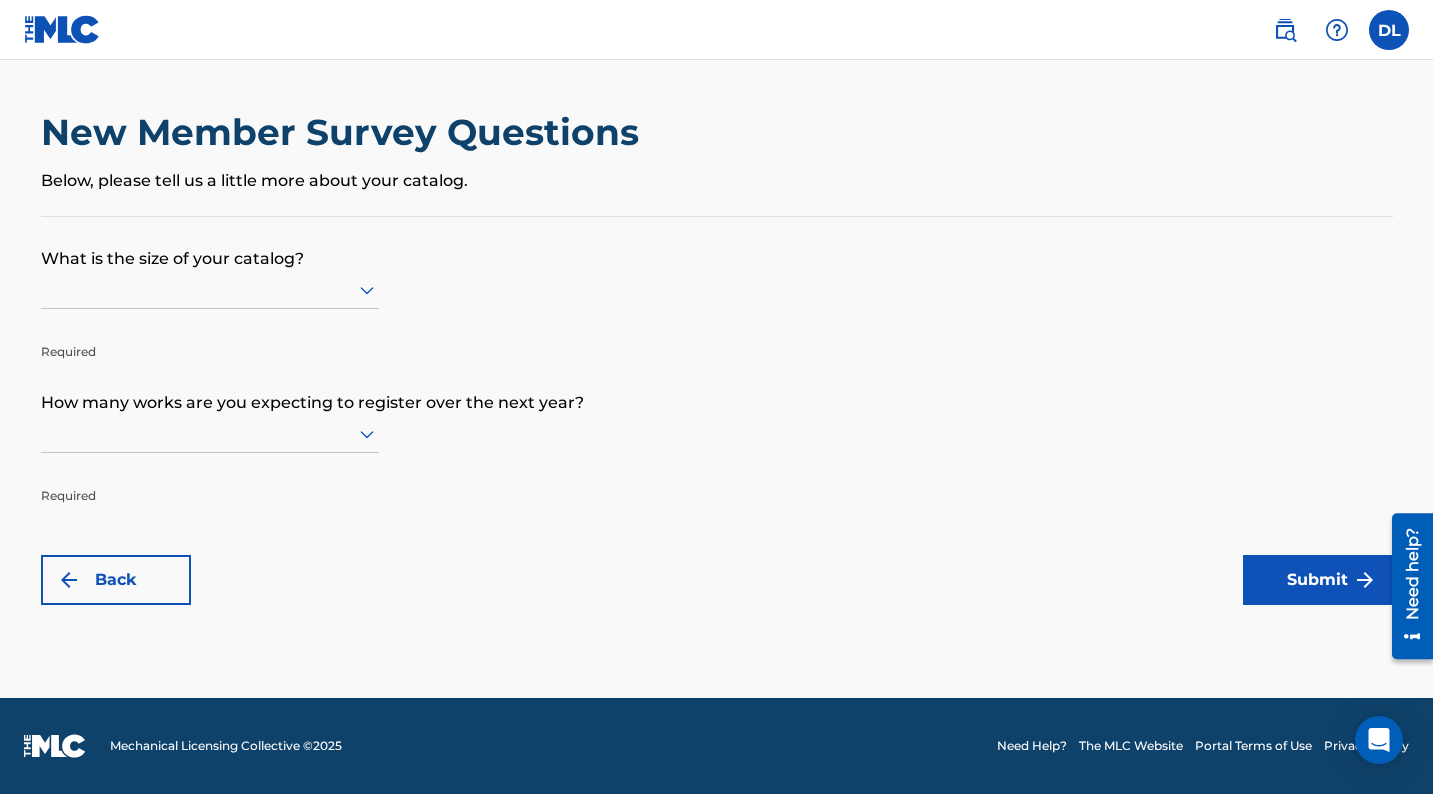 scroll, scrollTop: 0, scrollLeft: 0, axis: both 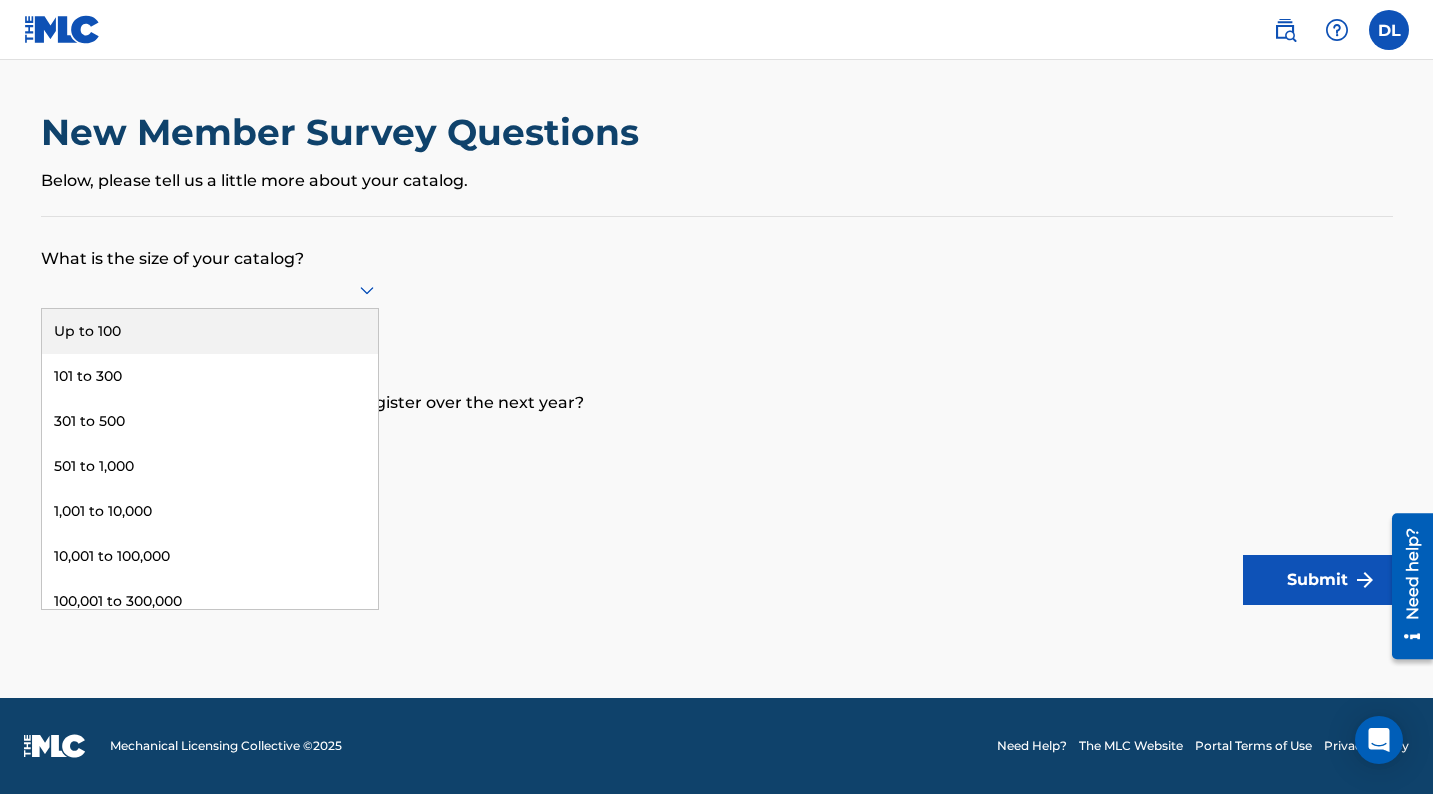 click on "Up to 100" at bounding box center (210, 331) 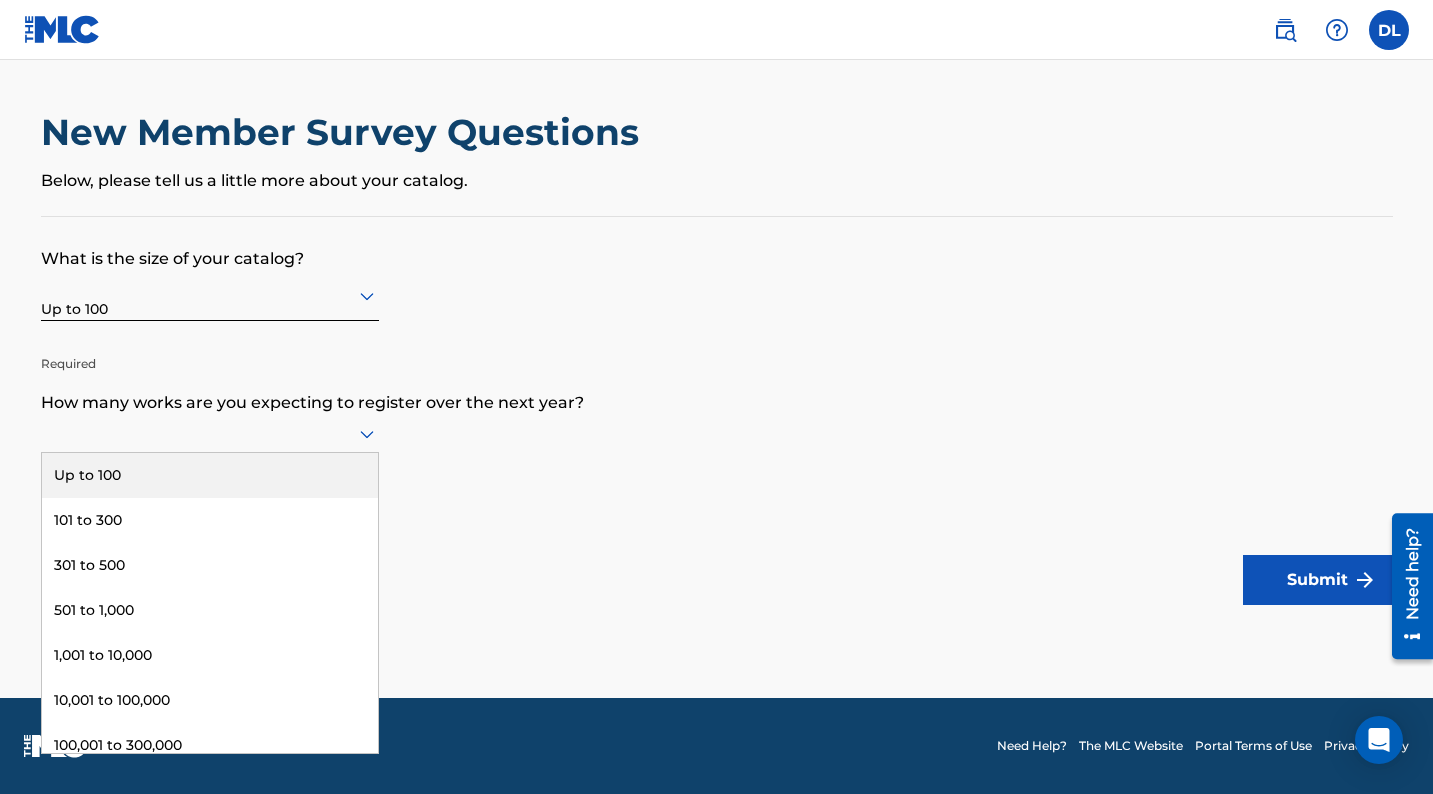 click 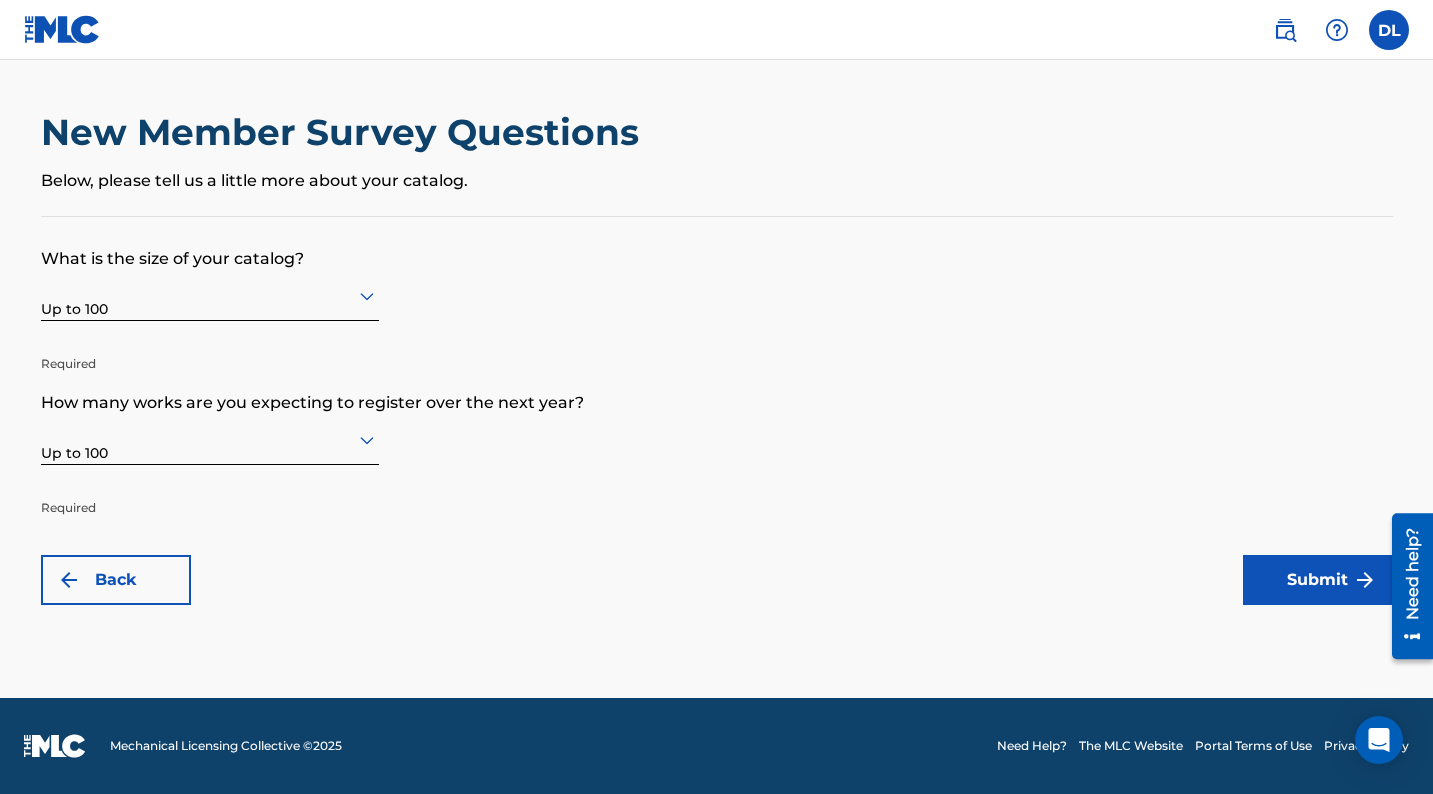 click on "Submit" at bounding box center (1318, 580) 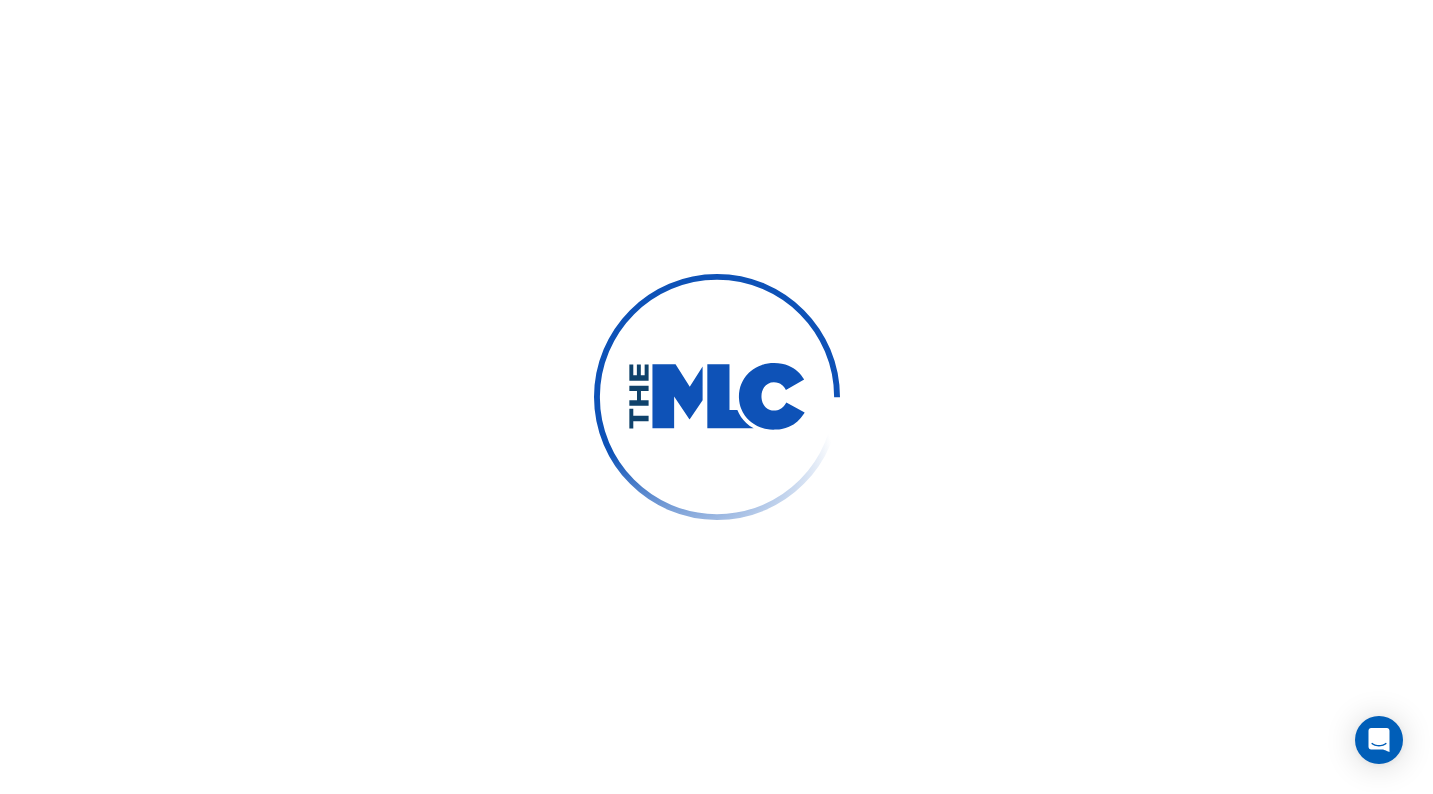 scroll, scrollTop: 0, scrollLeft: 0, axis: both 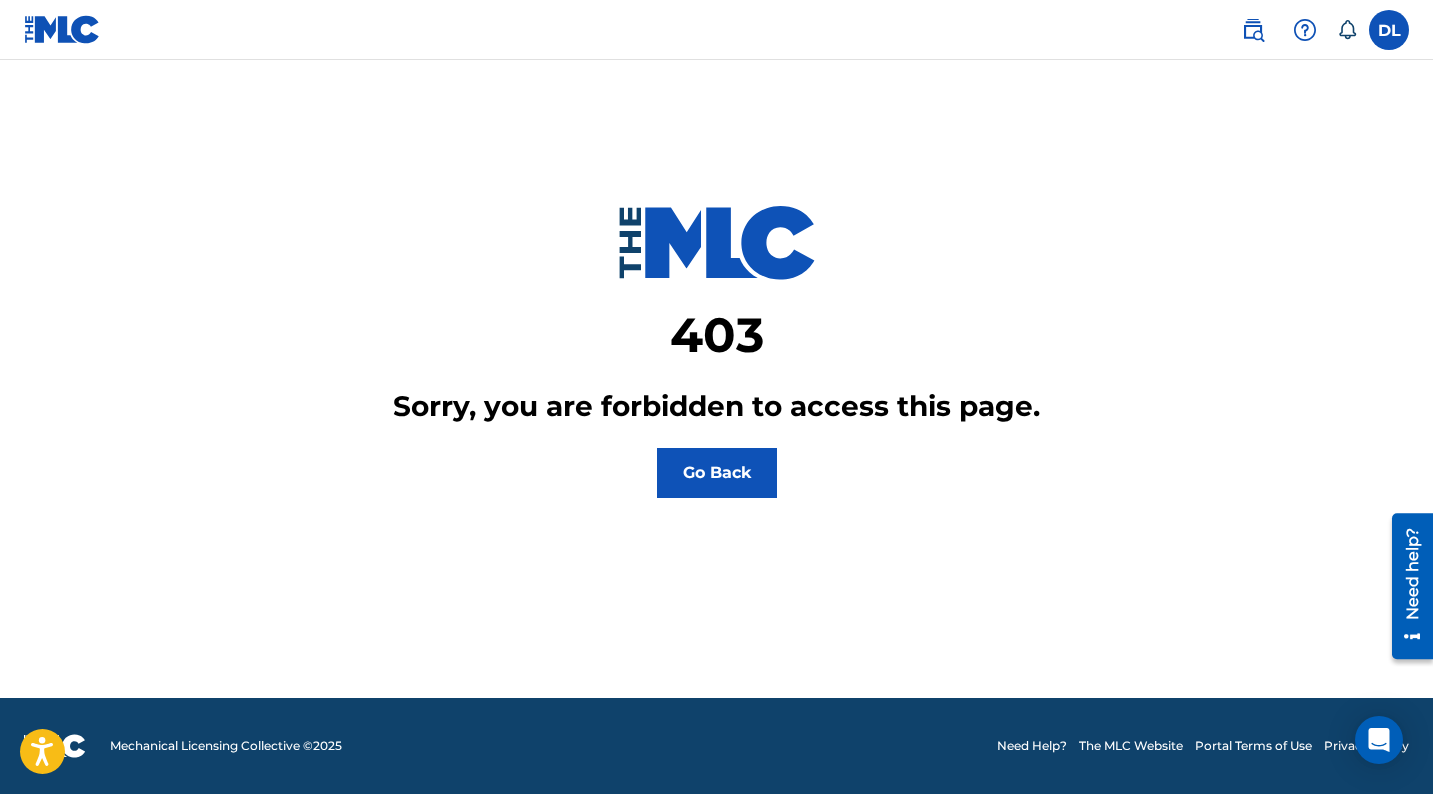 click on "Go Back" at bounding box center [717, 473] 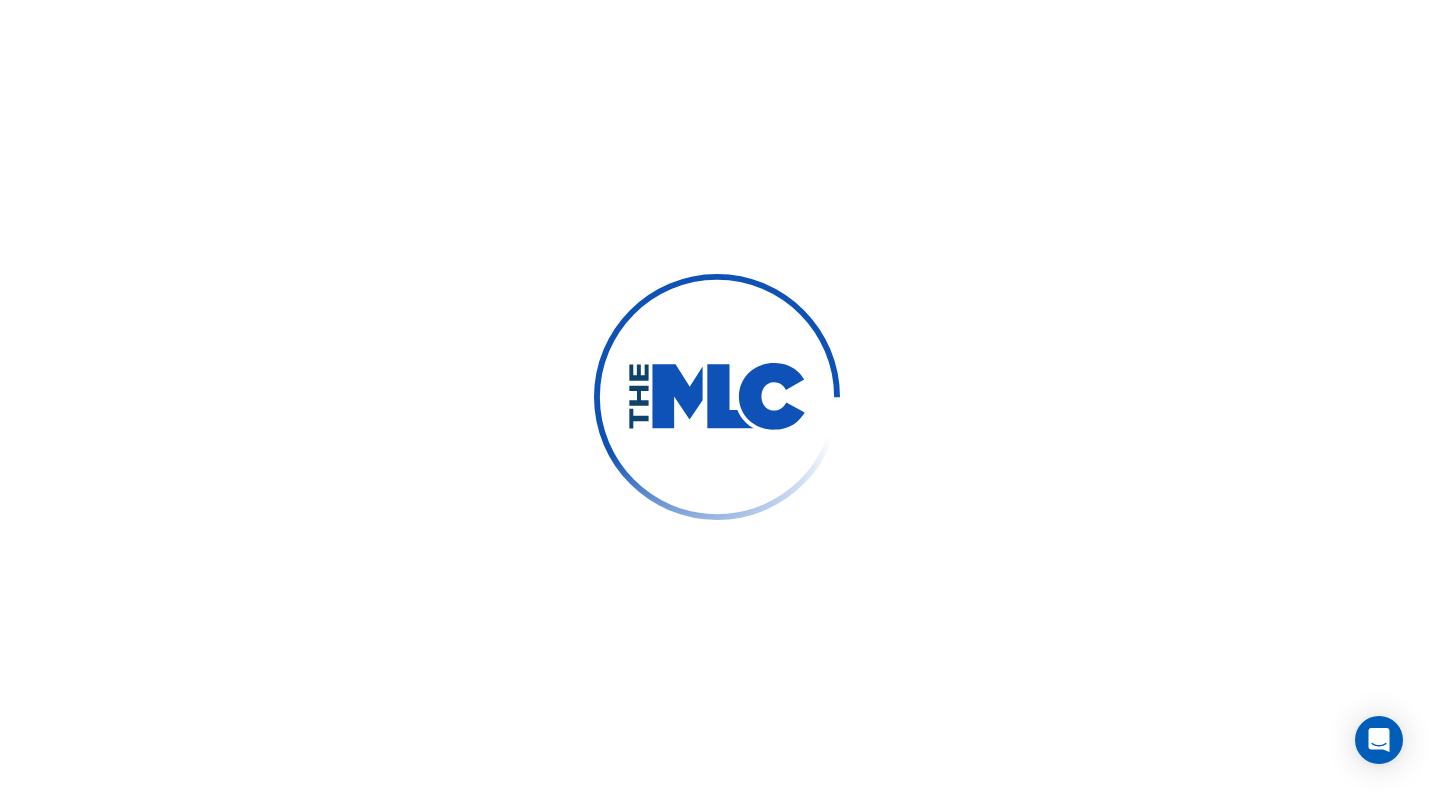 scroll, scrollTop: 0, scrollLeft: 0, axis: both 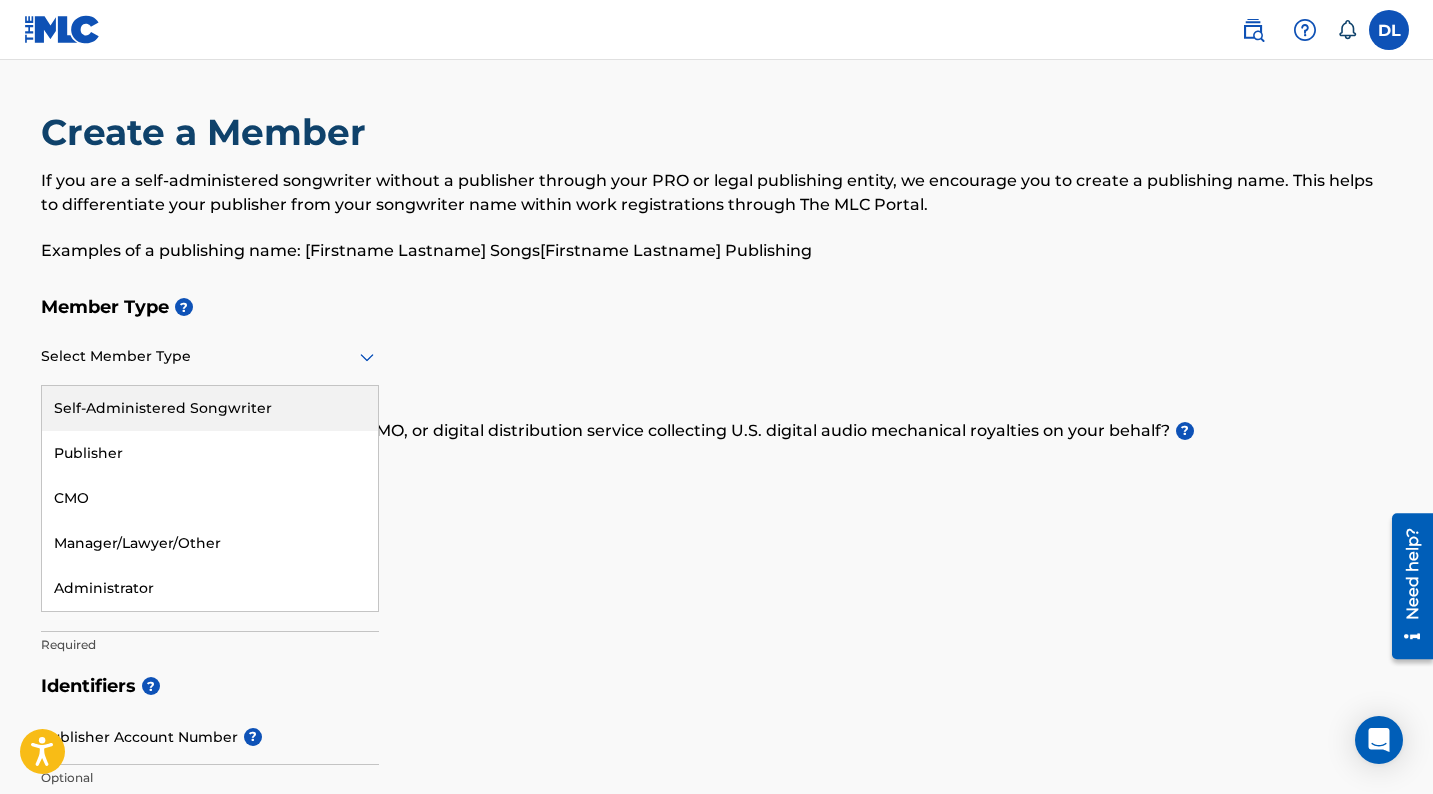 click at bounding box center (210, 356) 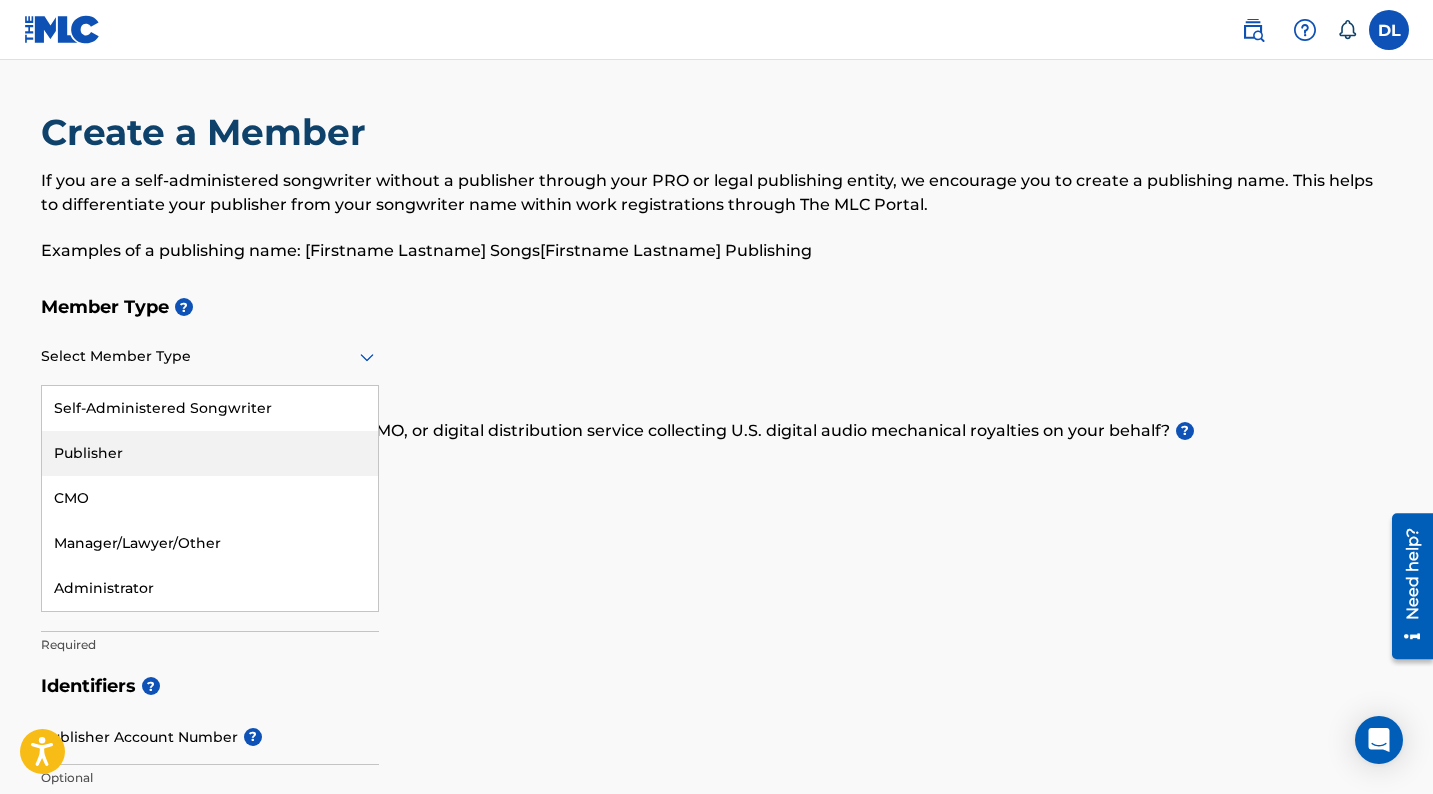 click on "Publisher" at bounding box center [210, 453] 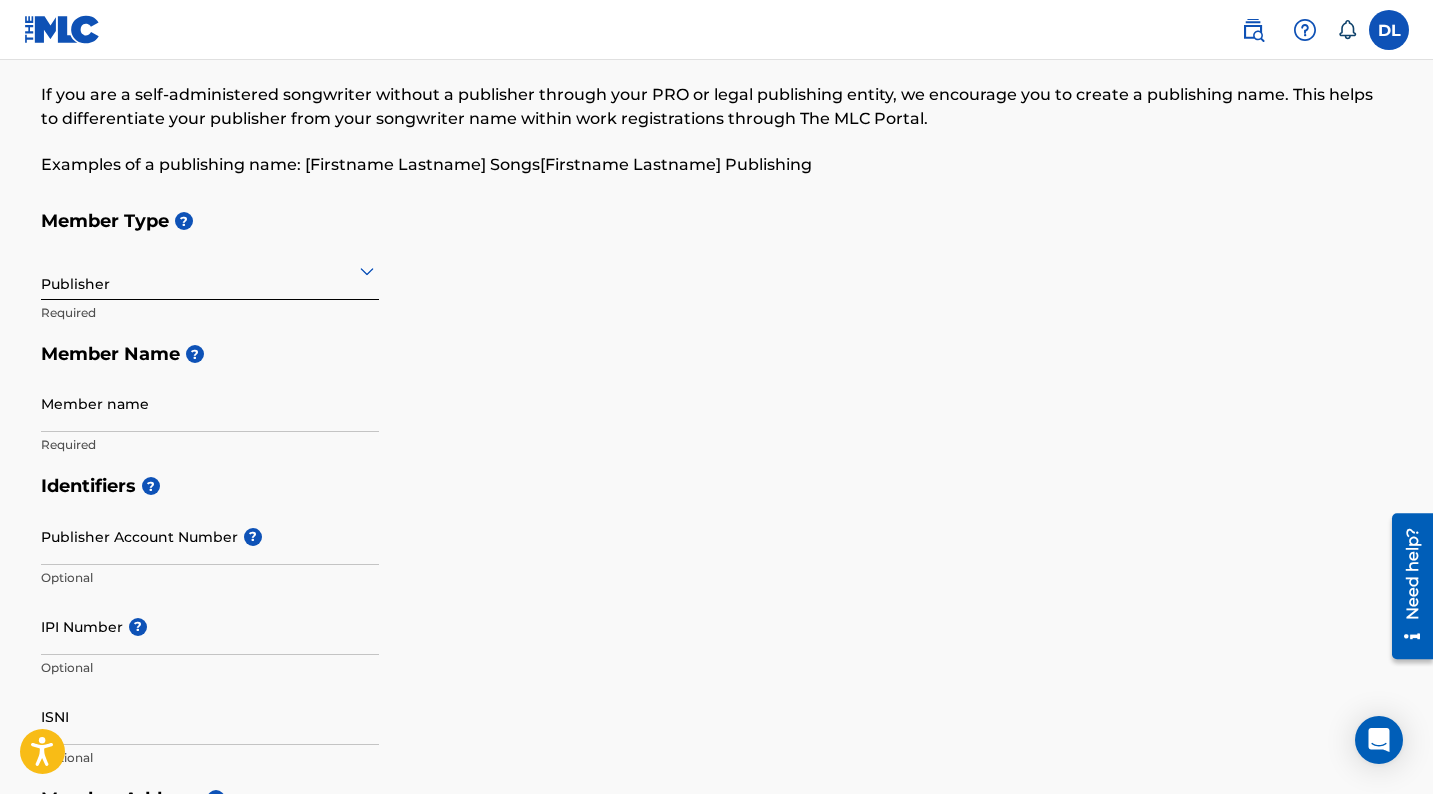 scroll, scrollTop: 87, scrollLeft: 0, axis: vertical 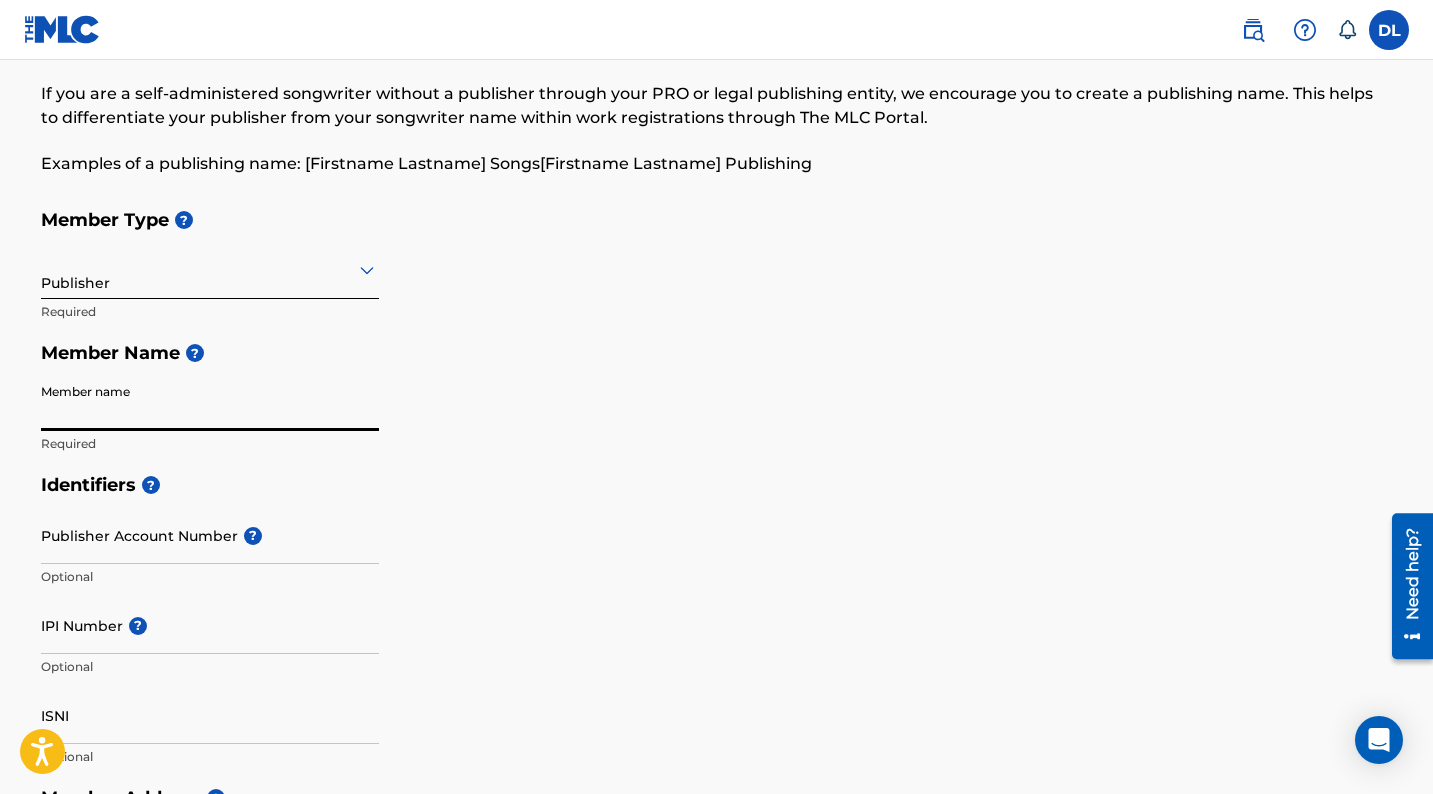 click on "Member name" at bounding box center [210, 402] 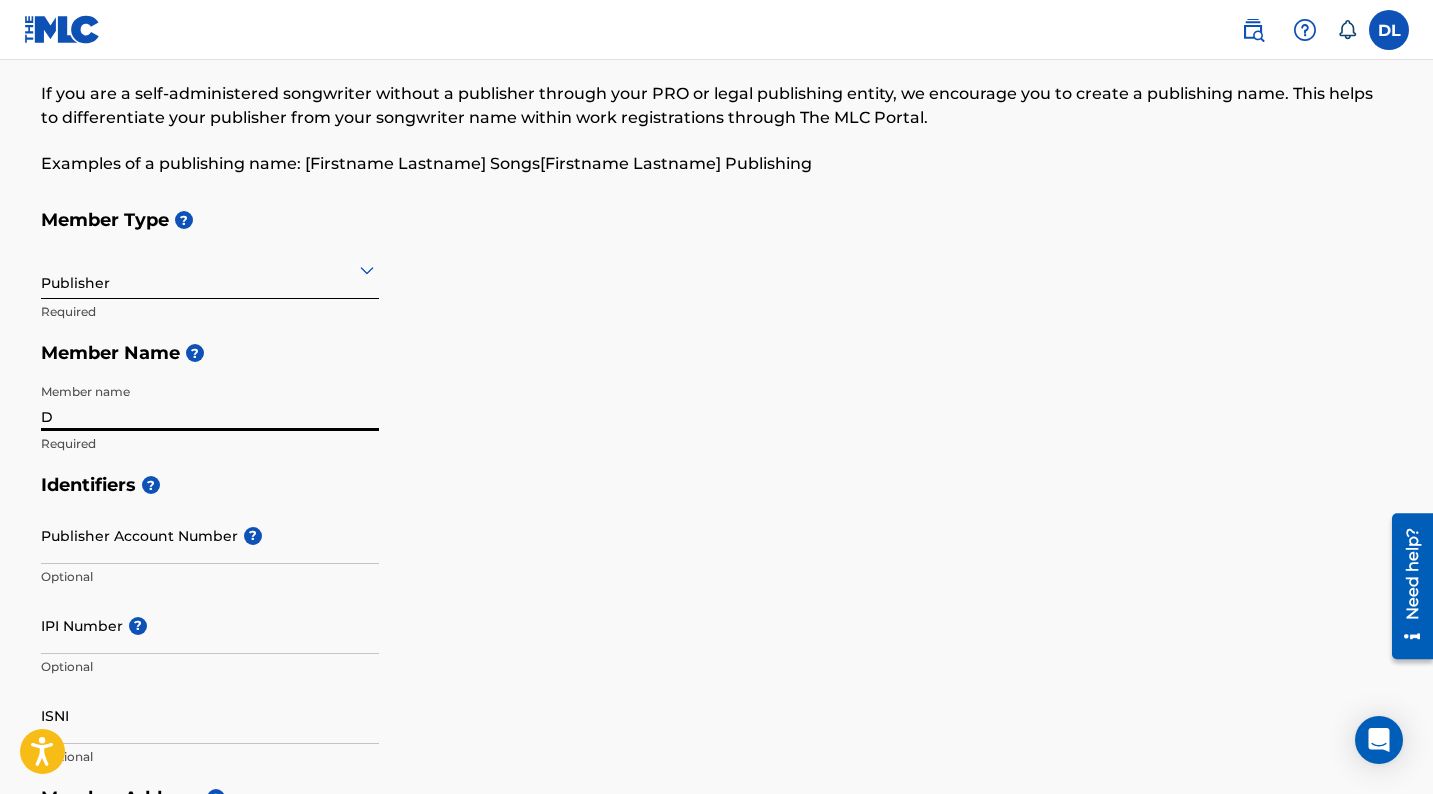 type 